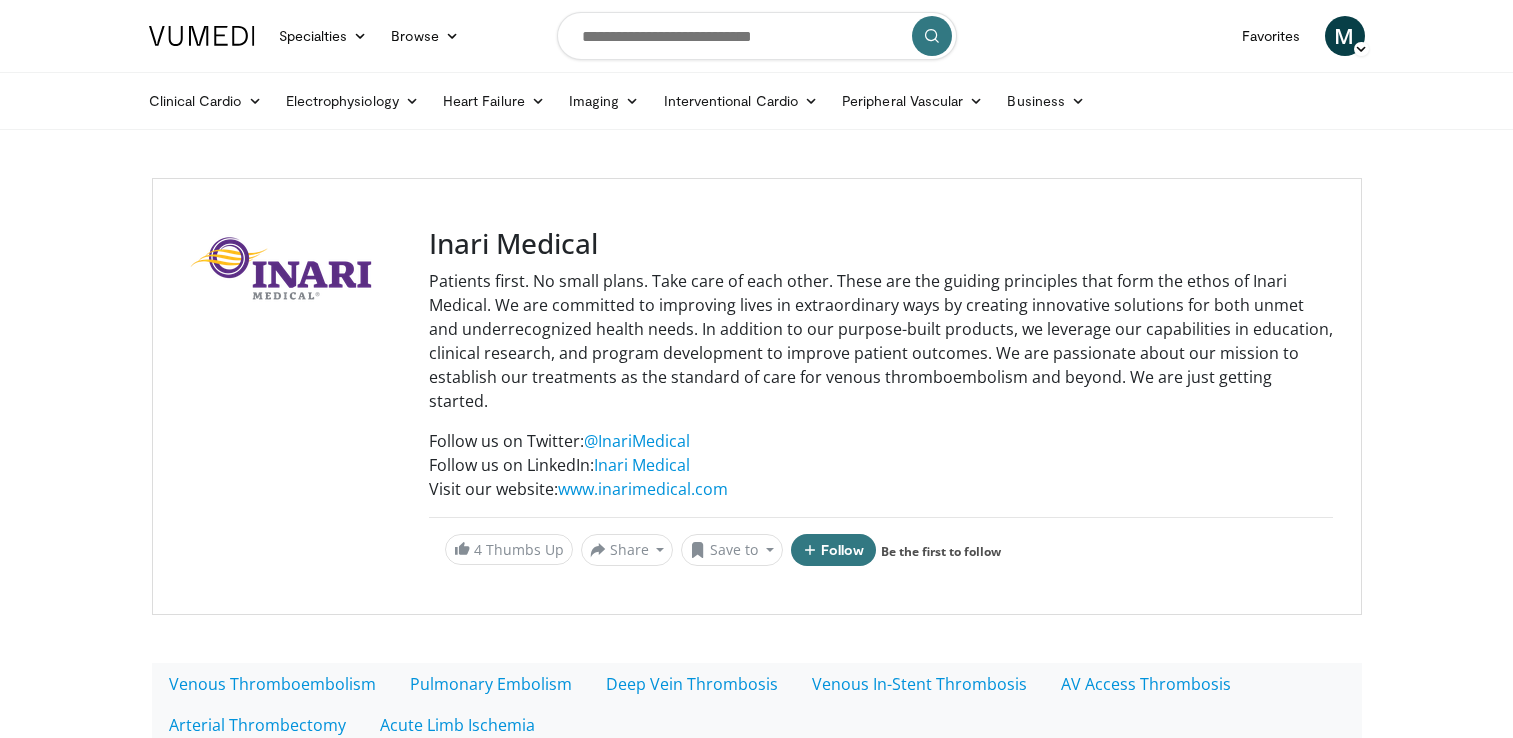 scroll, scrollTop: 0, scrollLeft: 0, axis: both 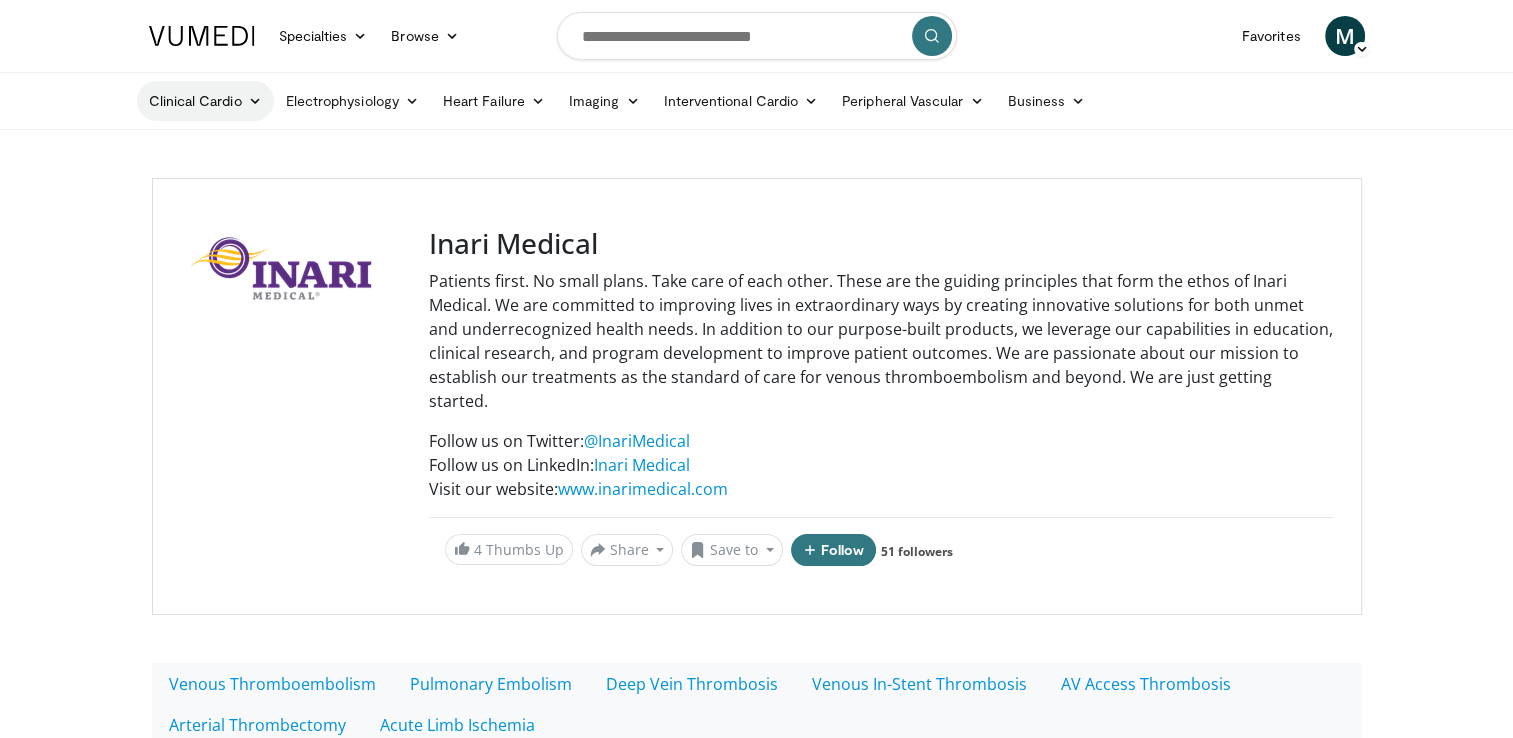click at bounding box center [255, 101] 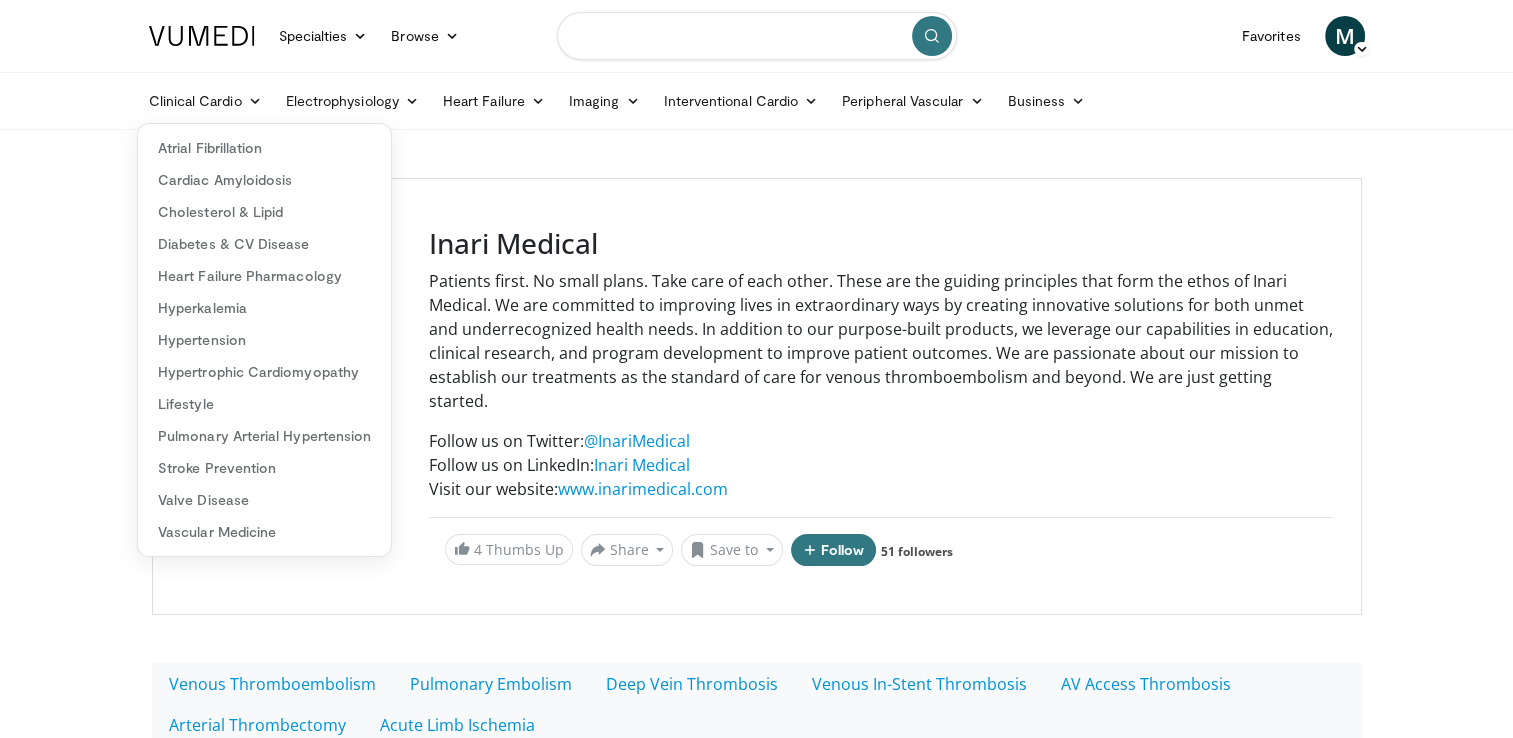 click at bounding box center [757, 36] 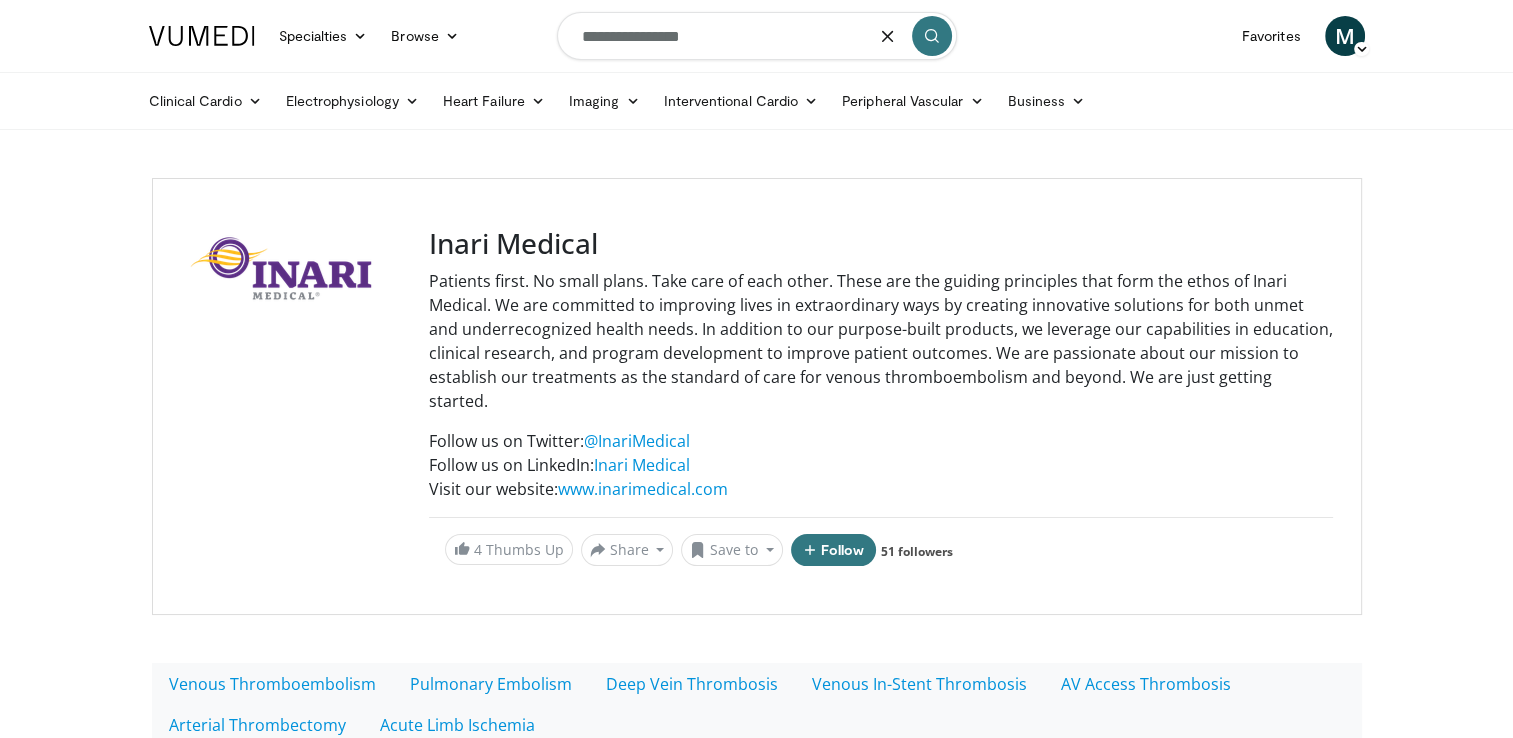 type on "**********" 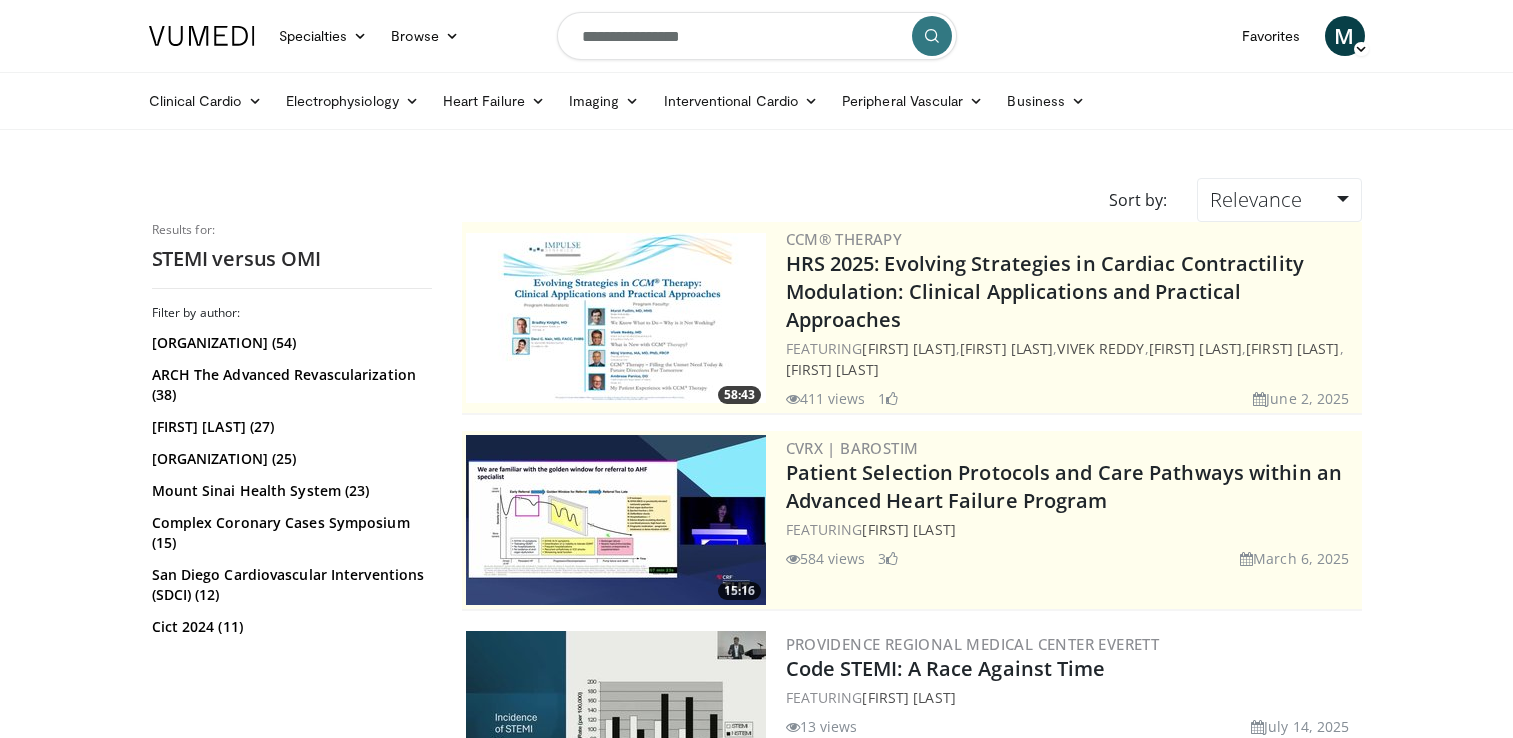 scroll, scrollTop: 0, scrollLeft: 0, axis: both 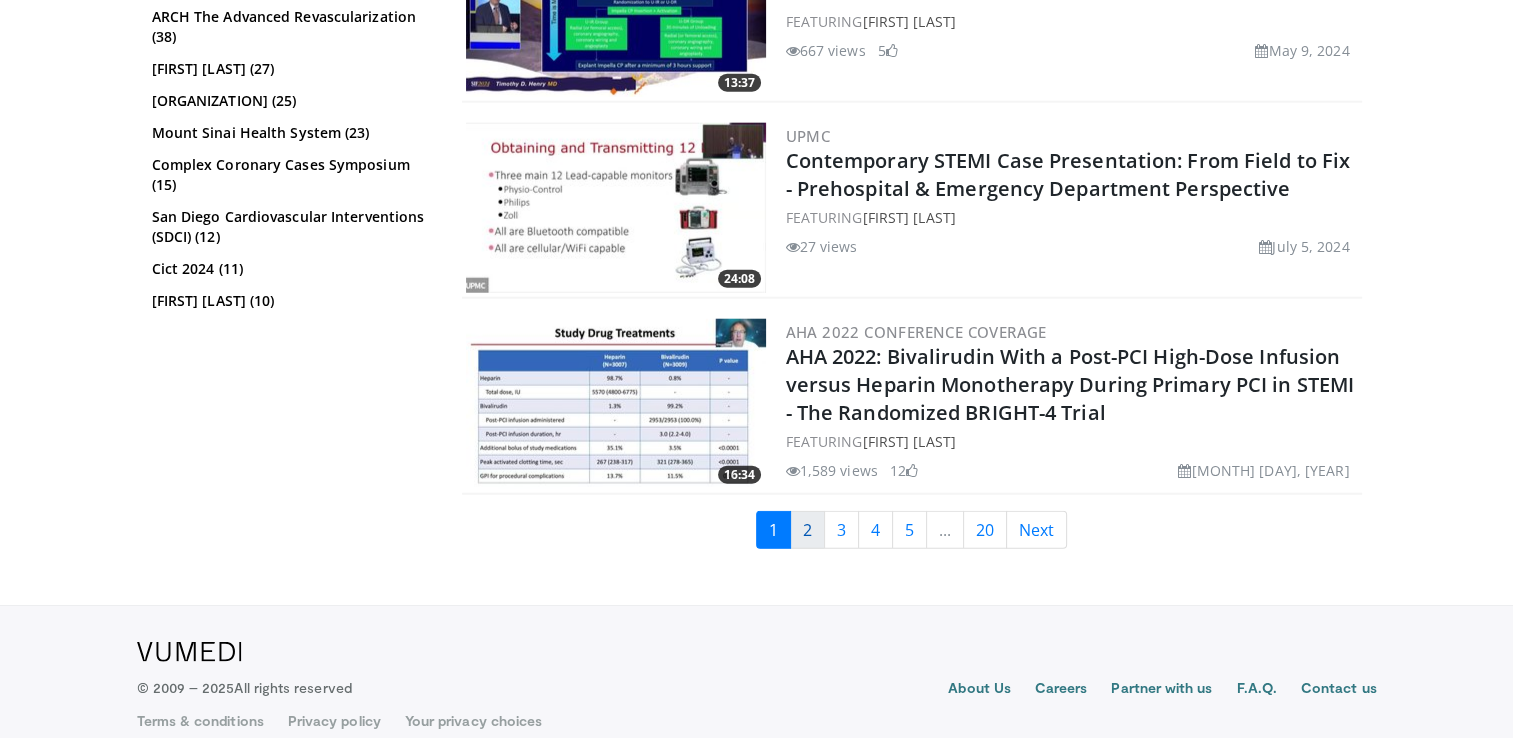 click on "2" at bounding box center [807, 530] 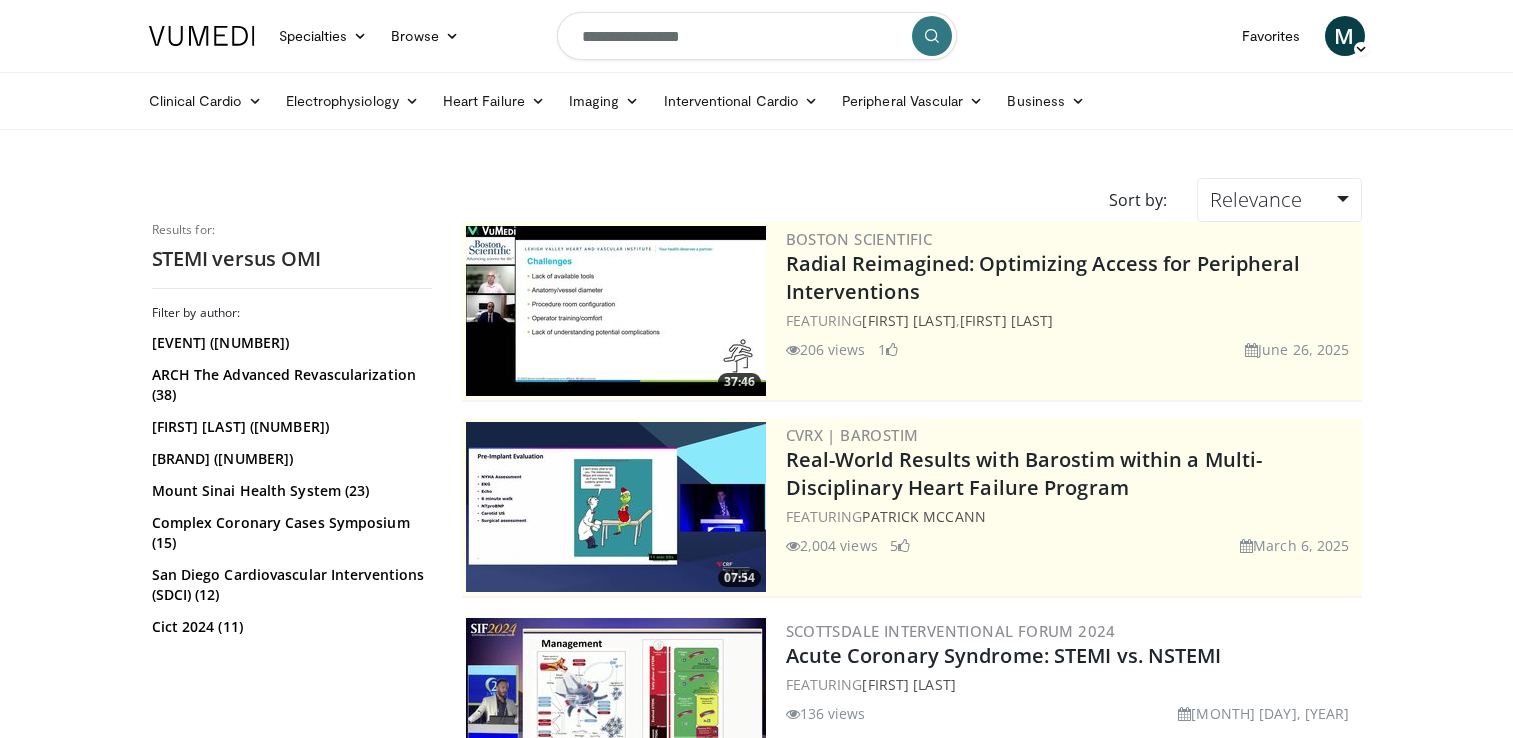 scroll, scrollTop: 0, scrollLeft: 0, axis: both 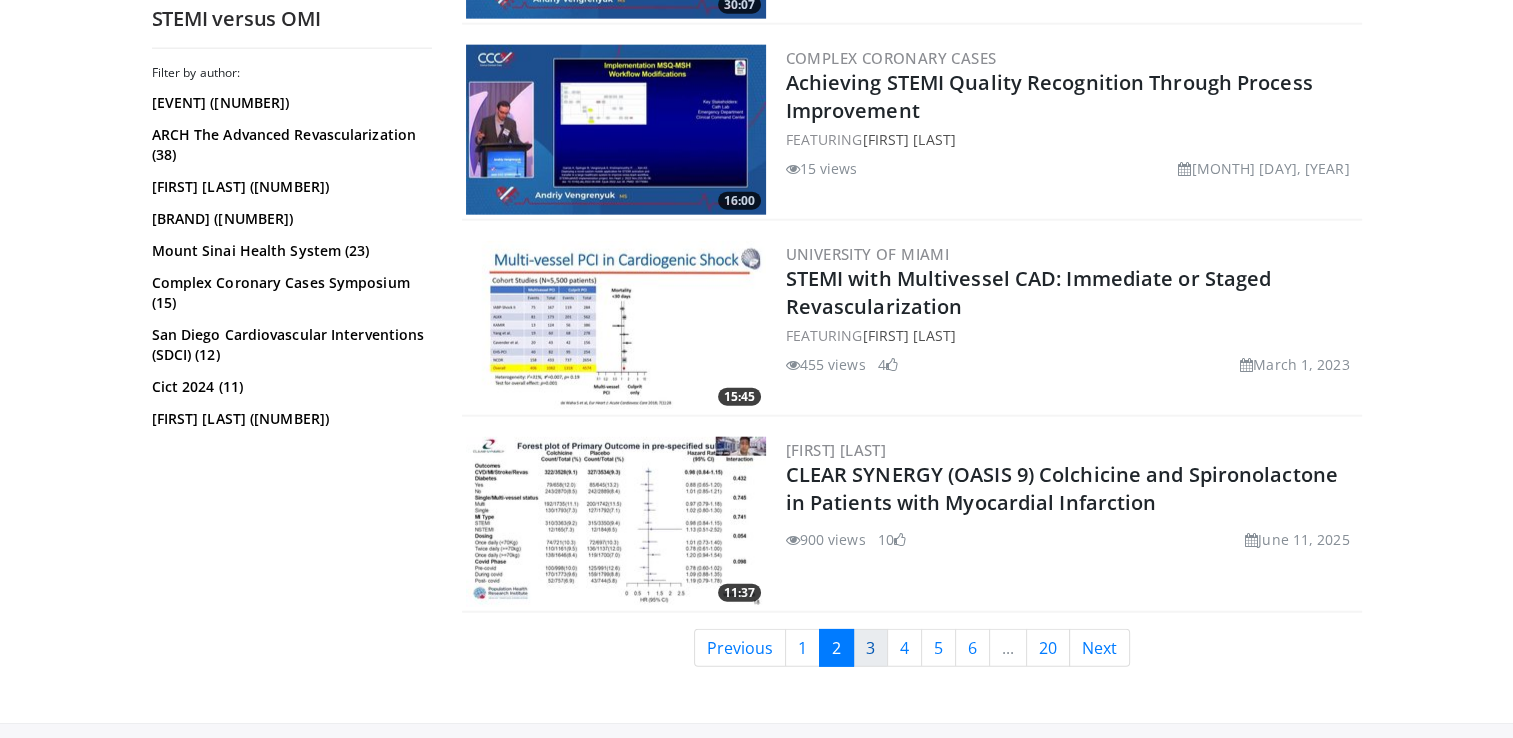 click on "3" at bounding box center [870, 648] 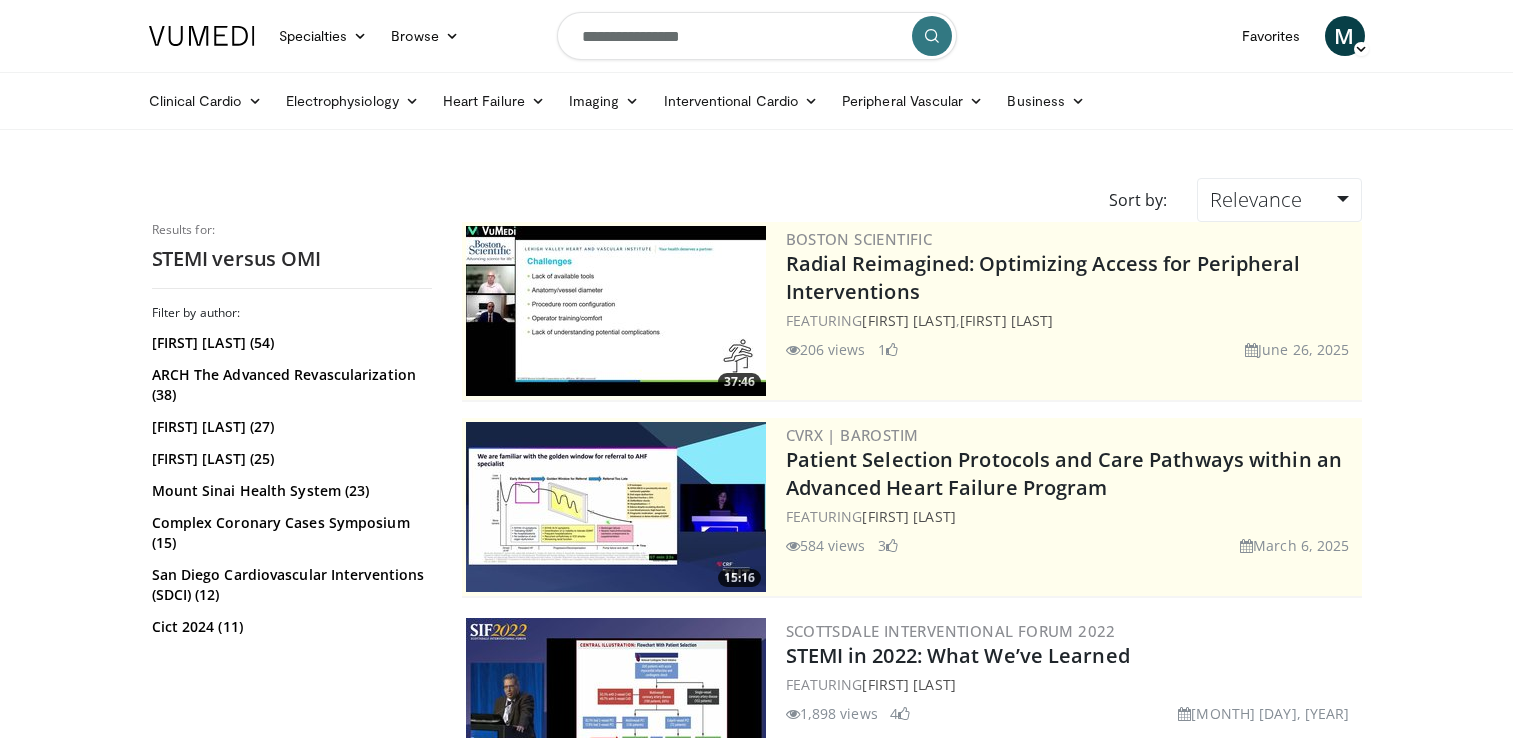 scroll, scrollTop: 0, scrollLeft: 0, axis: both 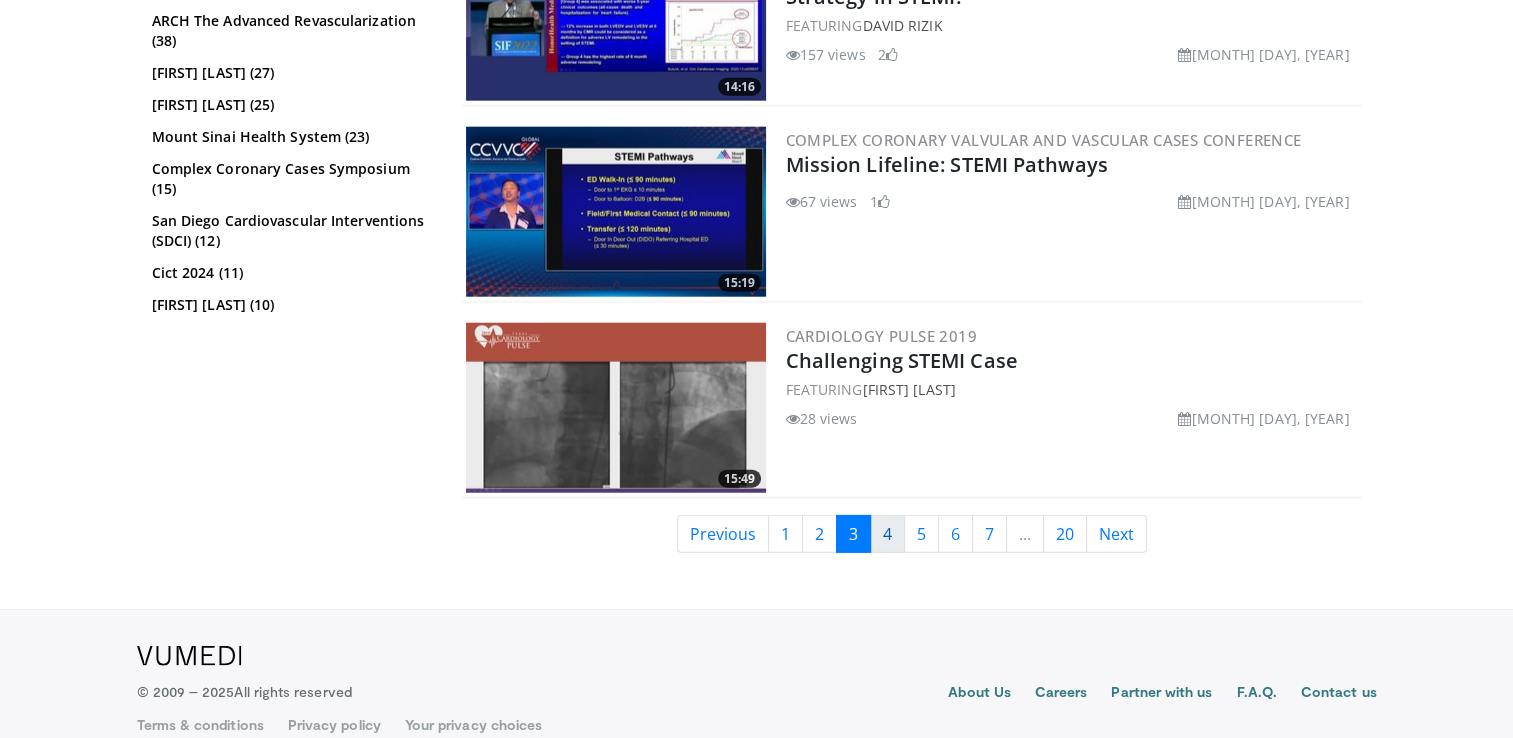 click on "4" at bounding box center (887, 534) 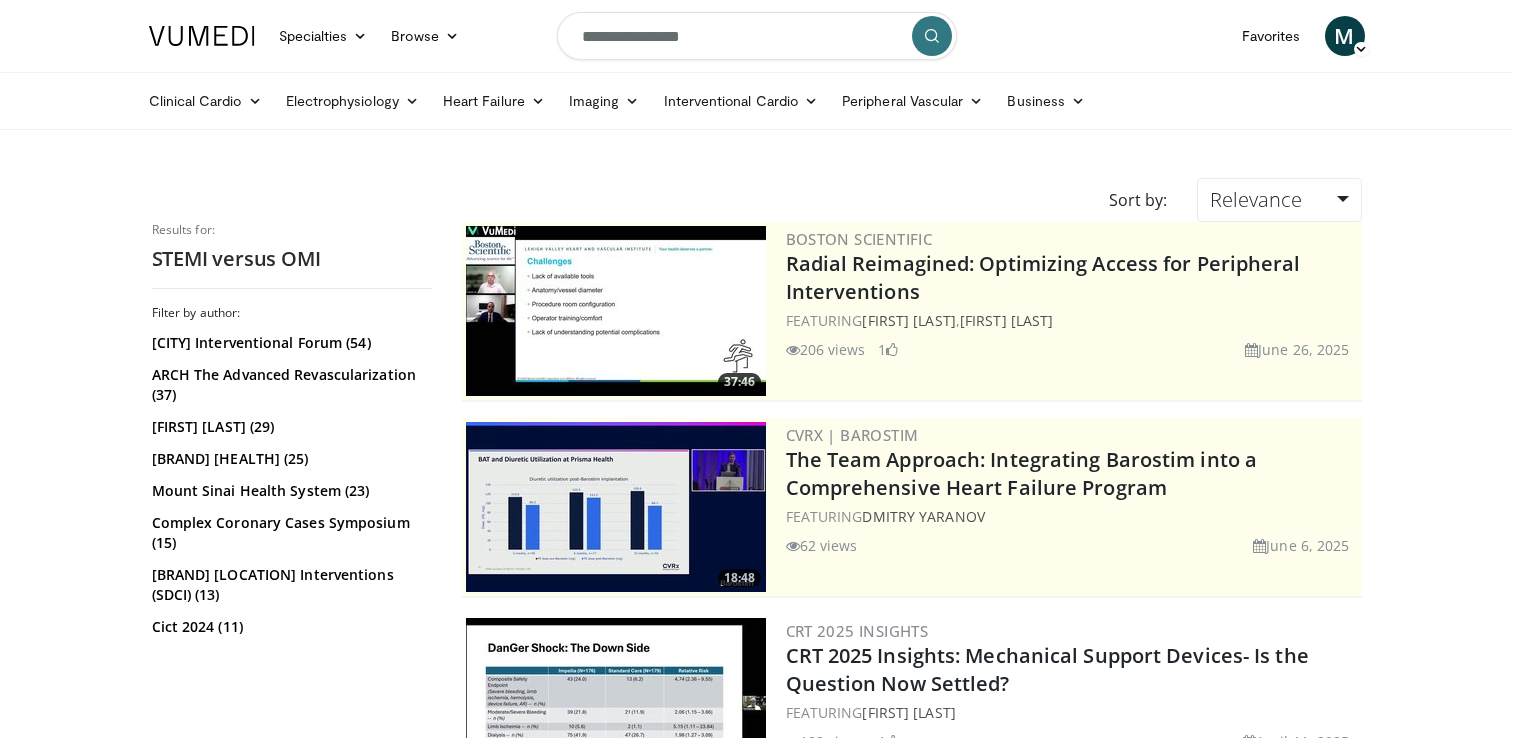 scroll, scrollTop: 0, scrollLeft: 0, axis: both 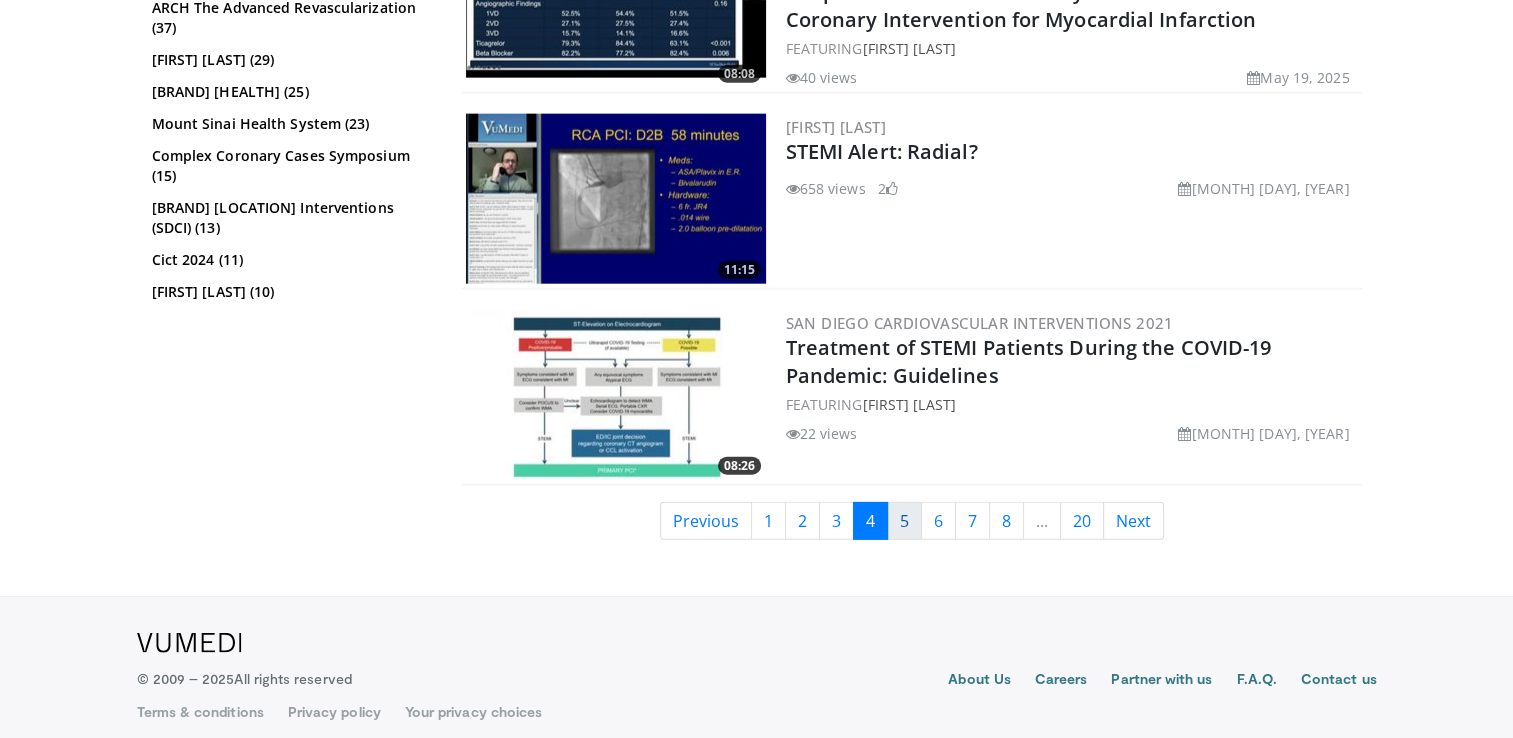 click on "5" at bounding box center (904, 521) 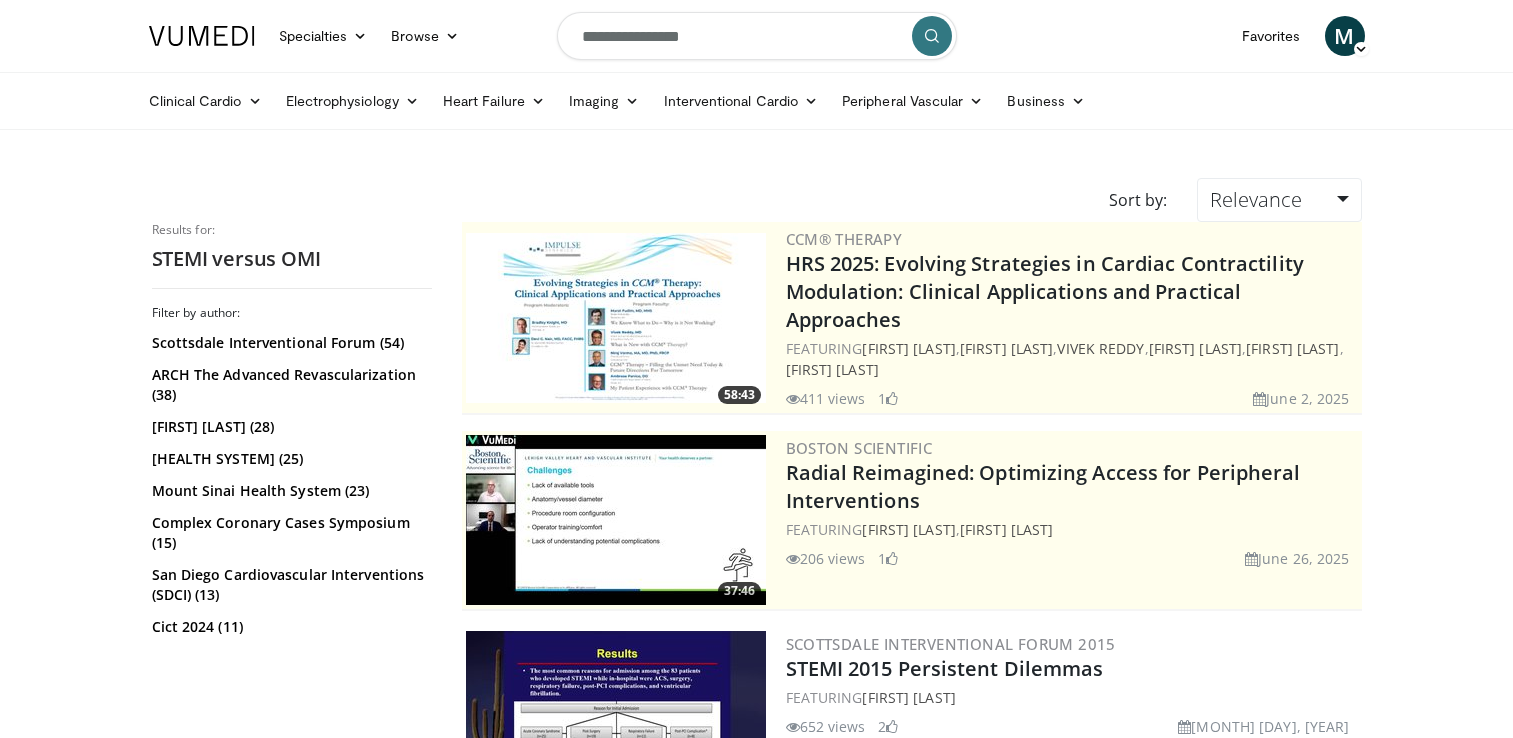 scroll, scrollTop: 0, scrollLeft: 0, axis: both 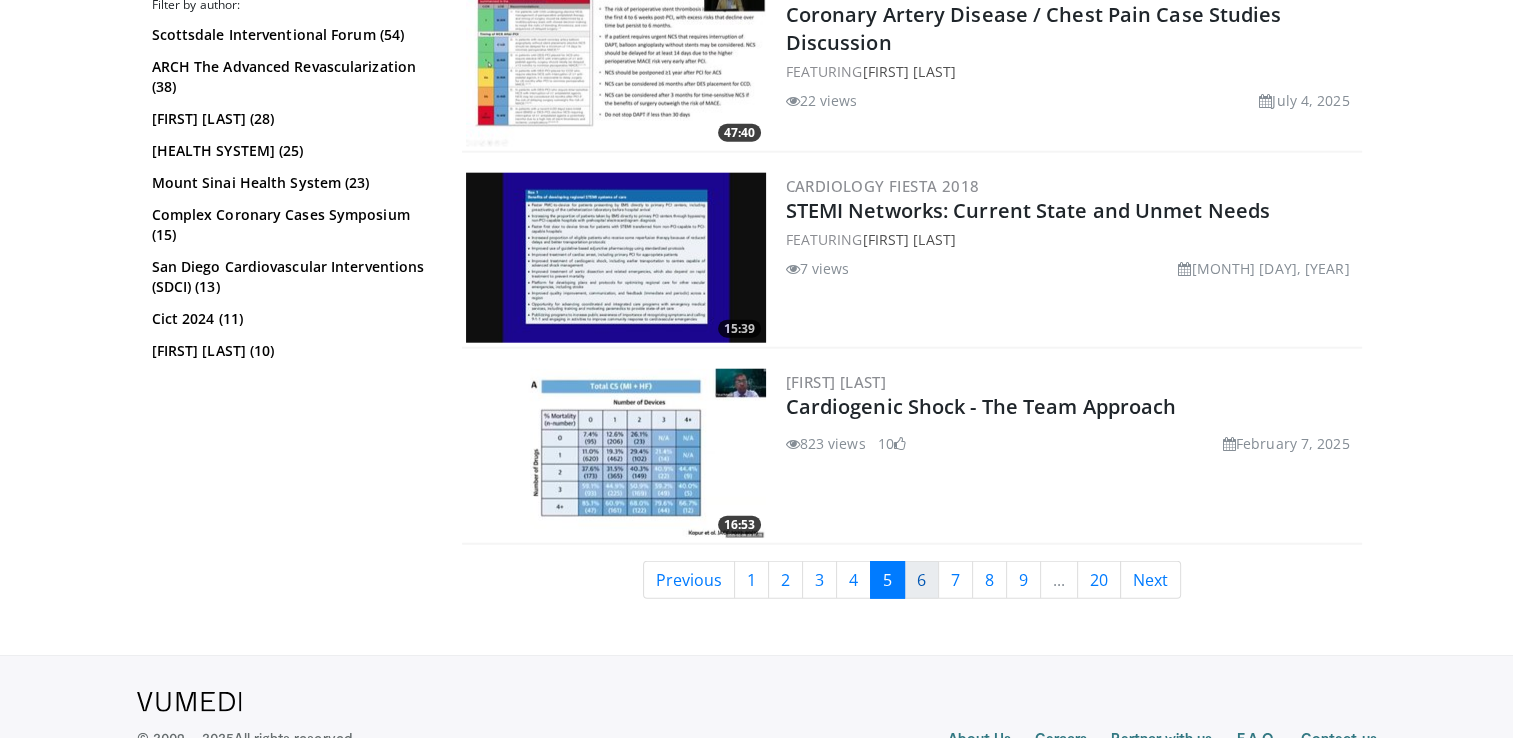 click on "6" at bounding box center [921, 580] 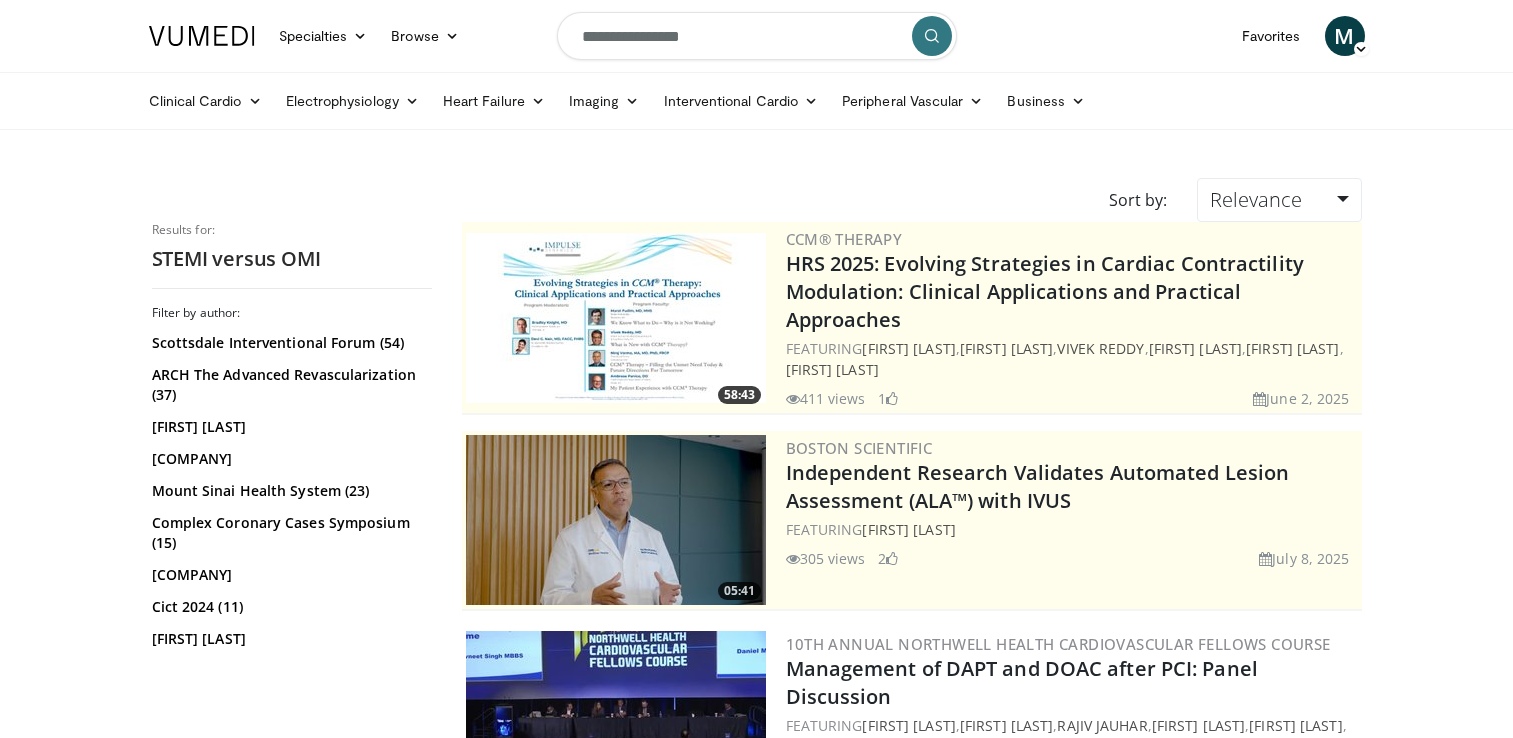 scroll, scrollTop: 0, scrollLeft: 0, axis: both 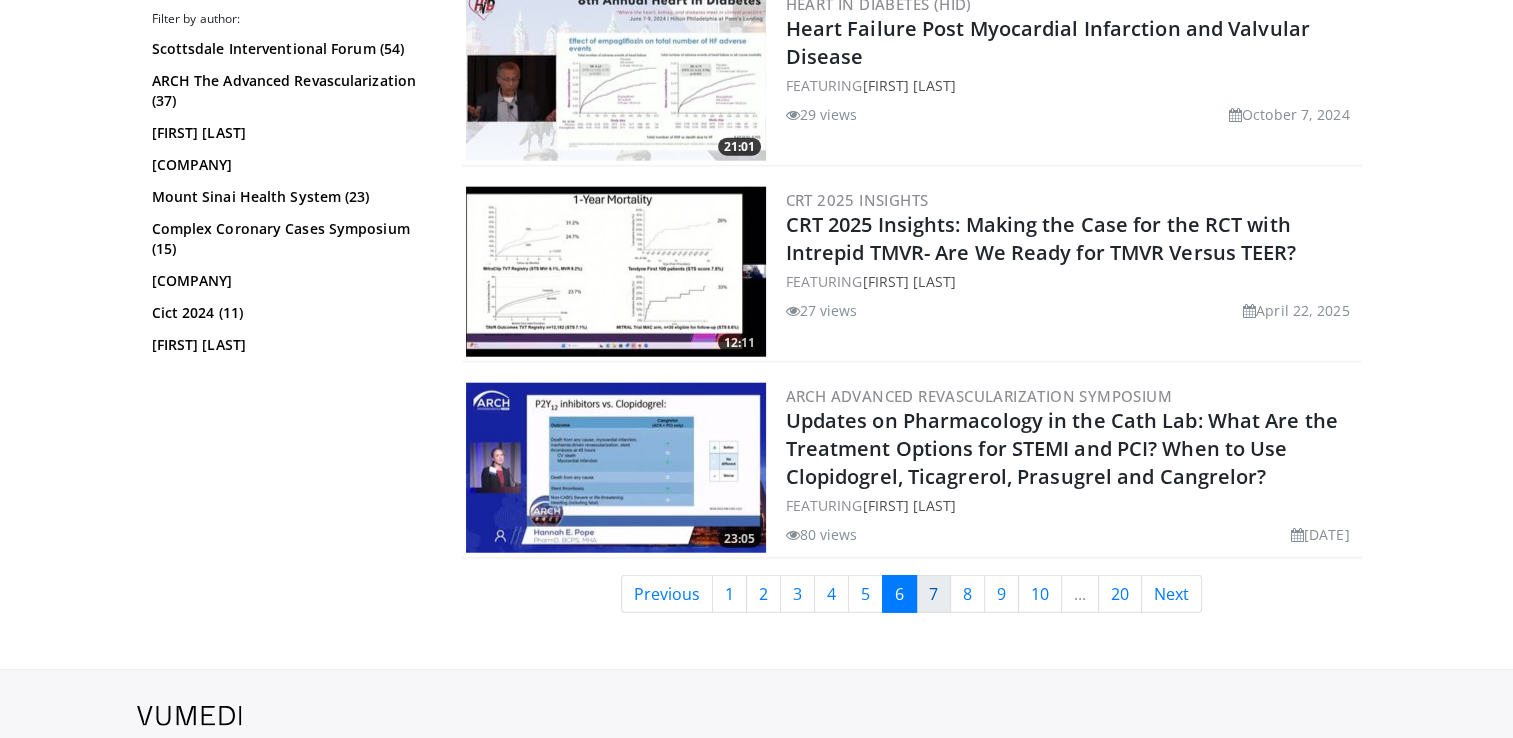 click on "7" at bounding box center (933, 594) 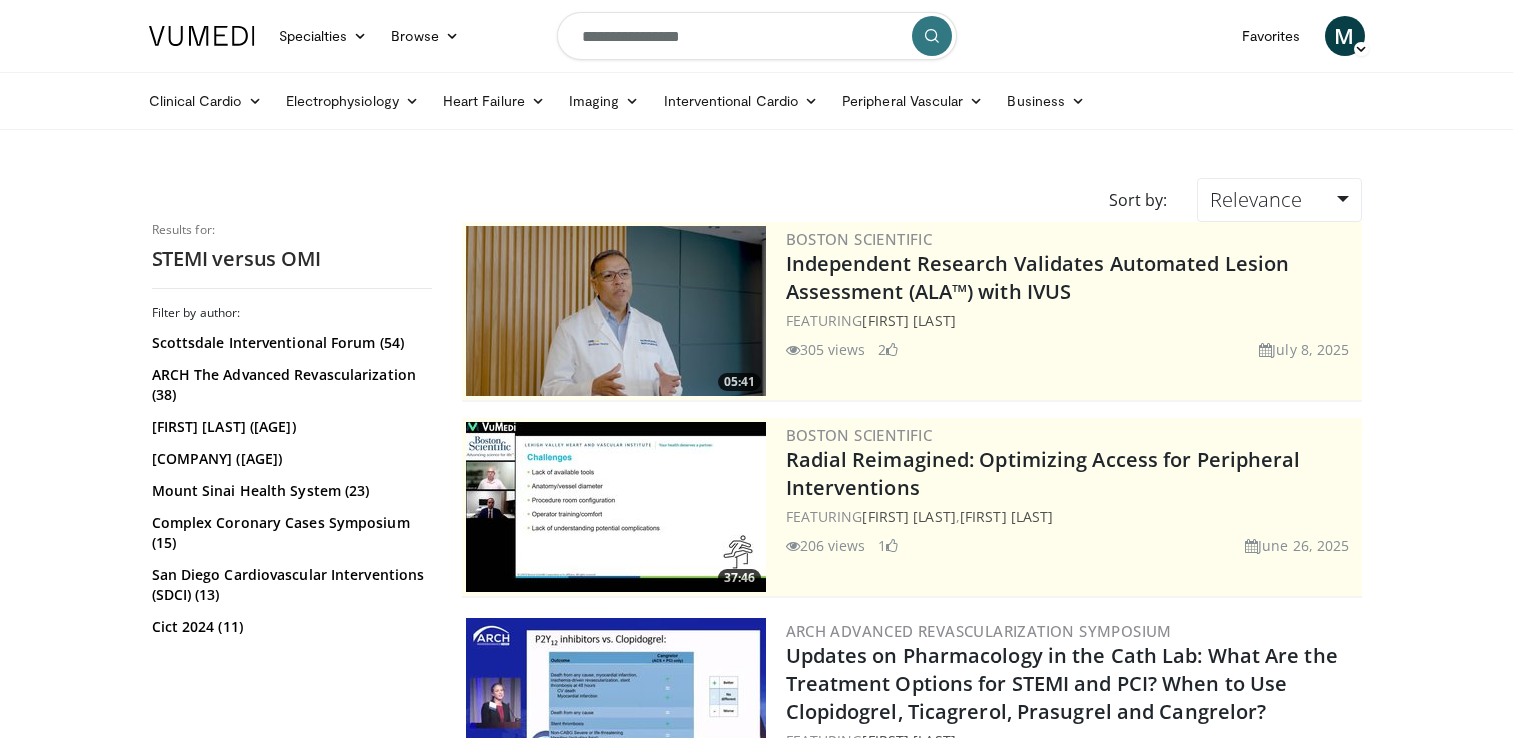 scroll, scrollTop: 0, scrollLeft: 0, axis: both 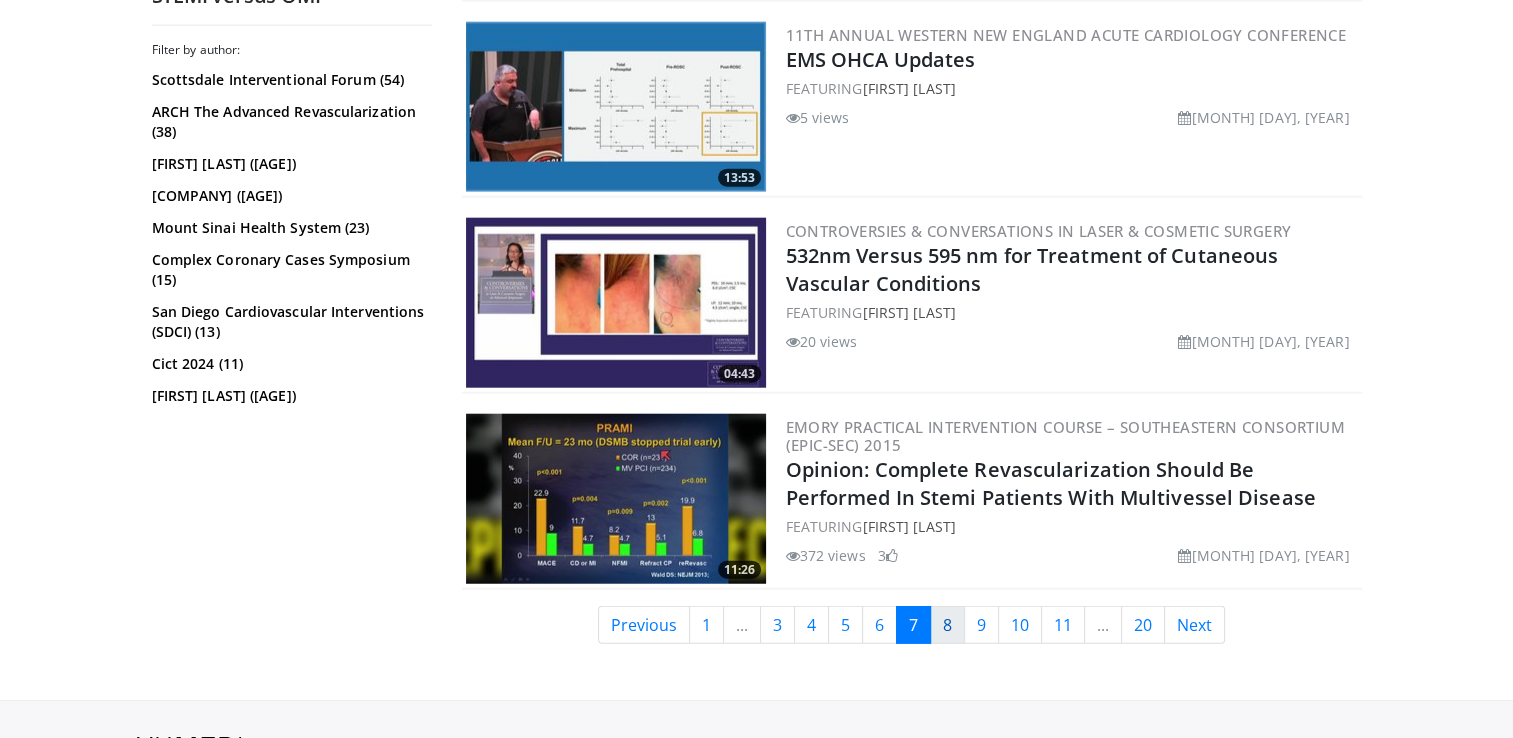 click on "8" at bounding box center [947, 625] 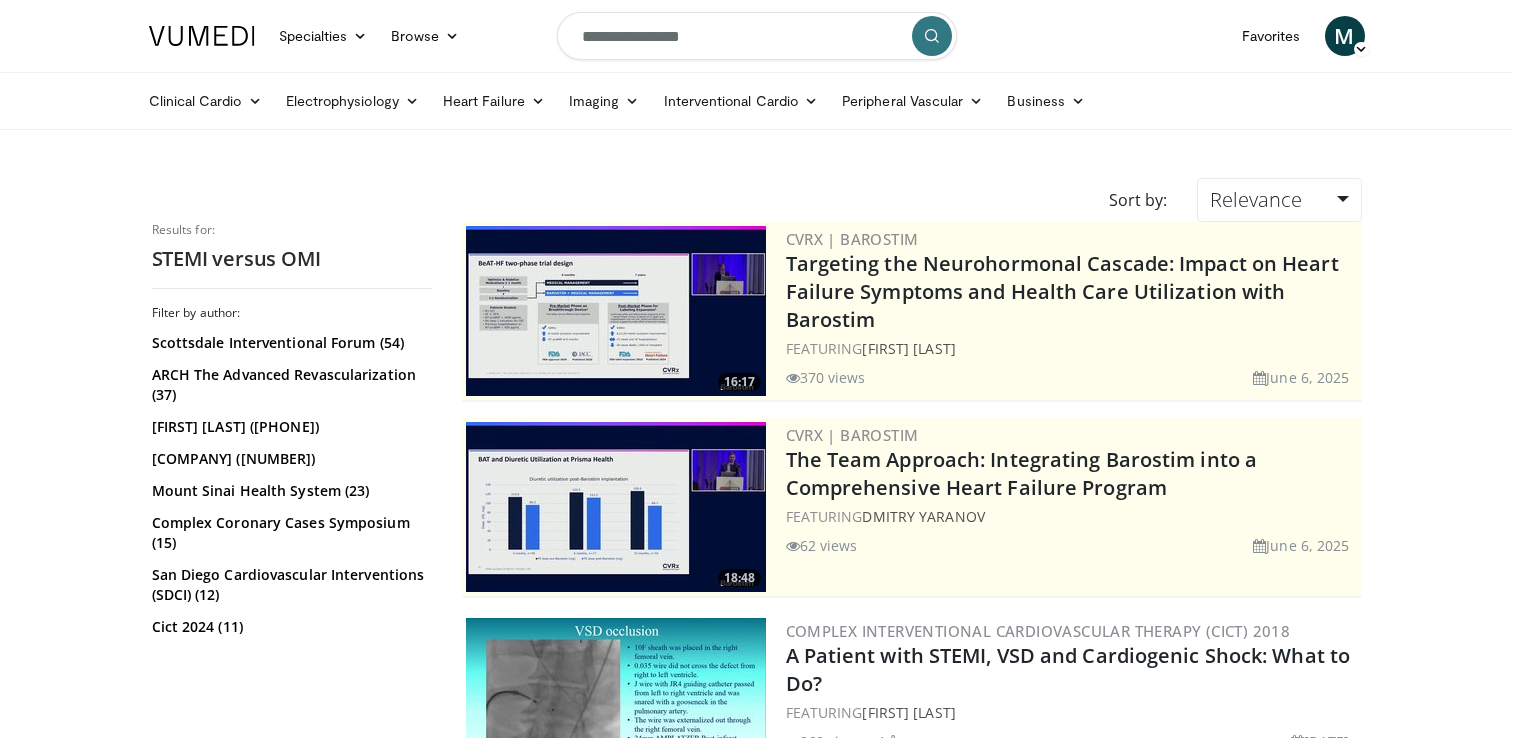scroll, scrollTop: 0, scrollLeft: 0, axis: both 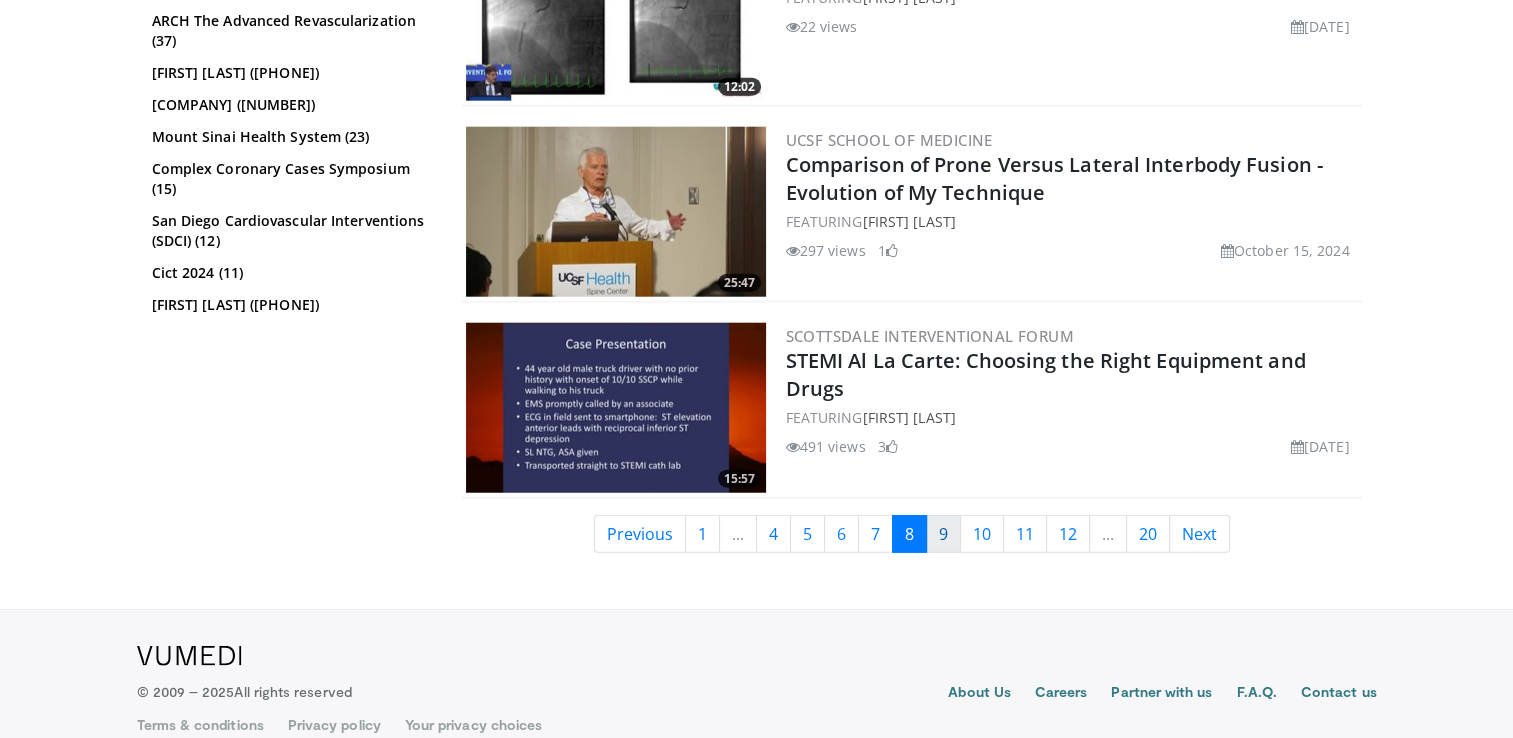 click on "9" at bounding box center [943, 534] 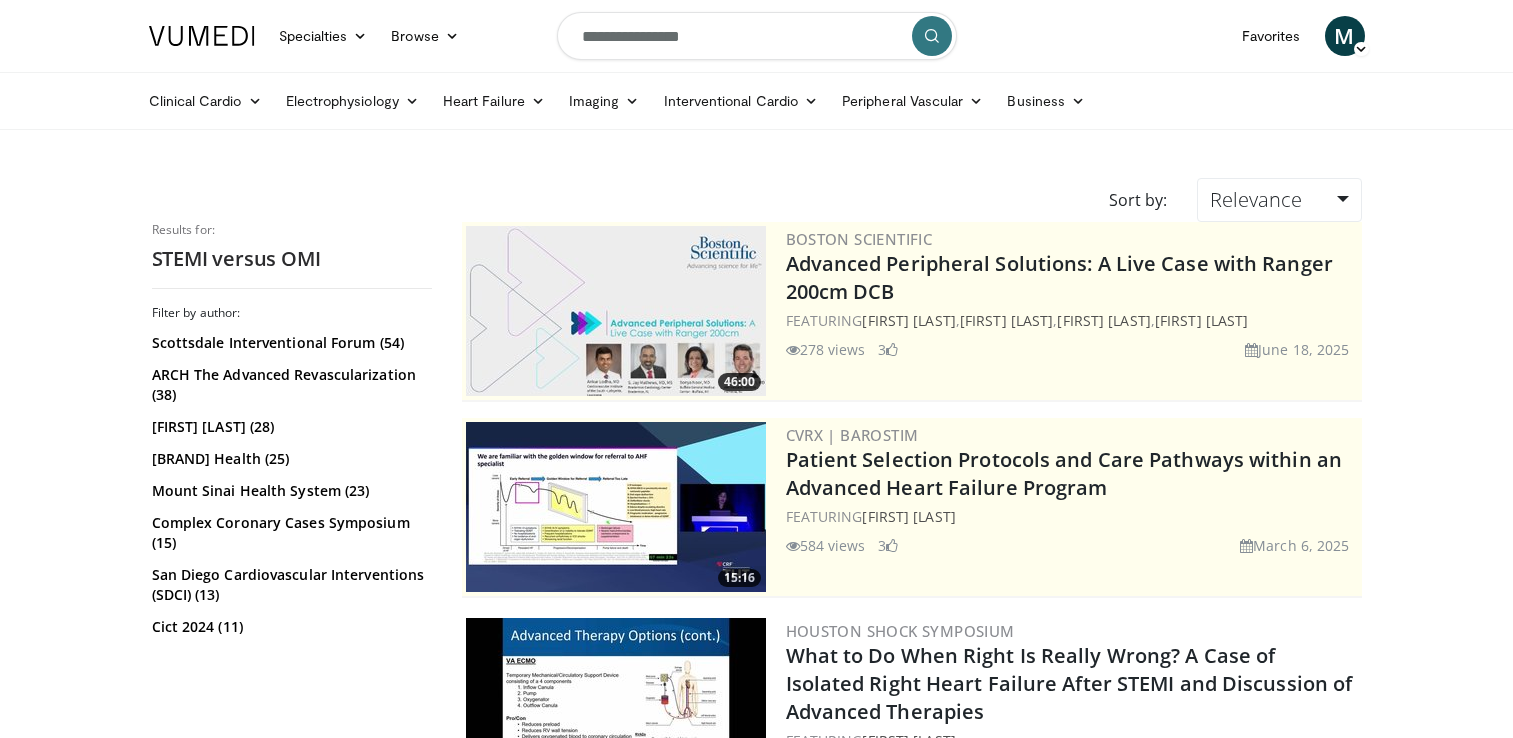 scroll, scrollTop: 0, scrollLeft: 0, axis: both 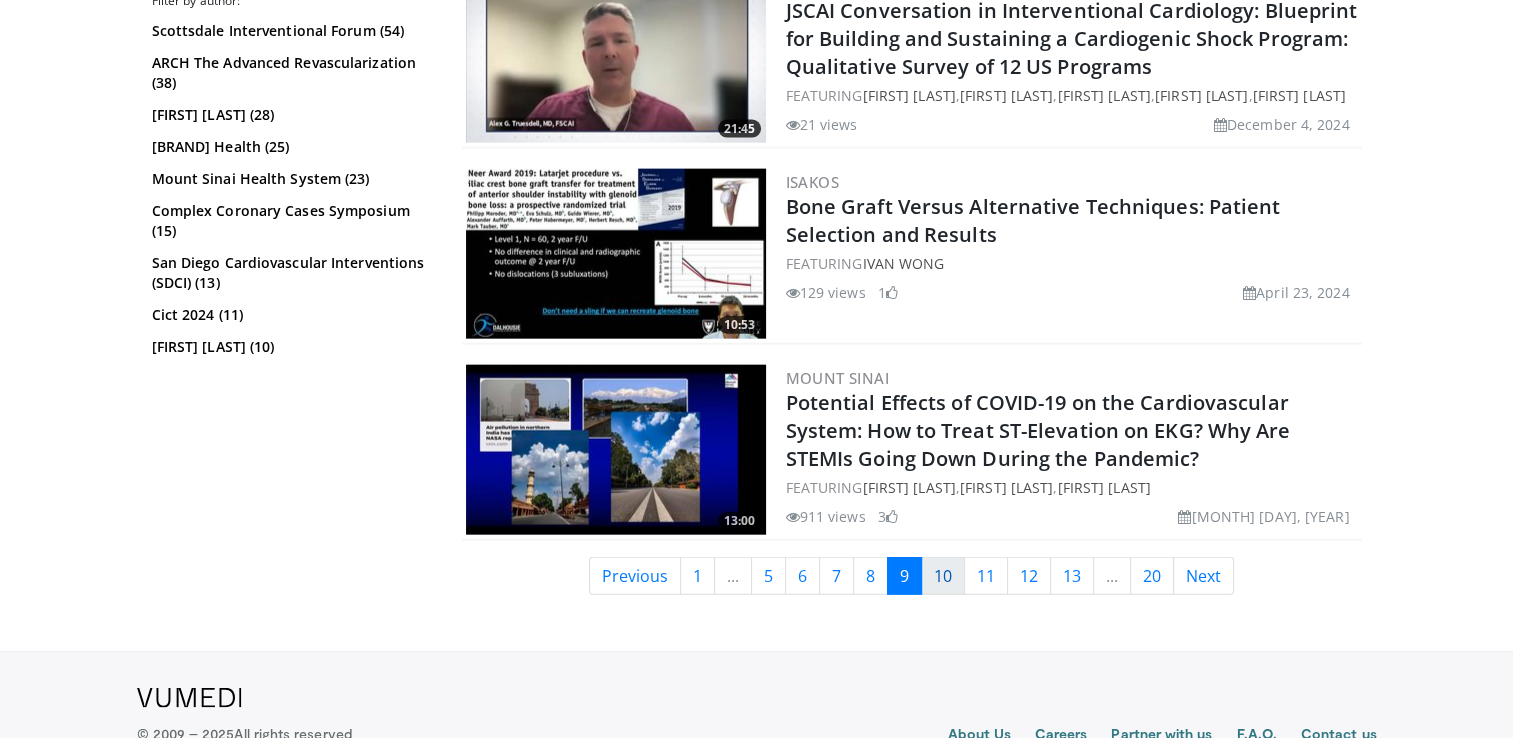click on "10" at bounding box center (943, 576) 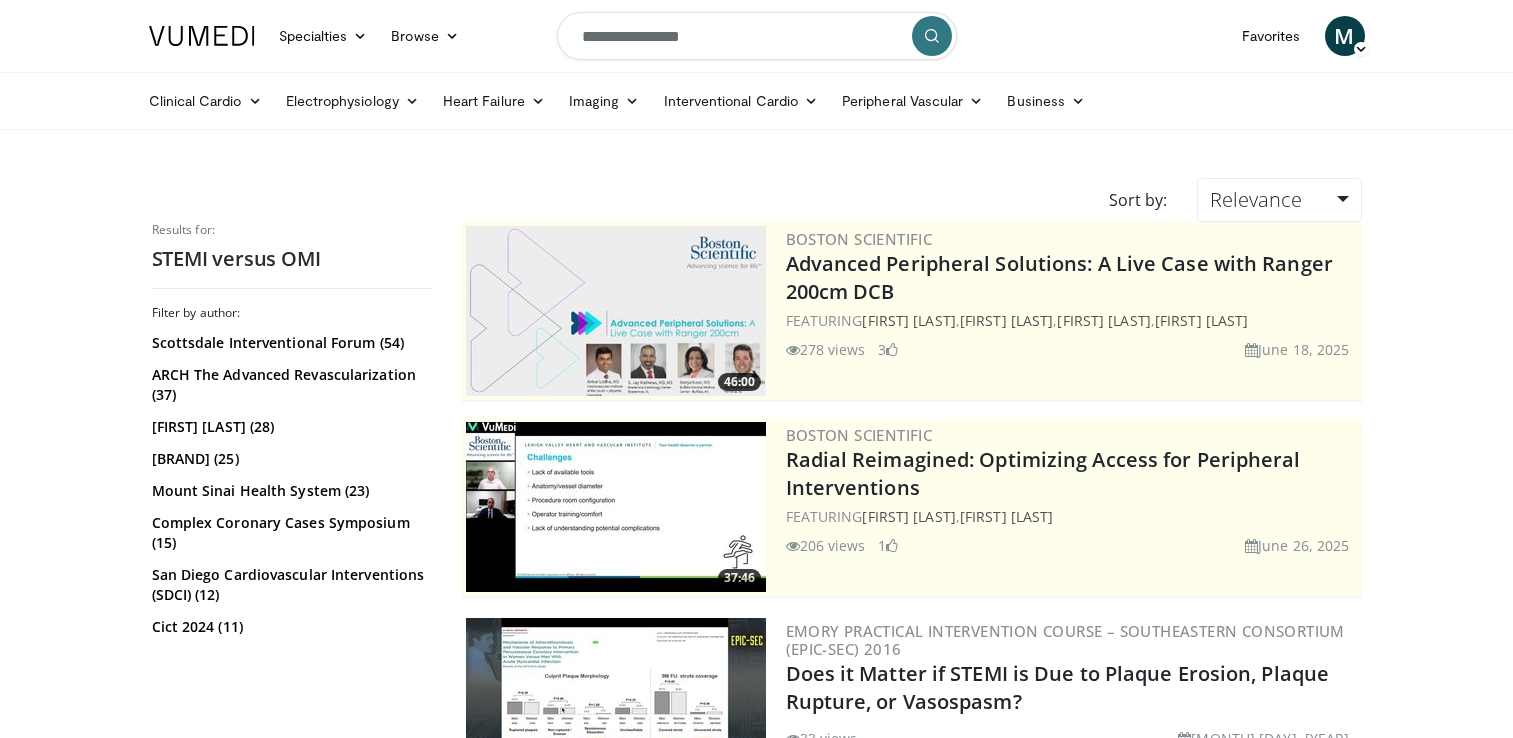 scroll, scrollTop: 0, scrollLeft: 0, axis: both 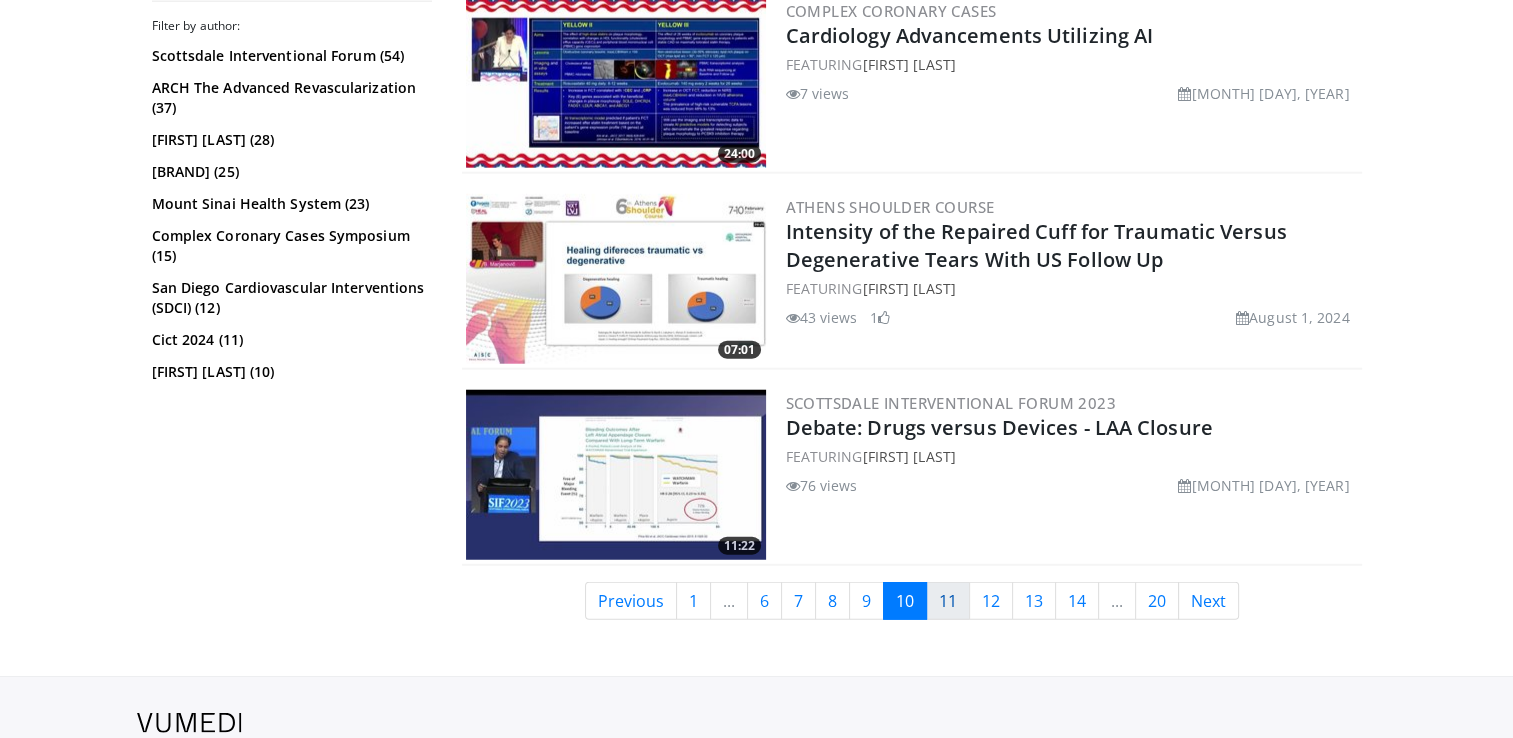 click on "11" at bounding box center (948, 601) 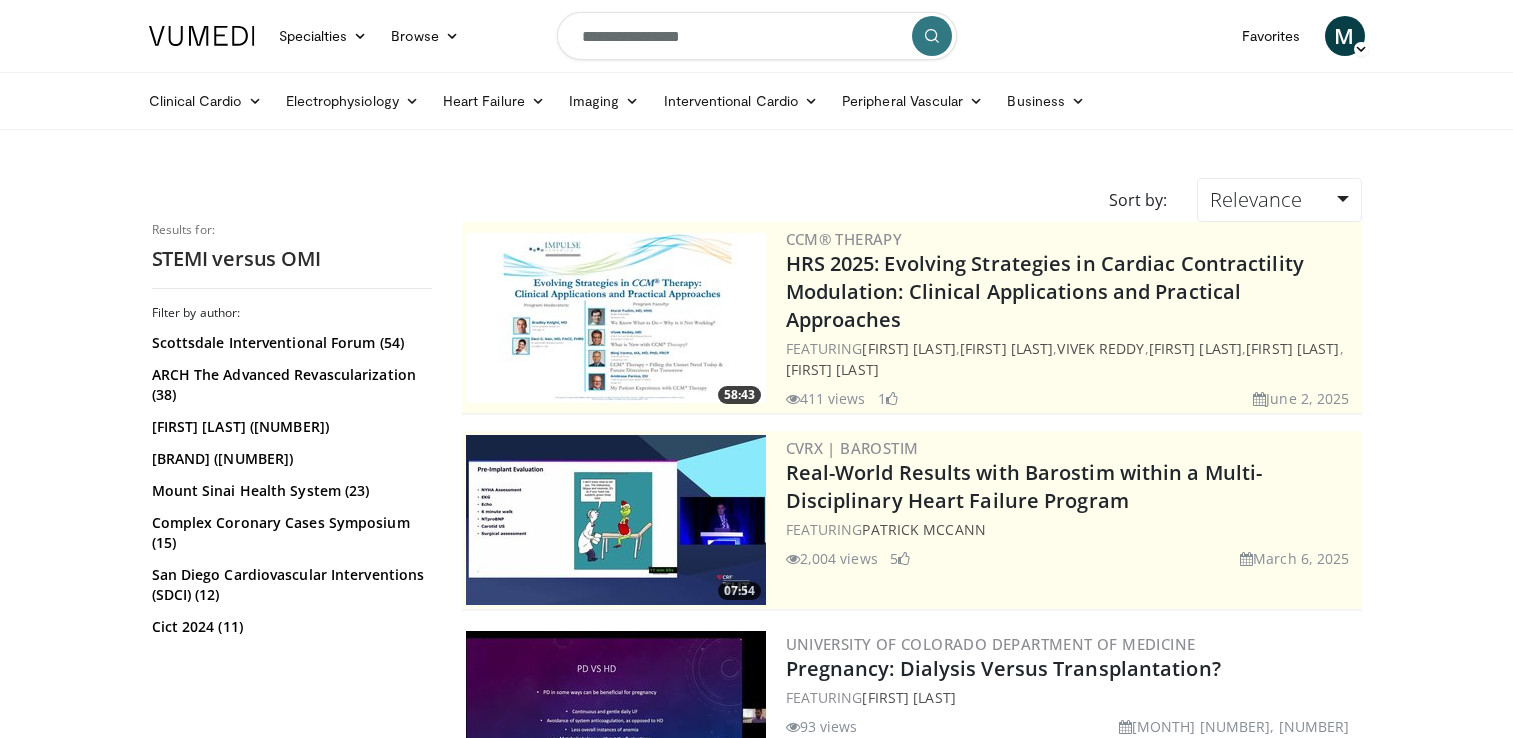 scroll, scrollTop: 0, scrollLeft: 0, axis: both 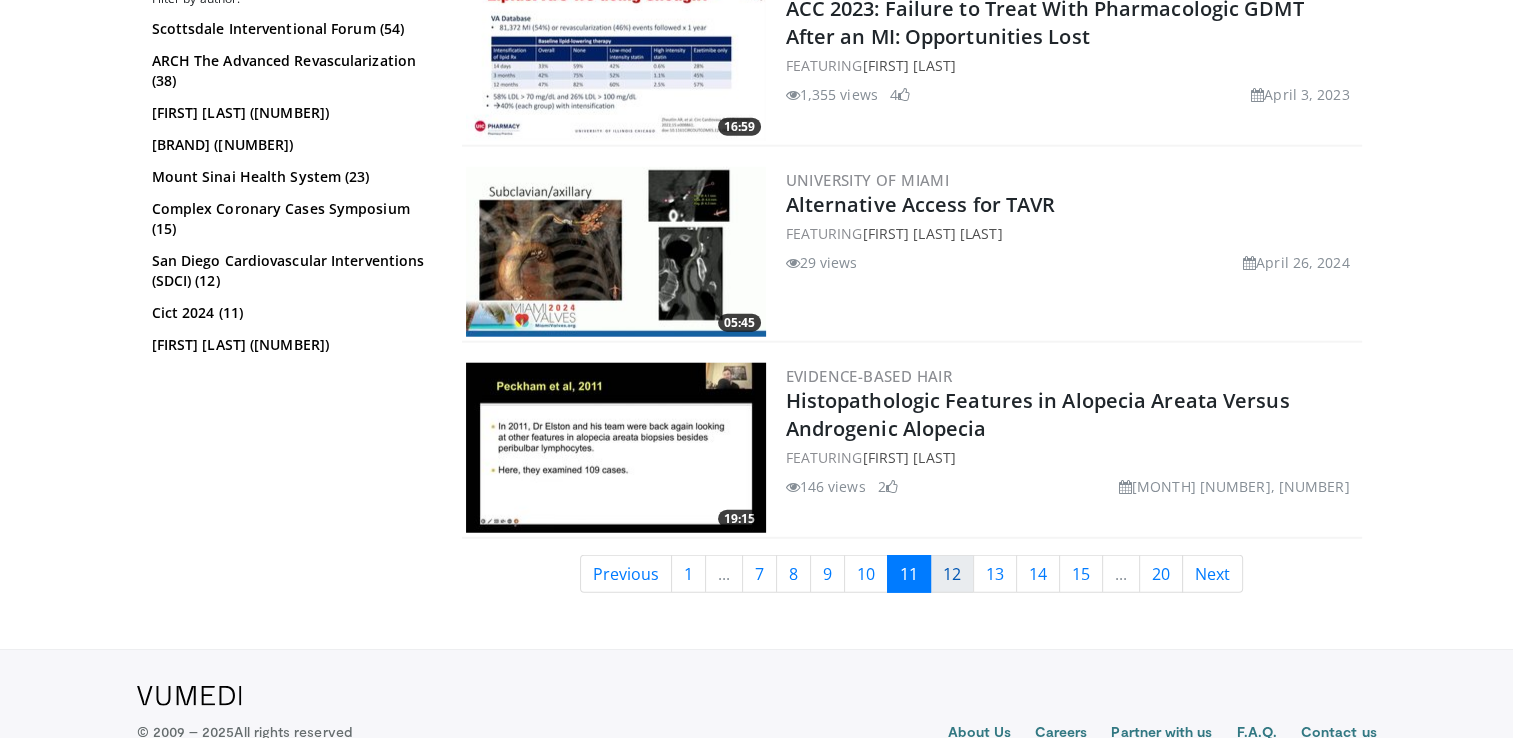 click on "12" at bounding box center (952, 574) 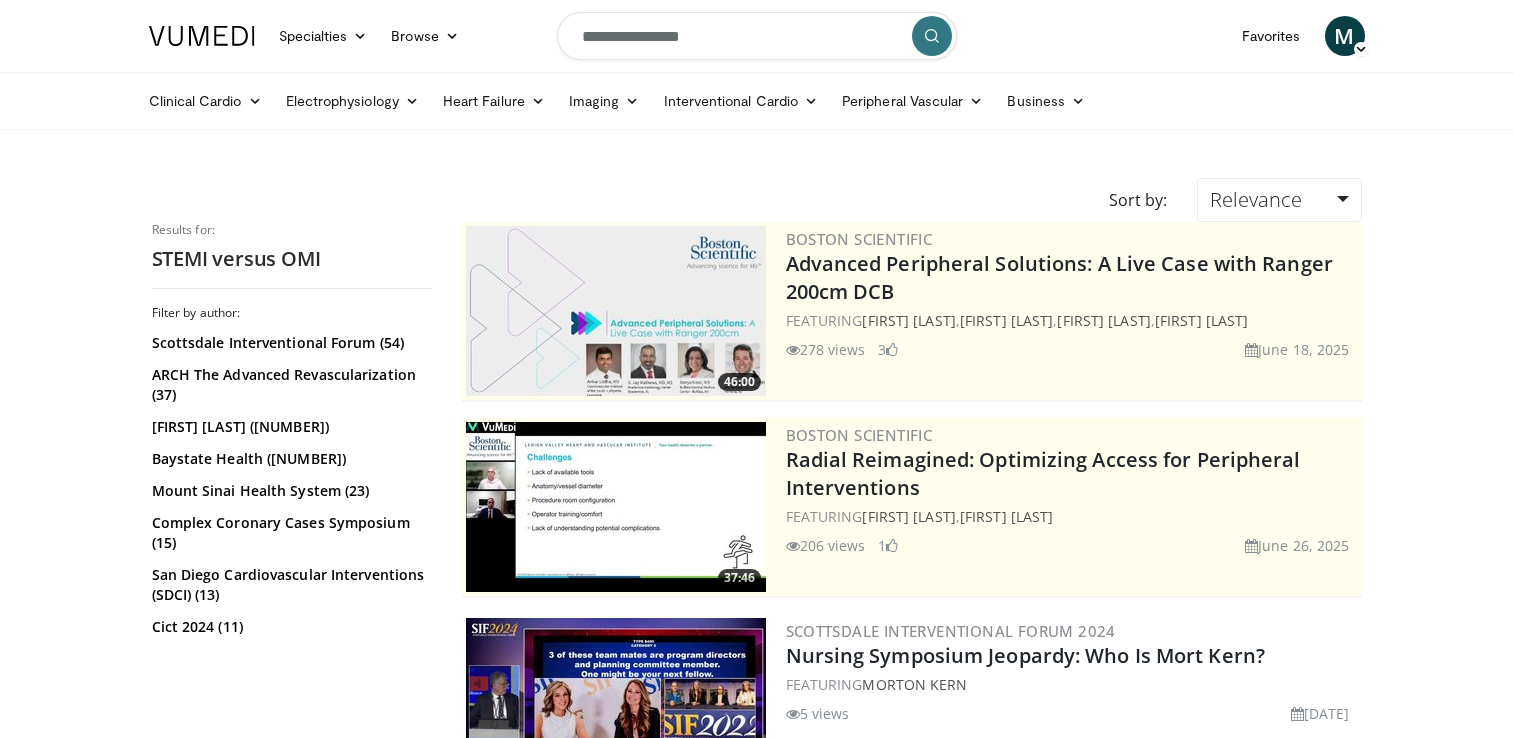 scroll, scrollTop: 0, scrollLeft: 0, axis: both 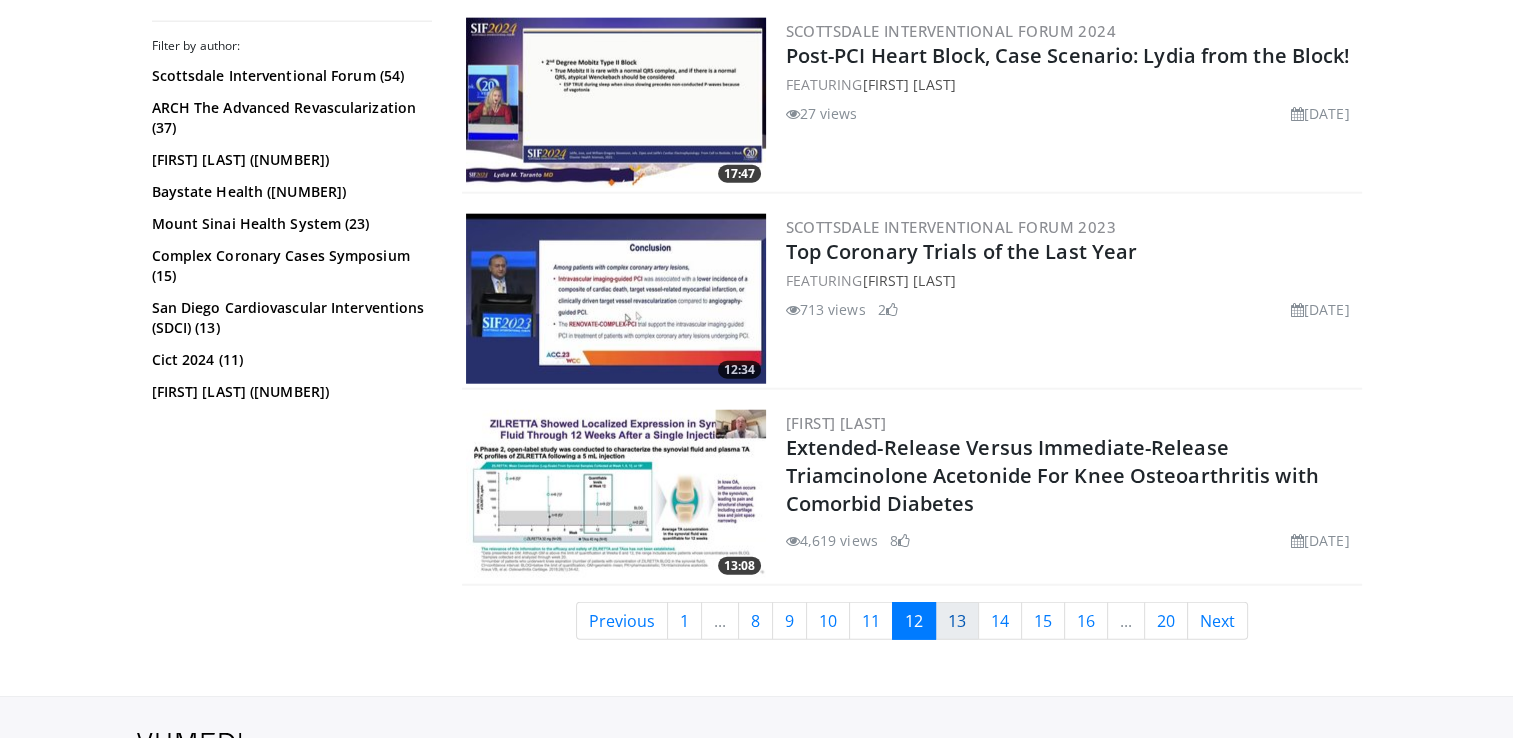 click on "13" at bounding box center (957, 621) 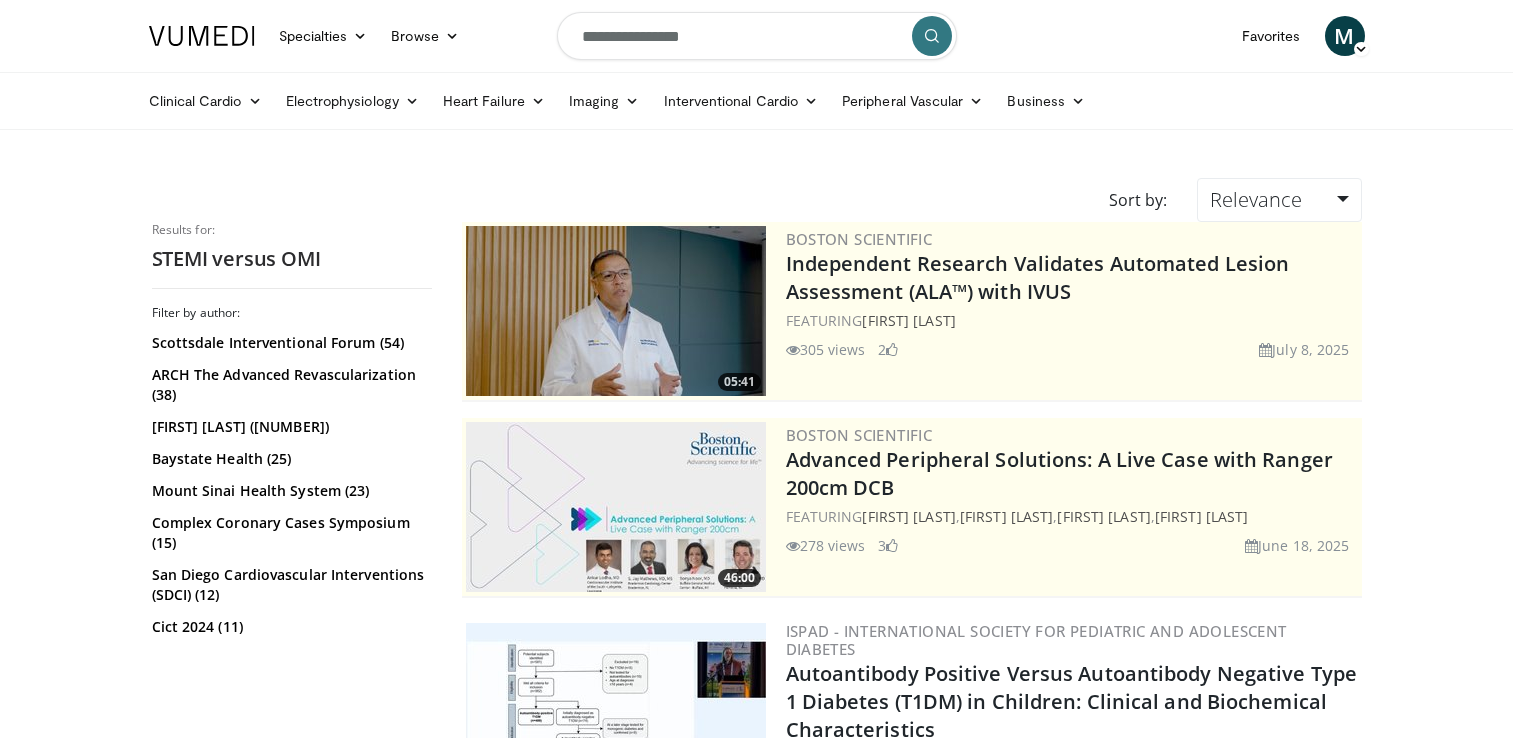 scroll, scrollTop: 0, scrollLeft: 0, axis: both 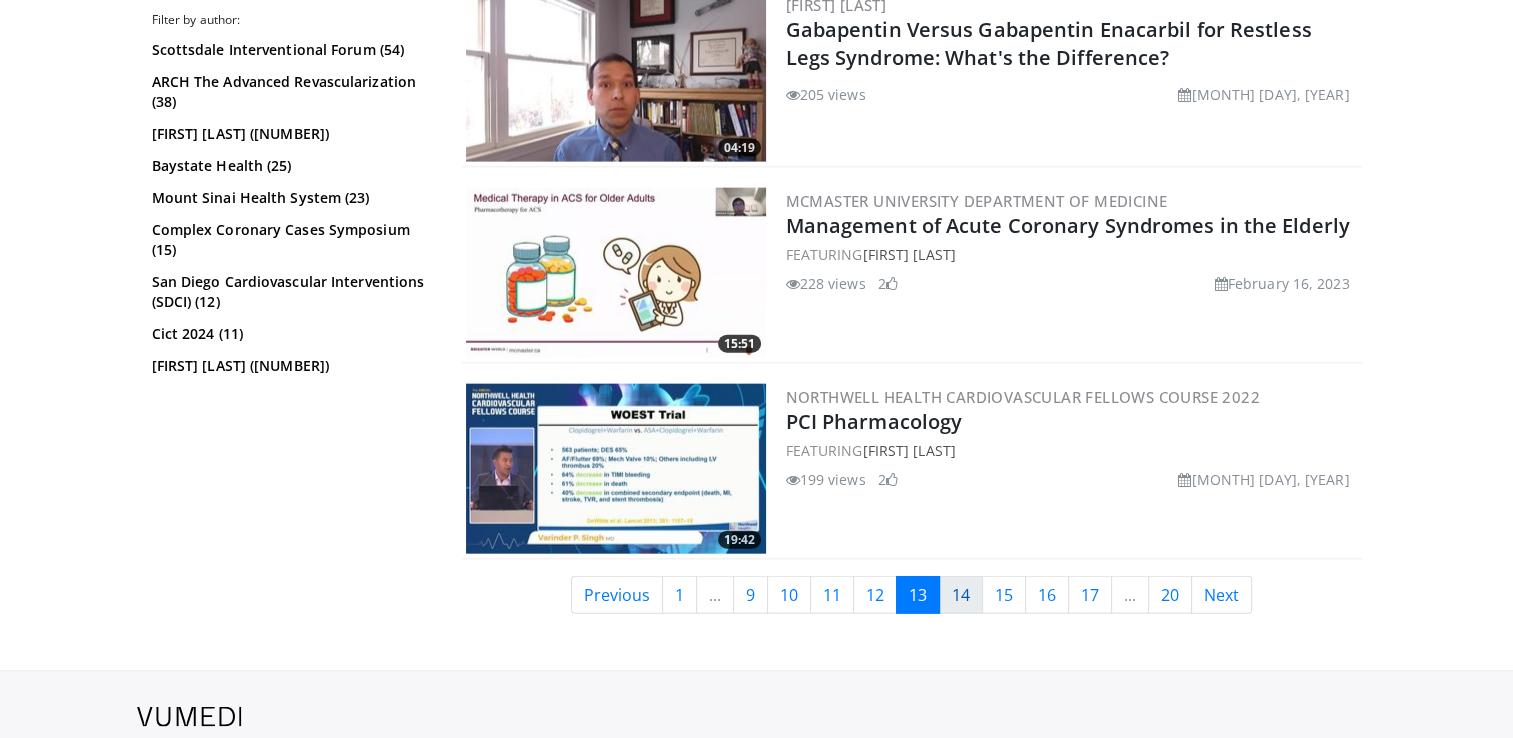 click on "14" at bounding box center [961, 595] 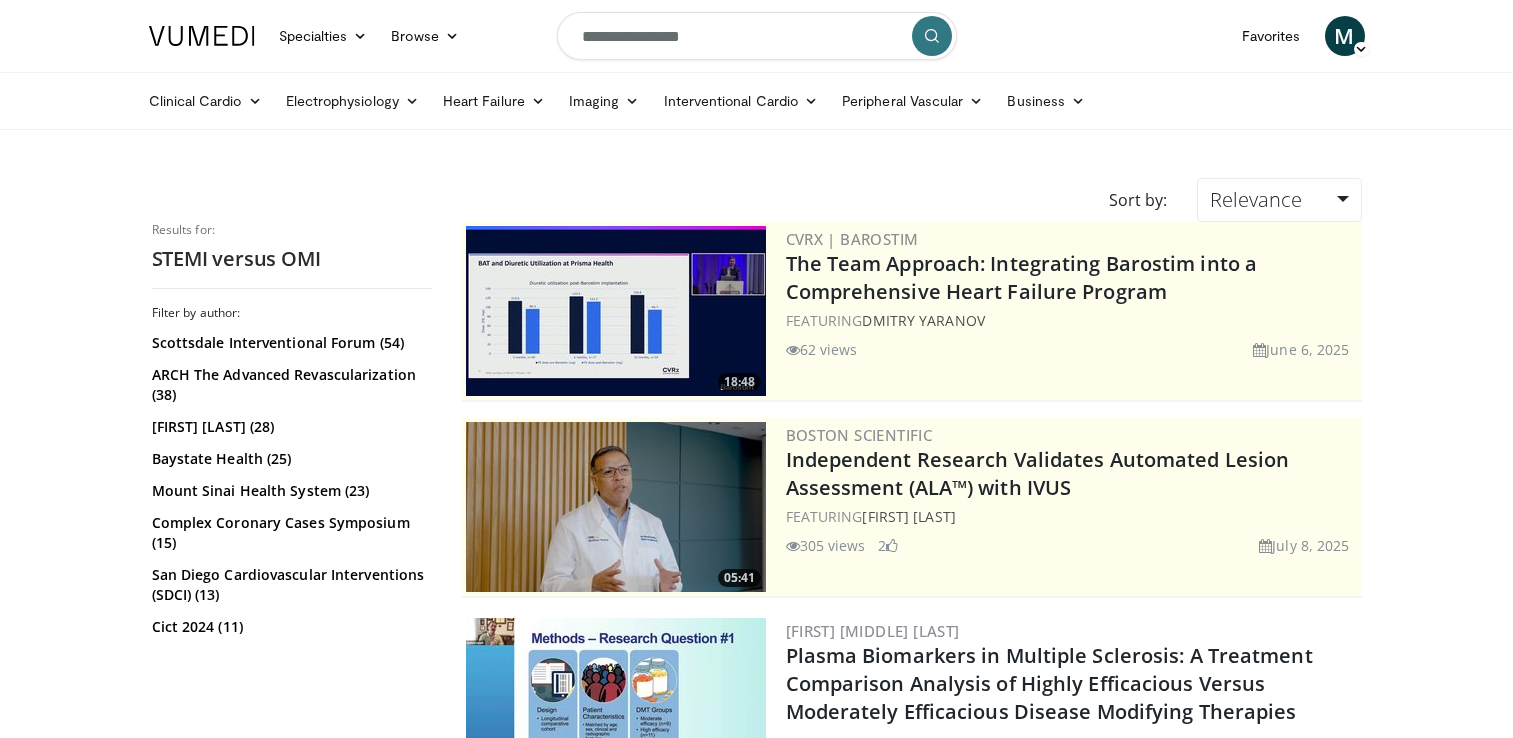 scroll, scrollTop: 0, scrollLeft: 0, axis: both 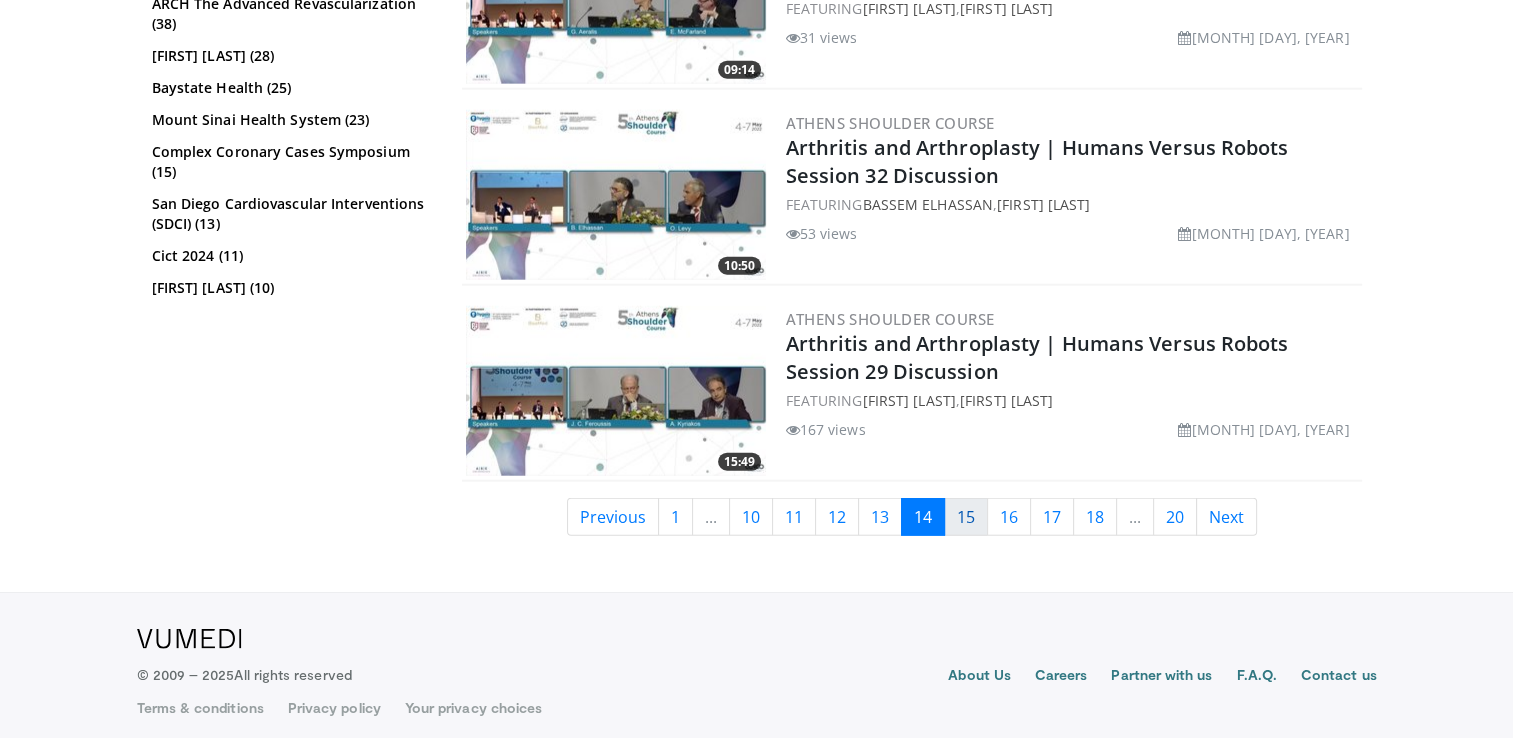 click on "15" at bounding box center [966, 517] 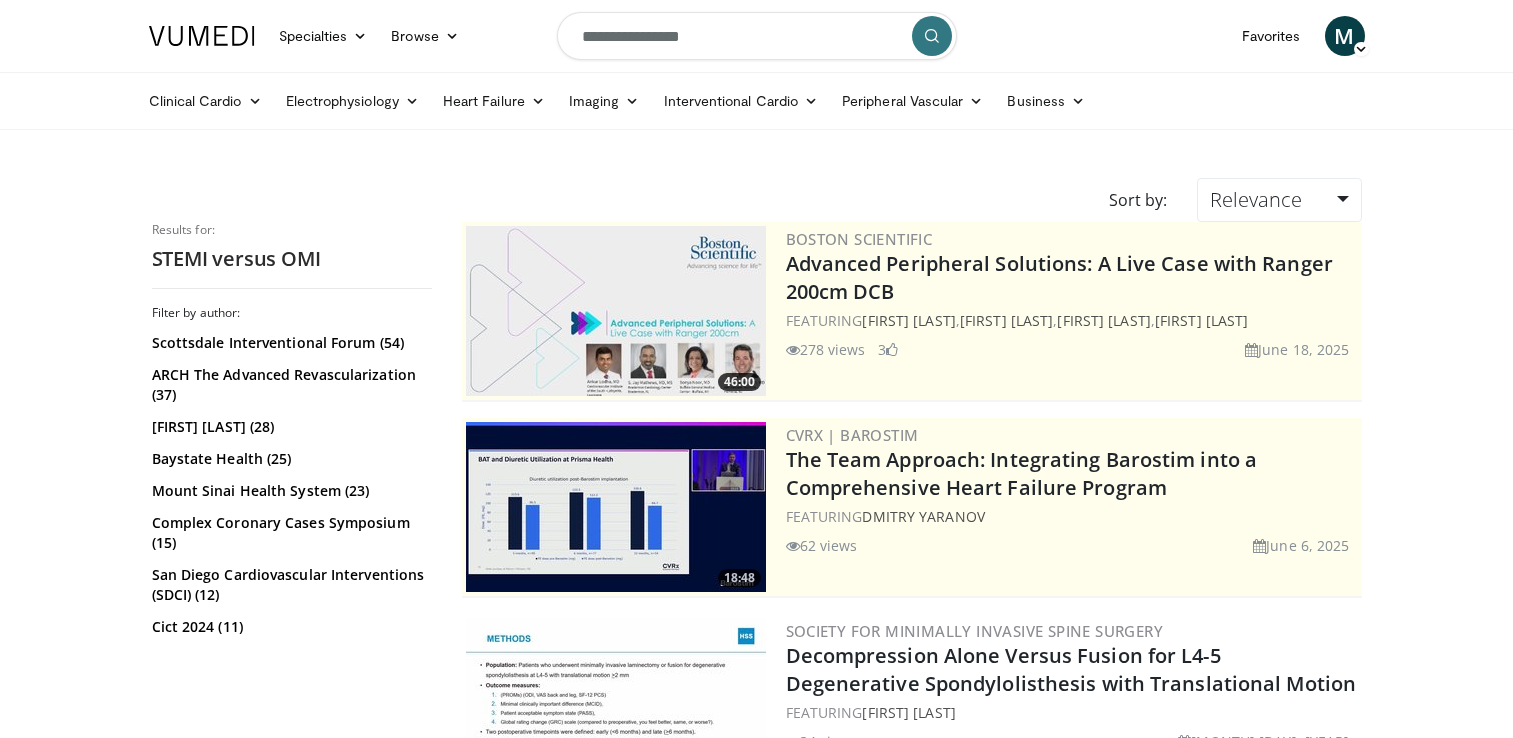 scroll, scrollTop: 0, scrollLeft: 0, axis: both 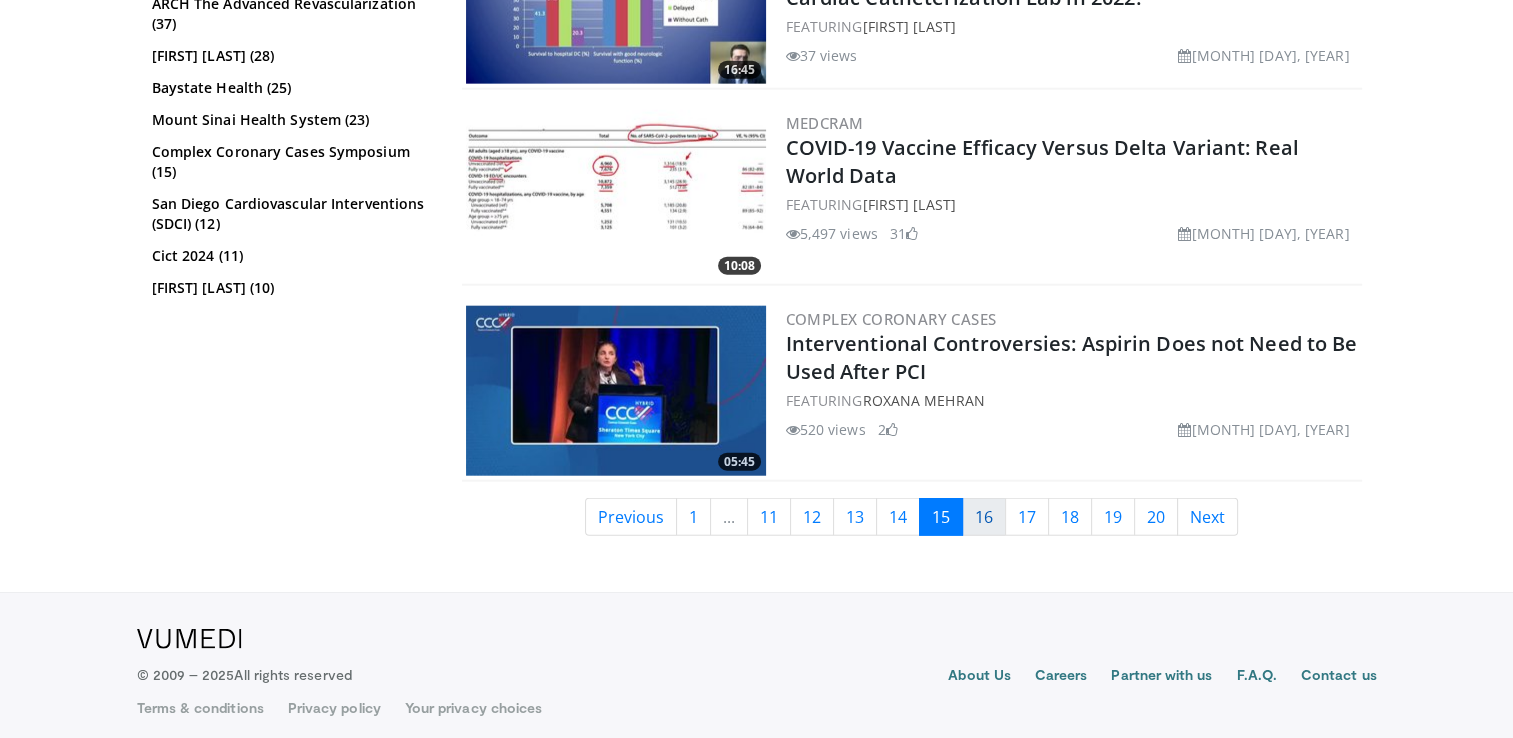 click on "16" at bounding box center [984, 517] 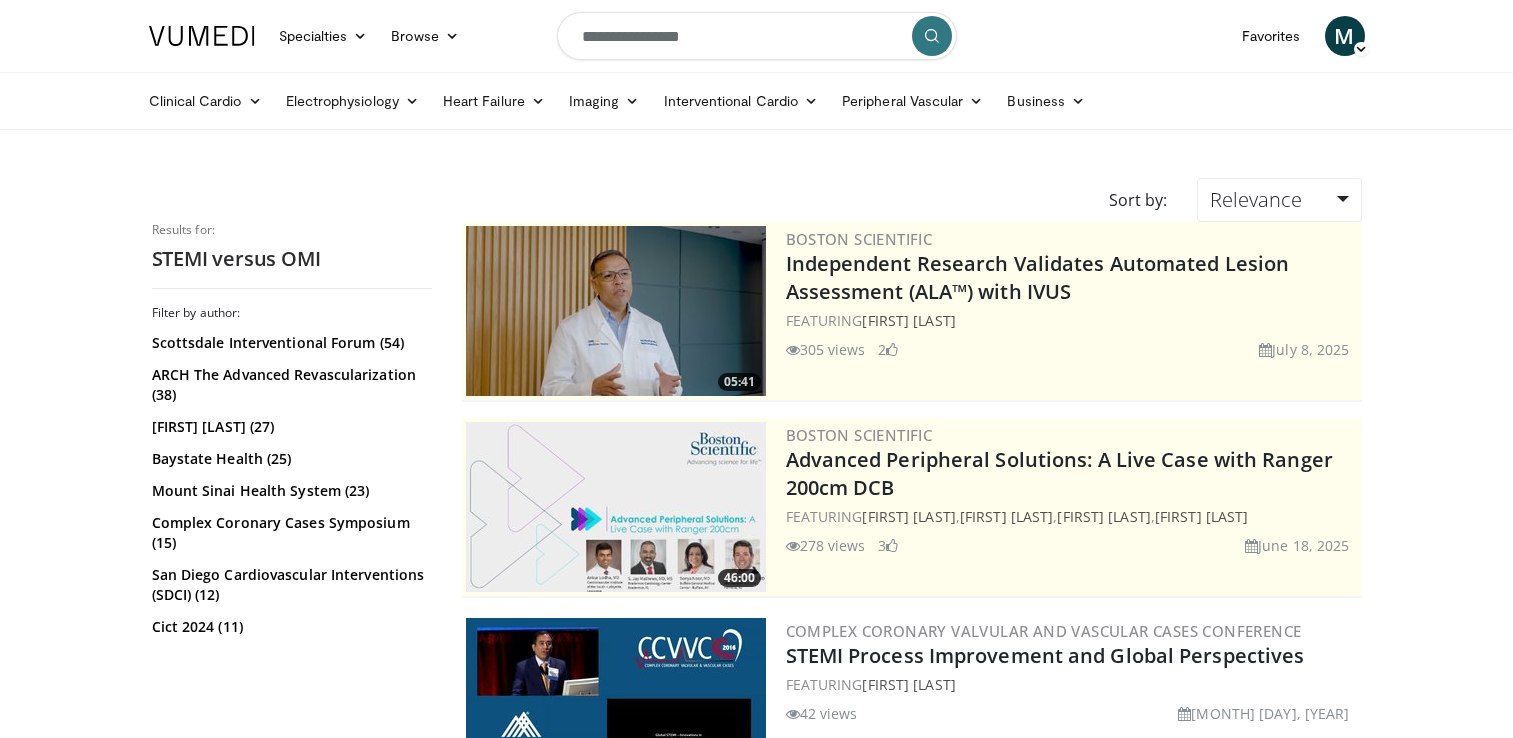 scroll, scrollTop: 0, scrollLeft: 0, axis: both 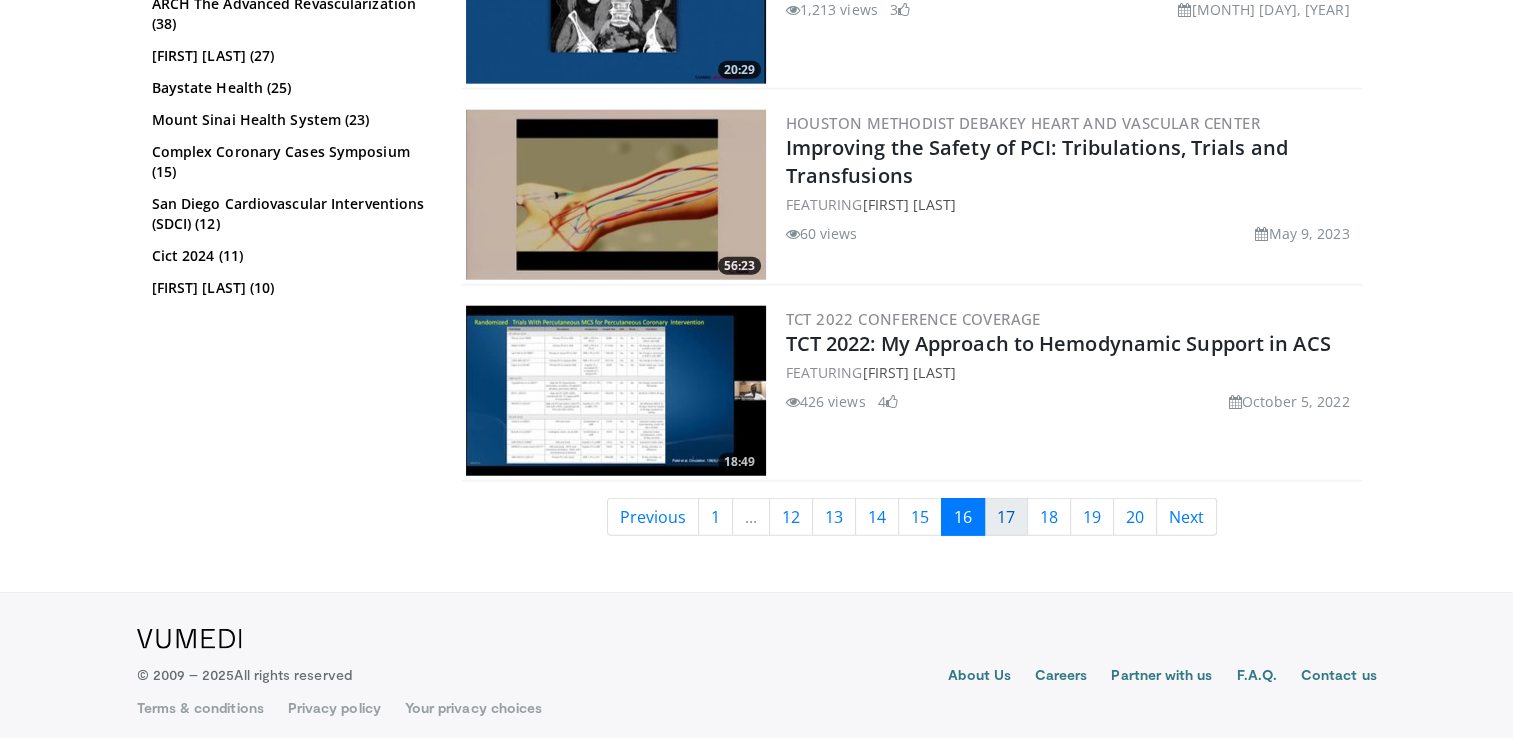 click on "17" at bounding box center (1006, 517) 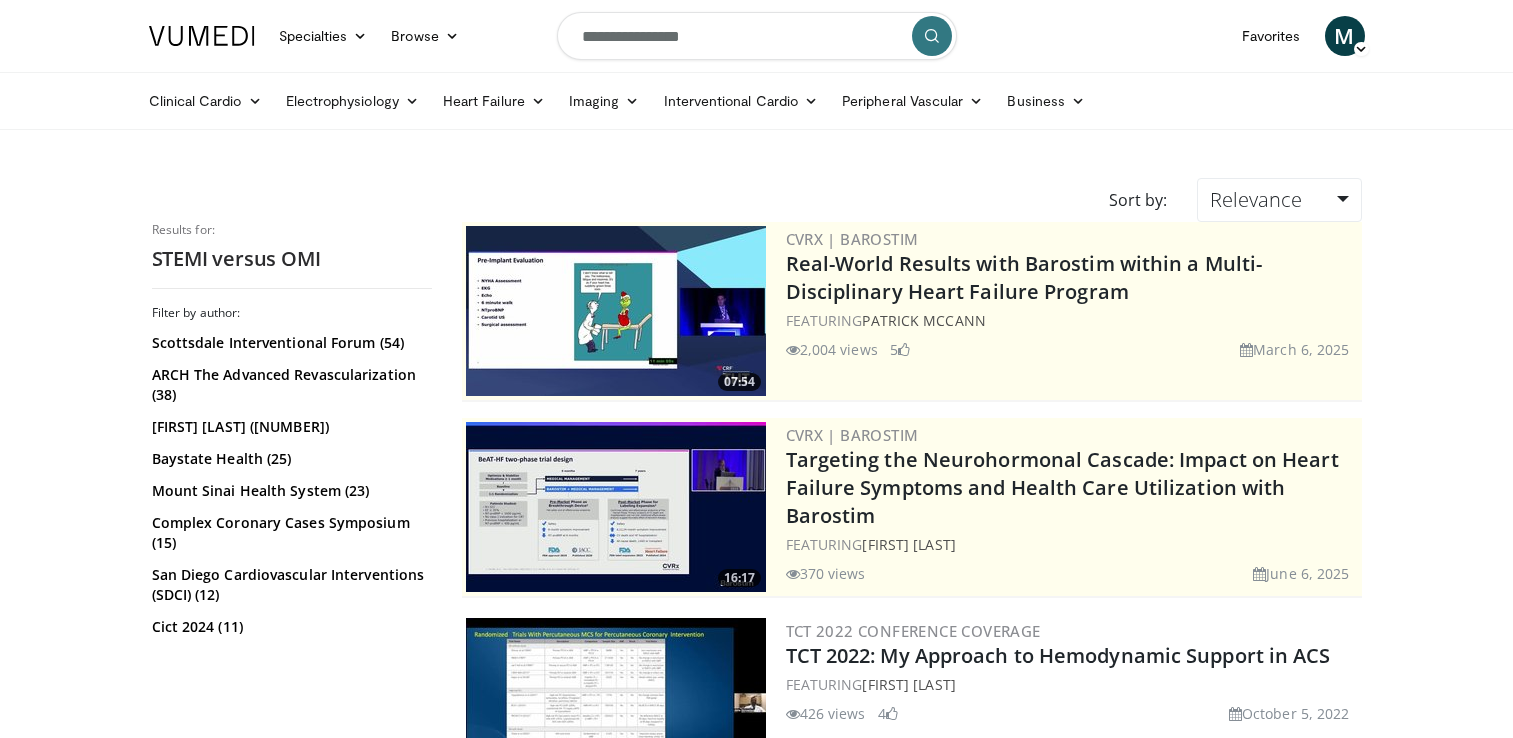 scroll, scrollTop: 0, scrollLeft: 0, axis: both 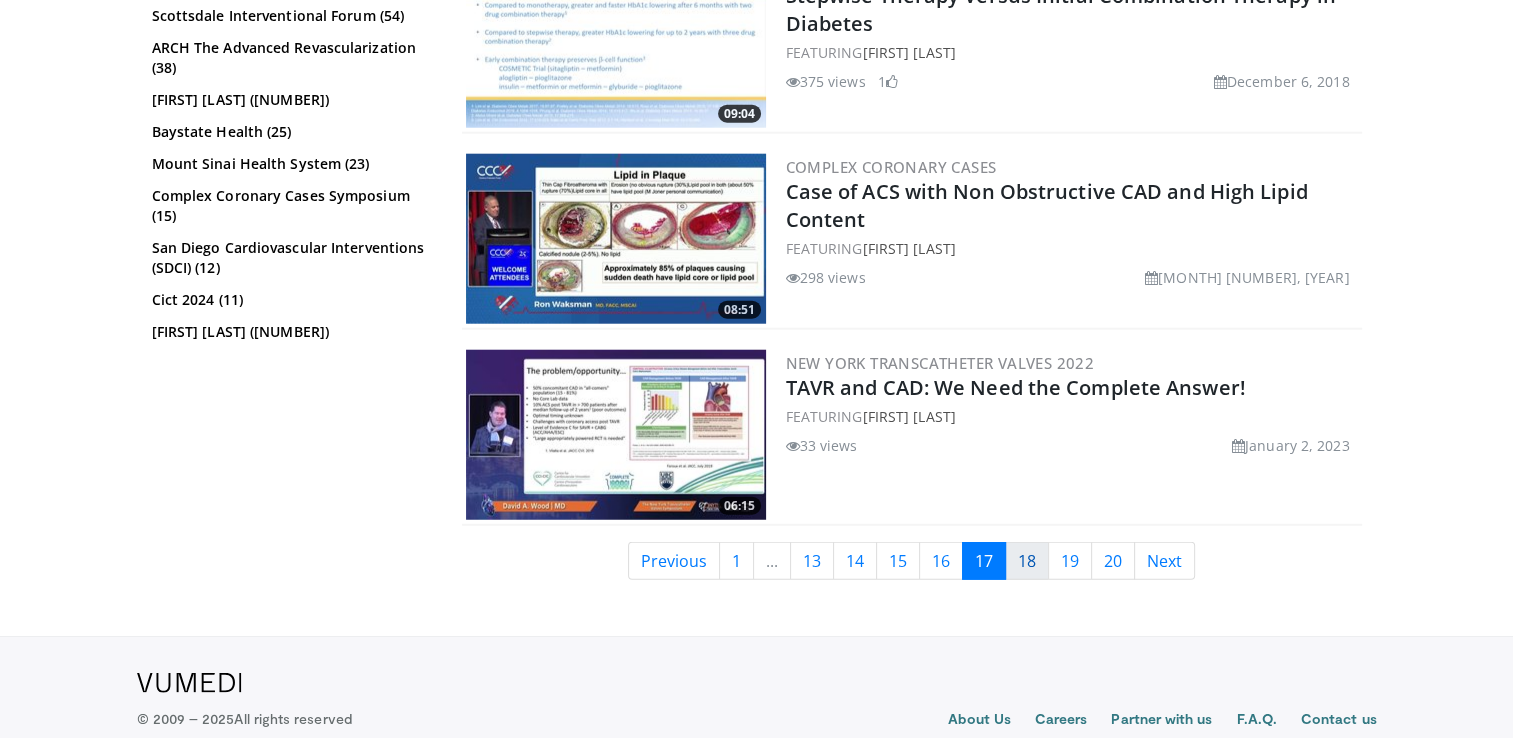 click on "18" at bounding box center [1027, 561] 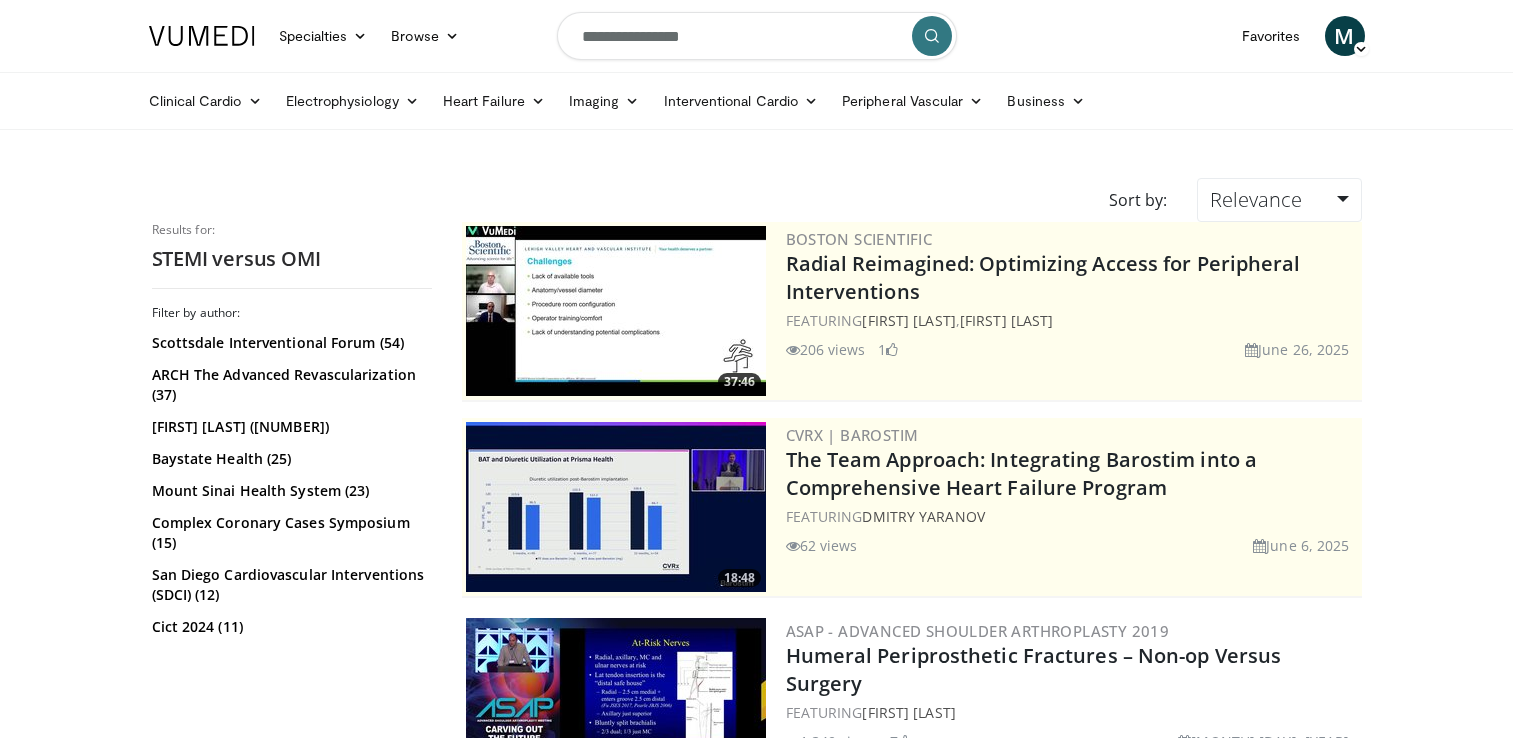 scroll, scrollTop: 0, scrollLeft: 0, axis: both 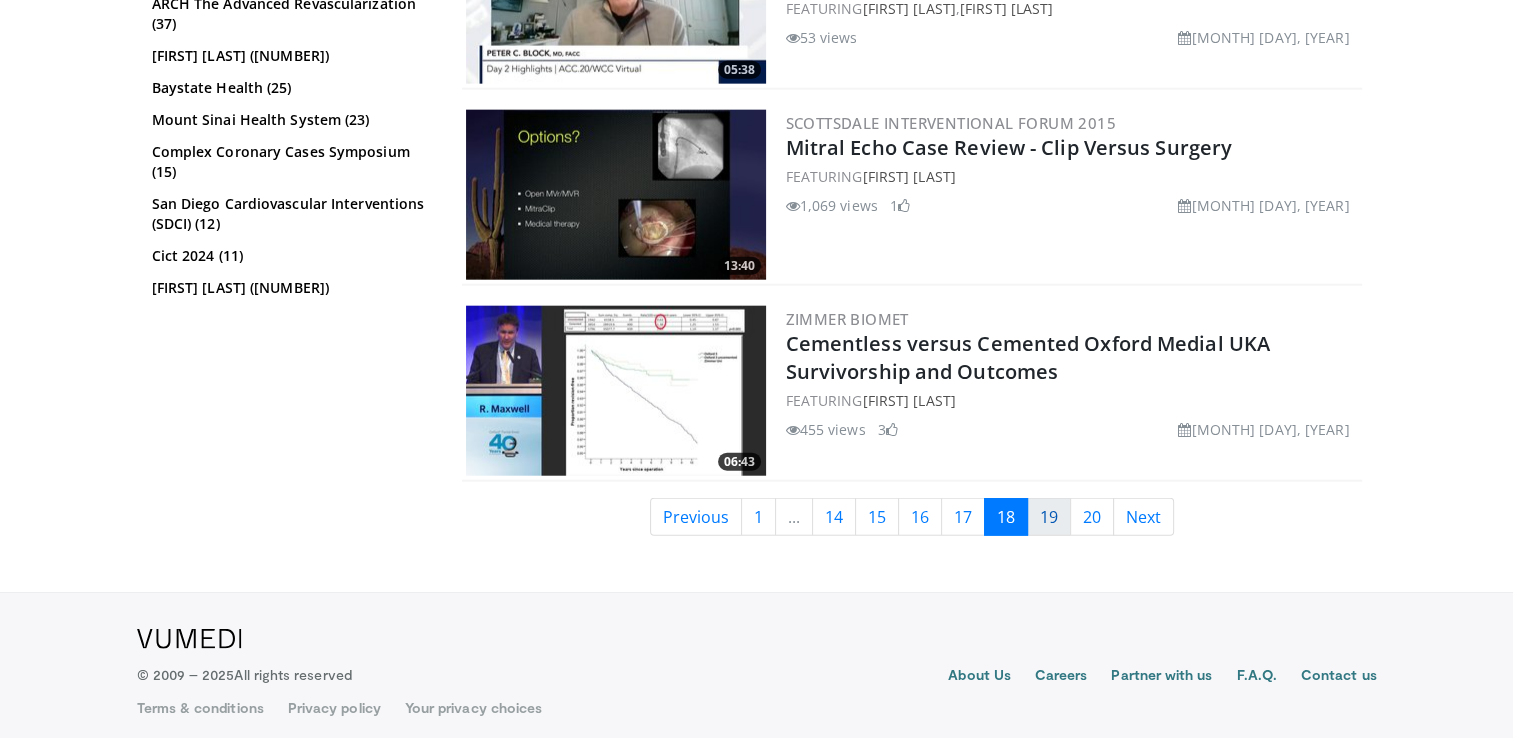 click on "19" at bounding box center [1049, 517] 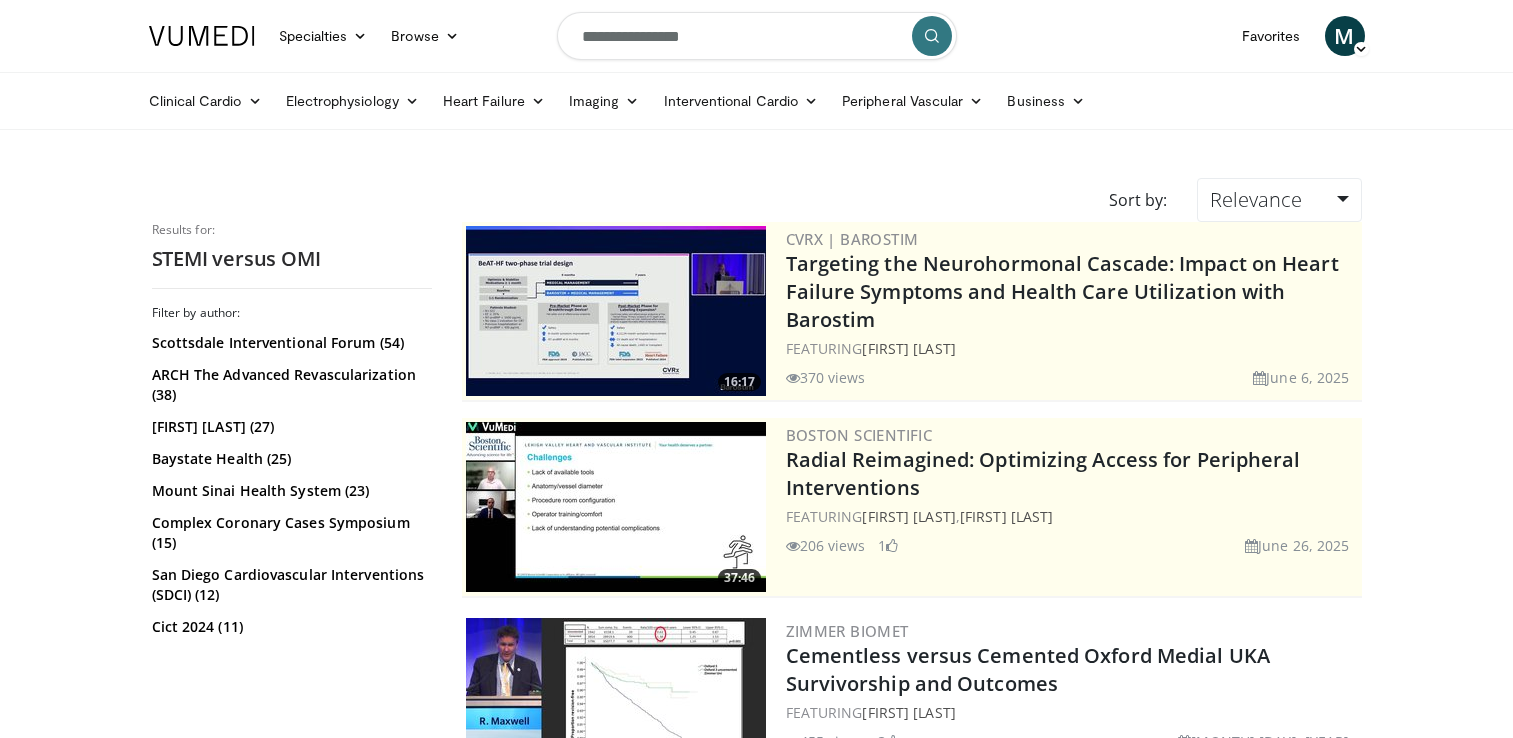 scroll, scrollTop: 0, scrollLeft: 0, axis: both 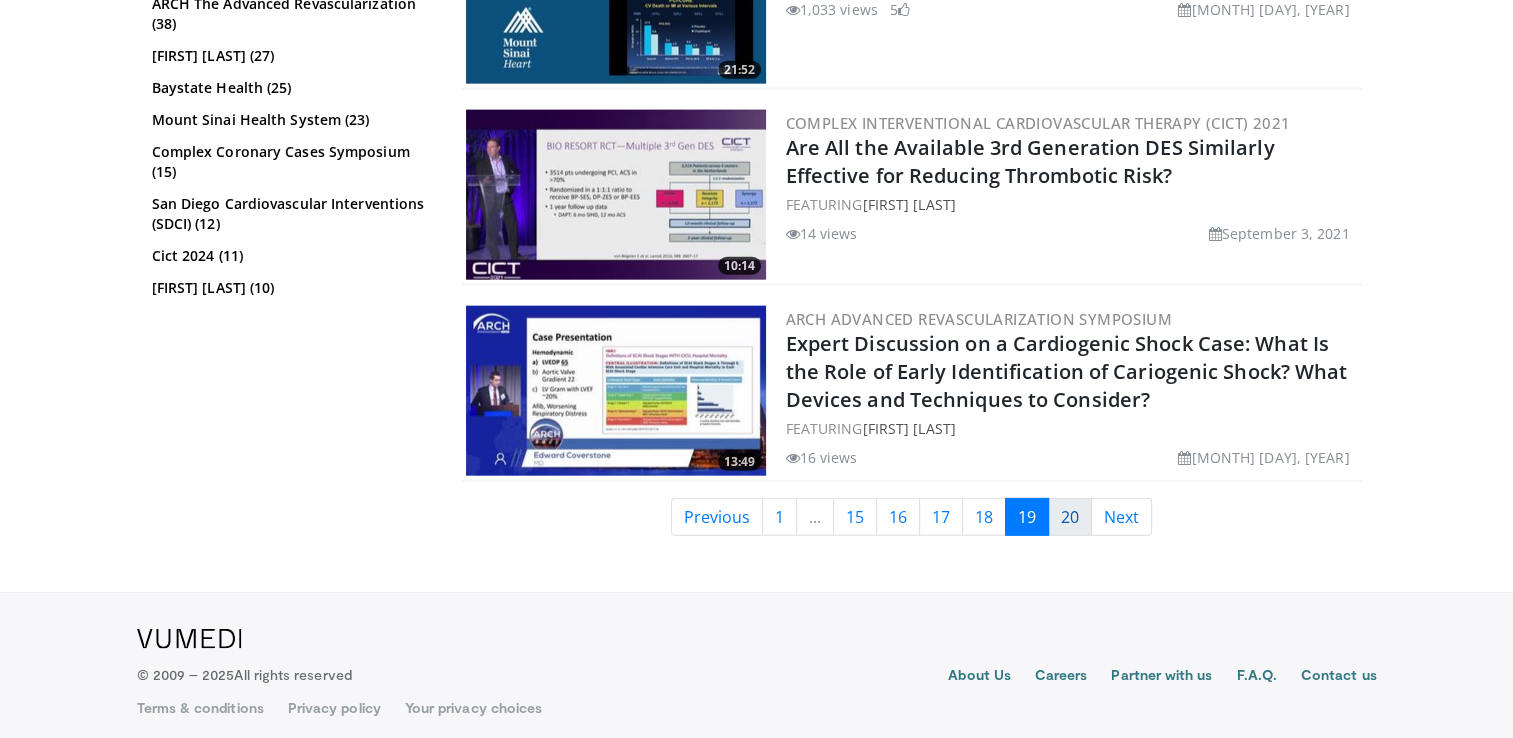 click on "20" at bounding box center [1070, 517] 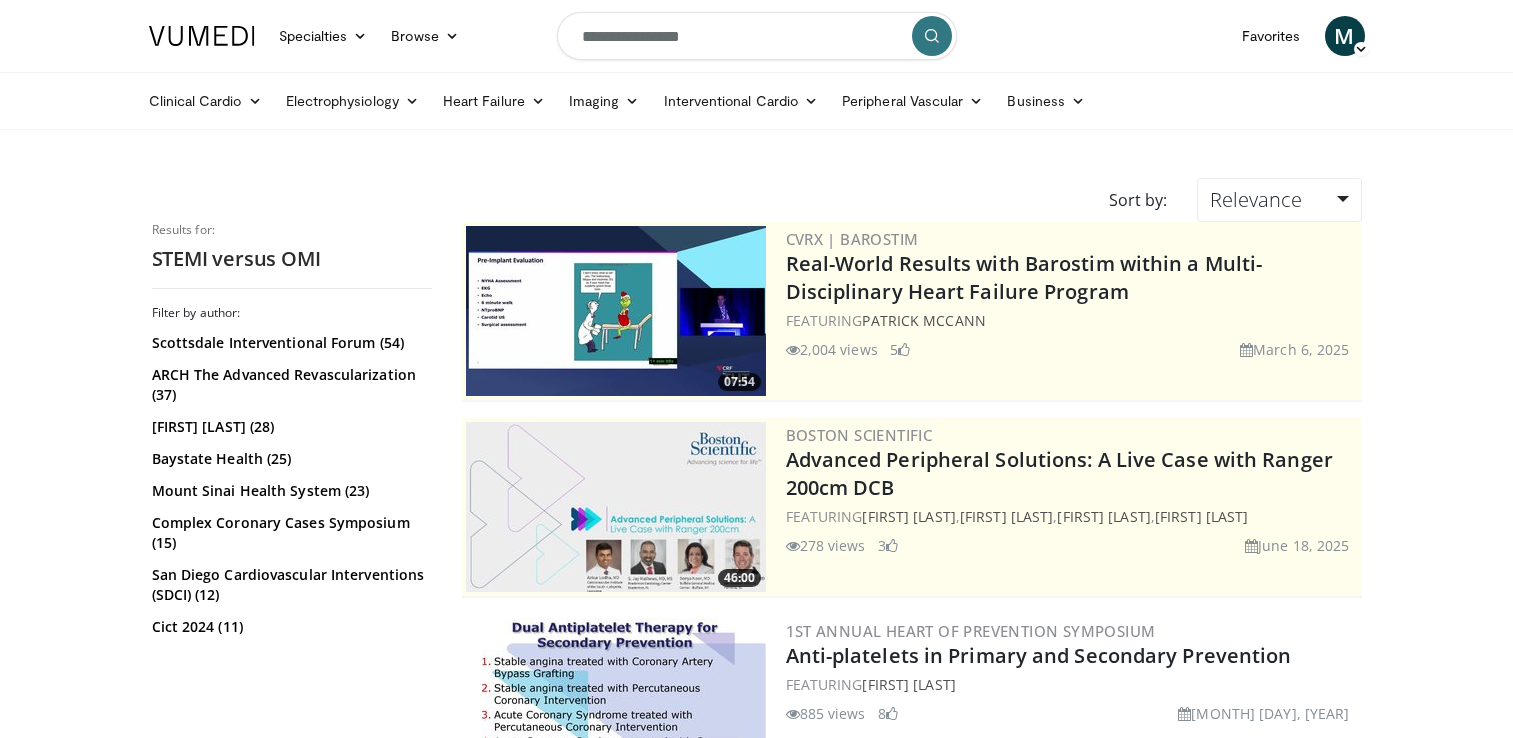 scroll, scrollTop: 0, scrollLeft: 0, axis: both 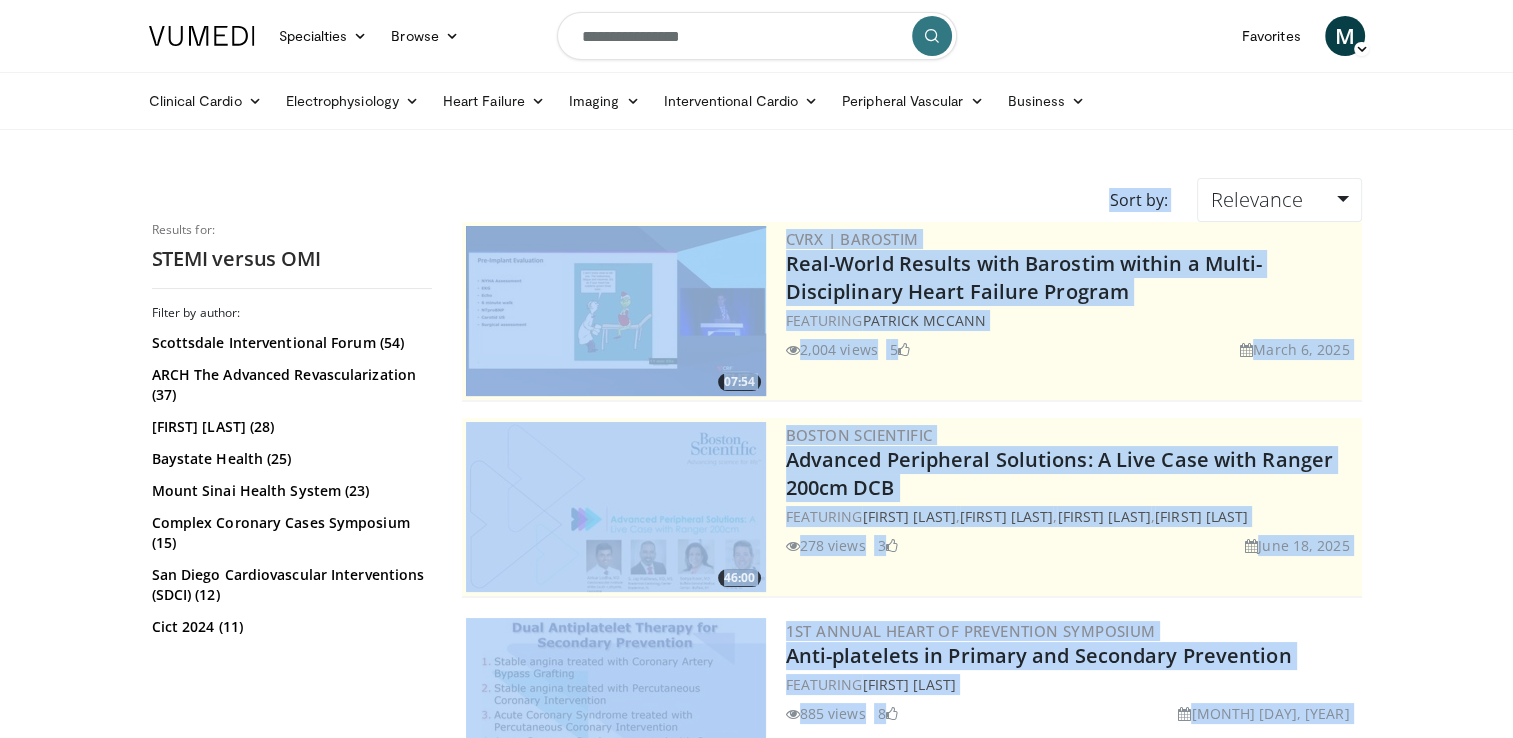 drag, startPoint x: 1455, startPoint y: 674, endPoint x: 1494, endPoint y: -24, distance: 699.0887 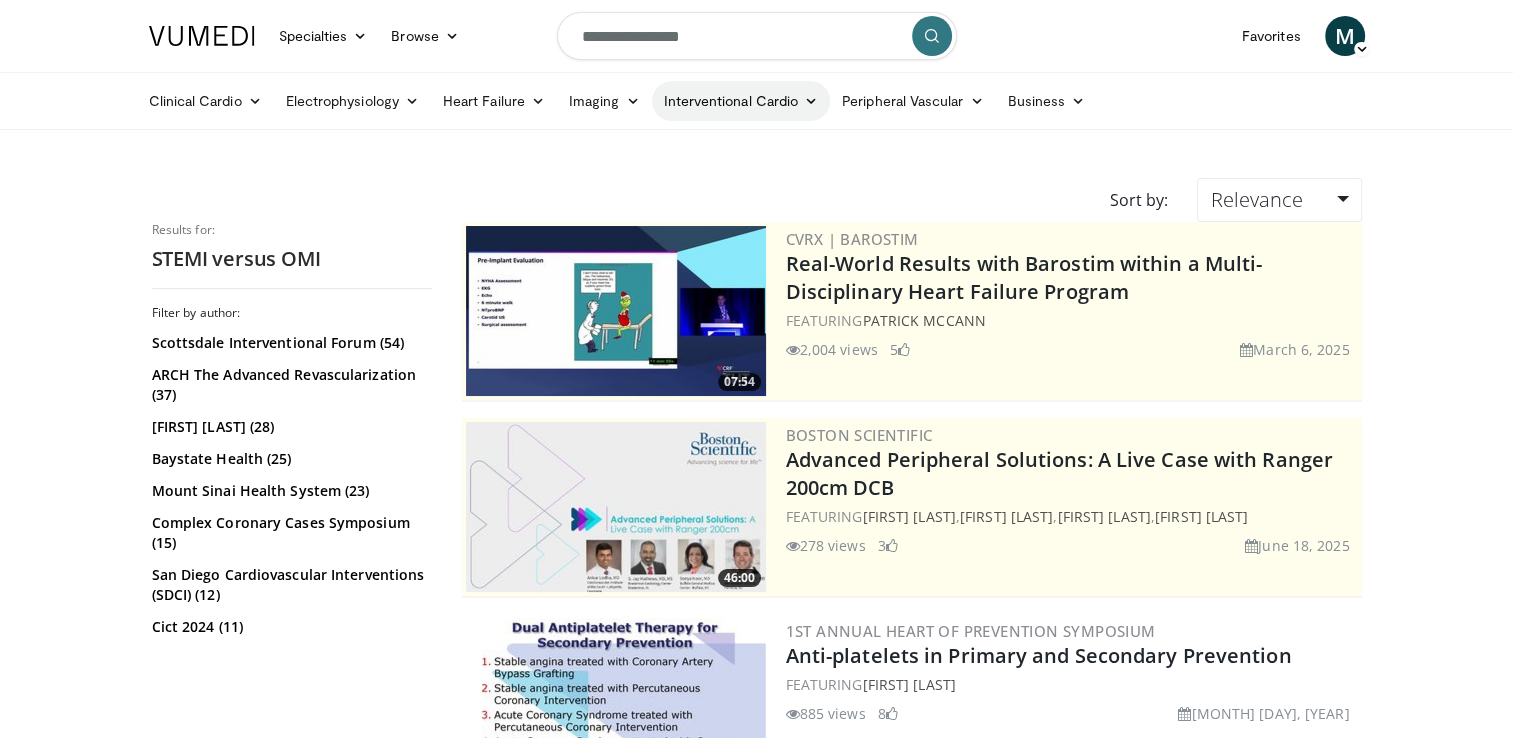 click at bounding box center [811, 101] 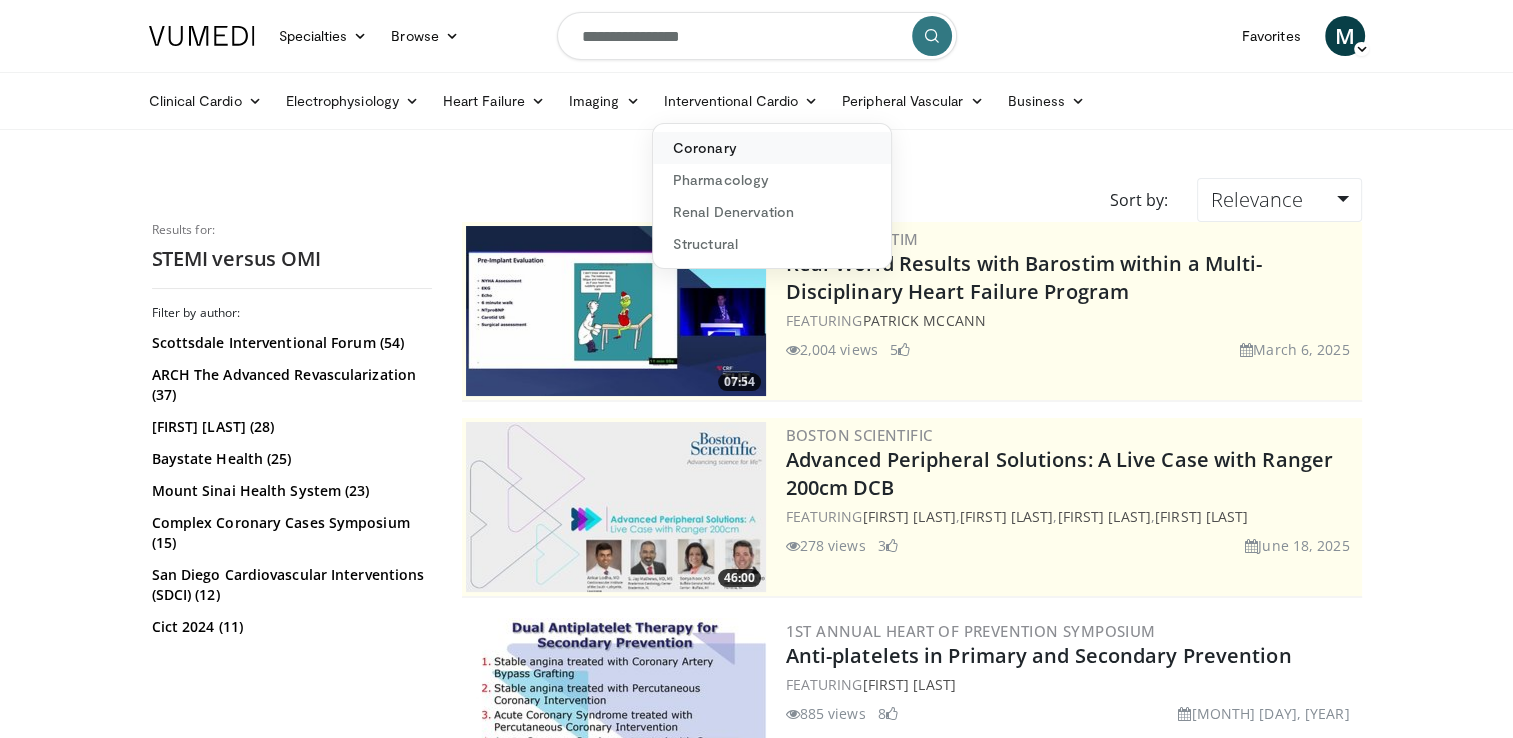 click on "Coronary" at bounding box center (772, 148) 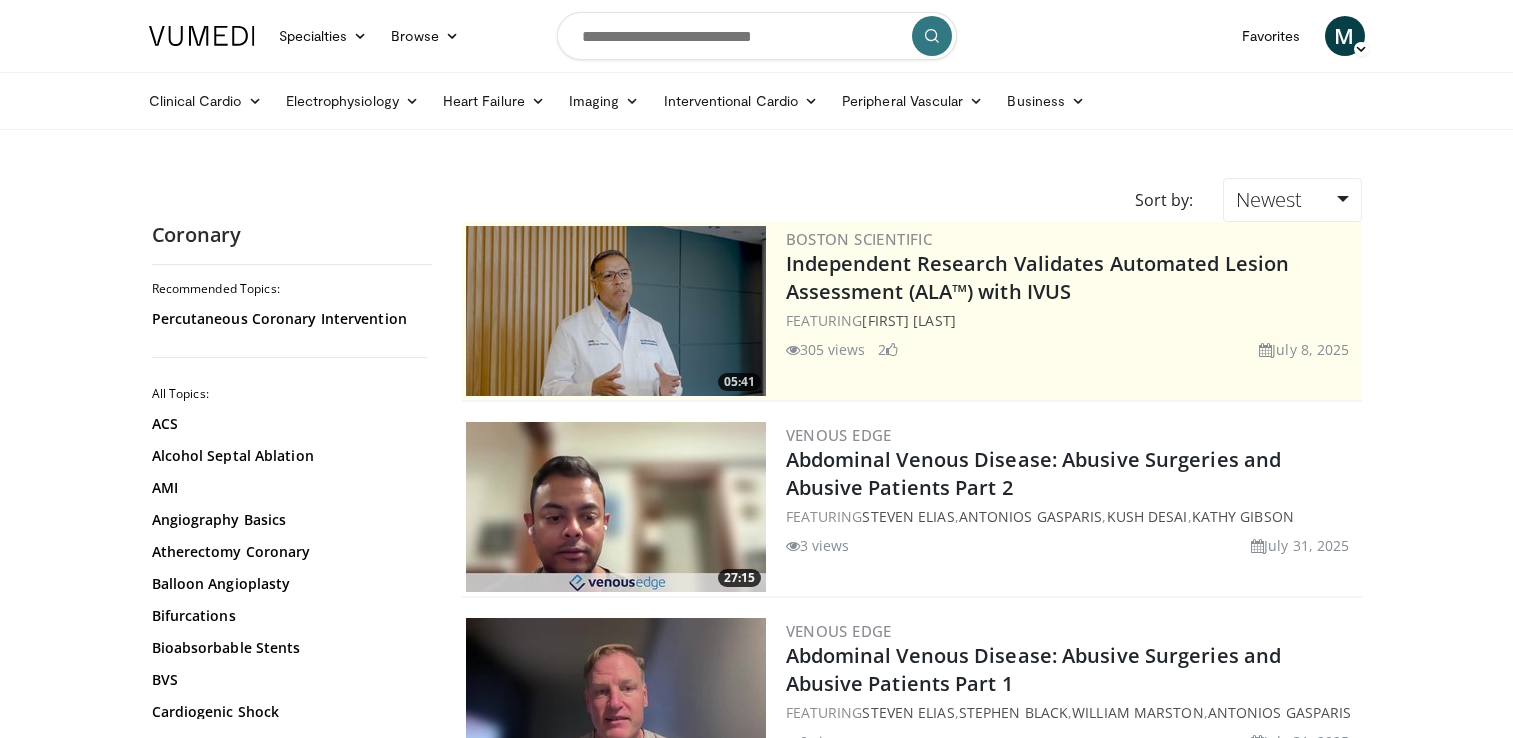scroll, scrollTop: 0, scrollLeft: 0, axis: both 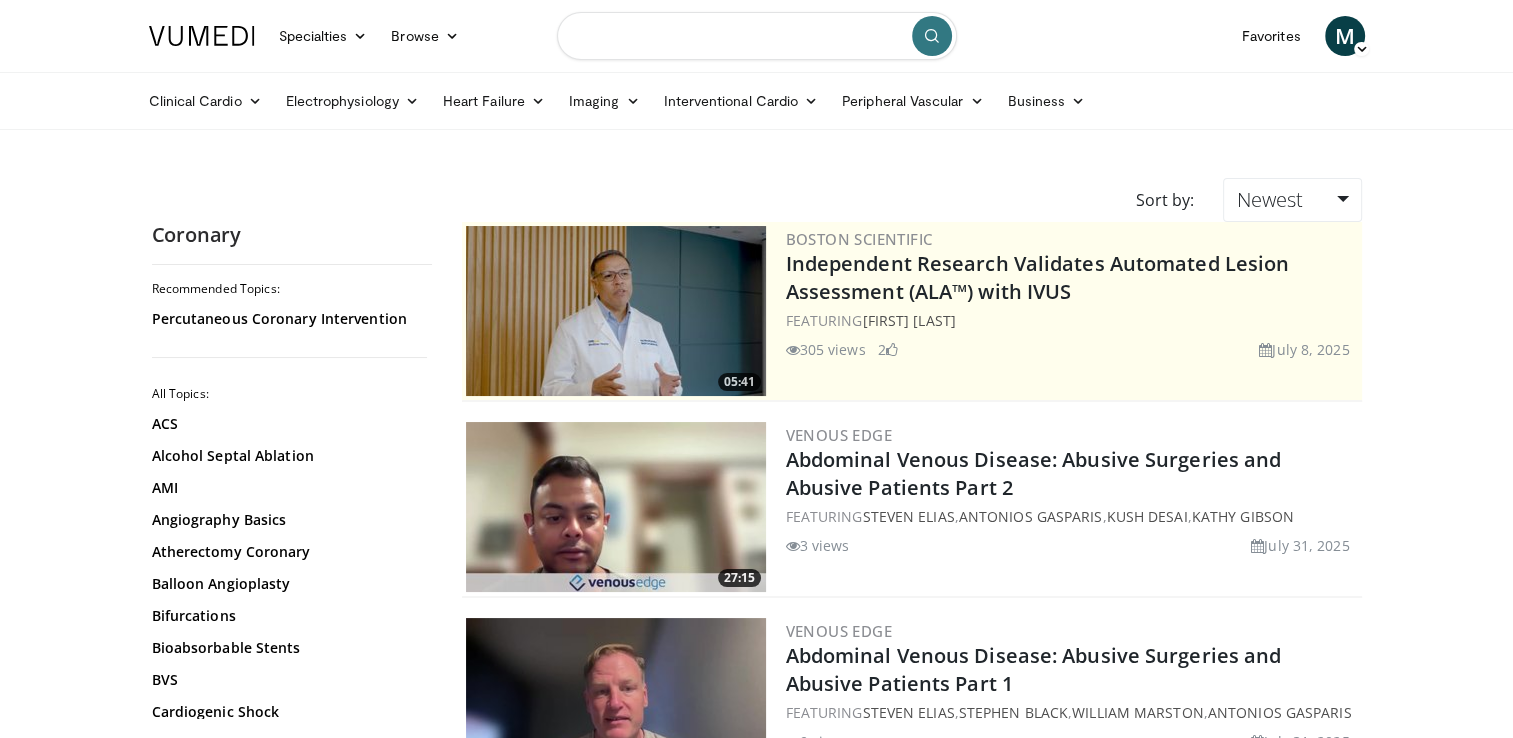 click at bounding box center [757, 36] 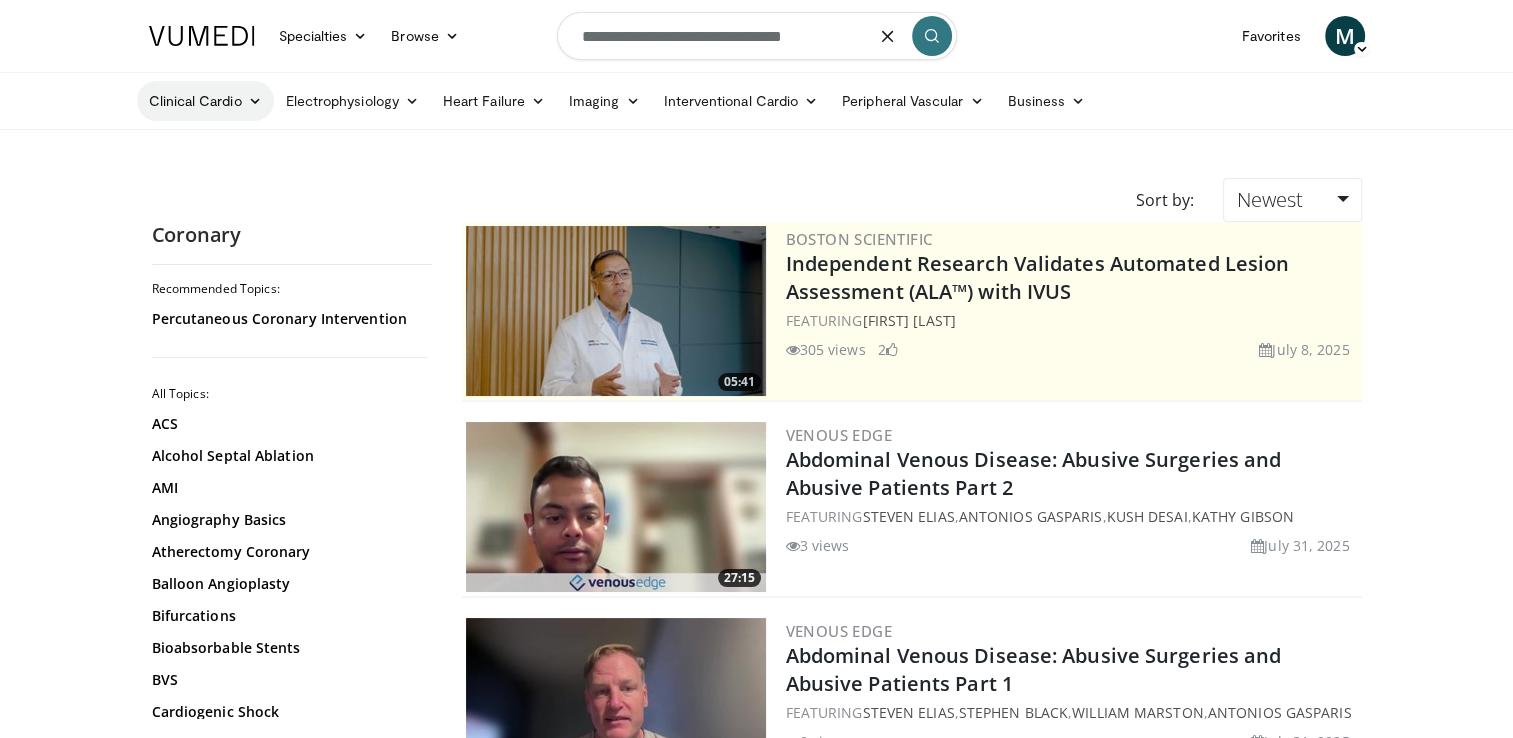 type on "**********" 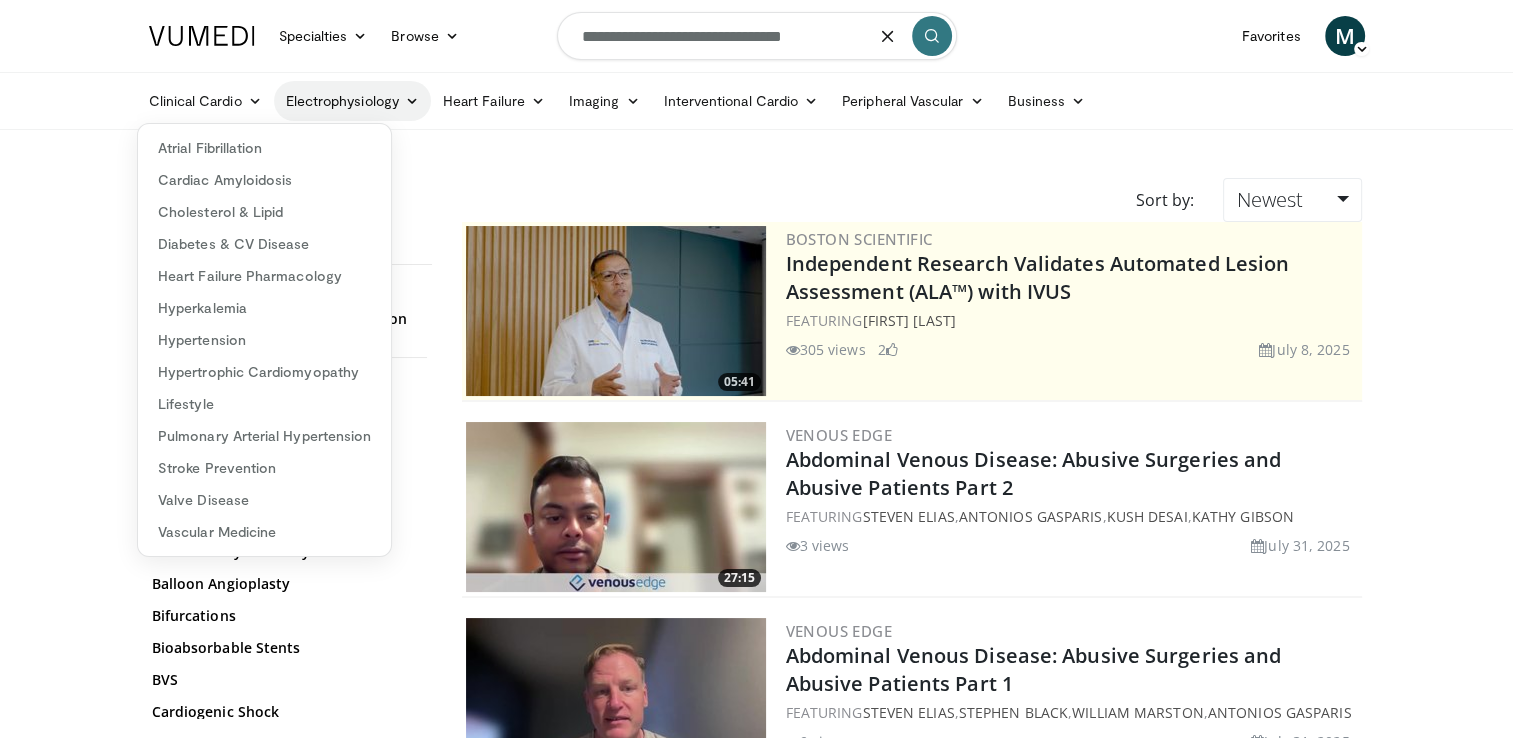 click on "Electrophysiology" at bounding box center (352, 101) 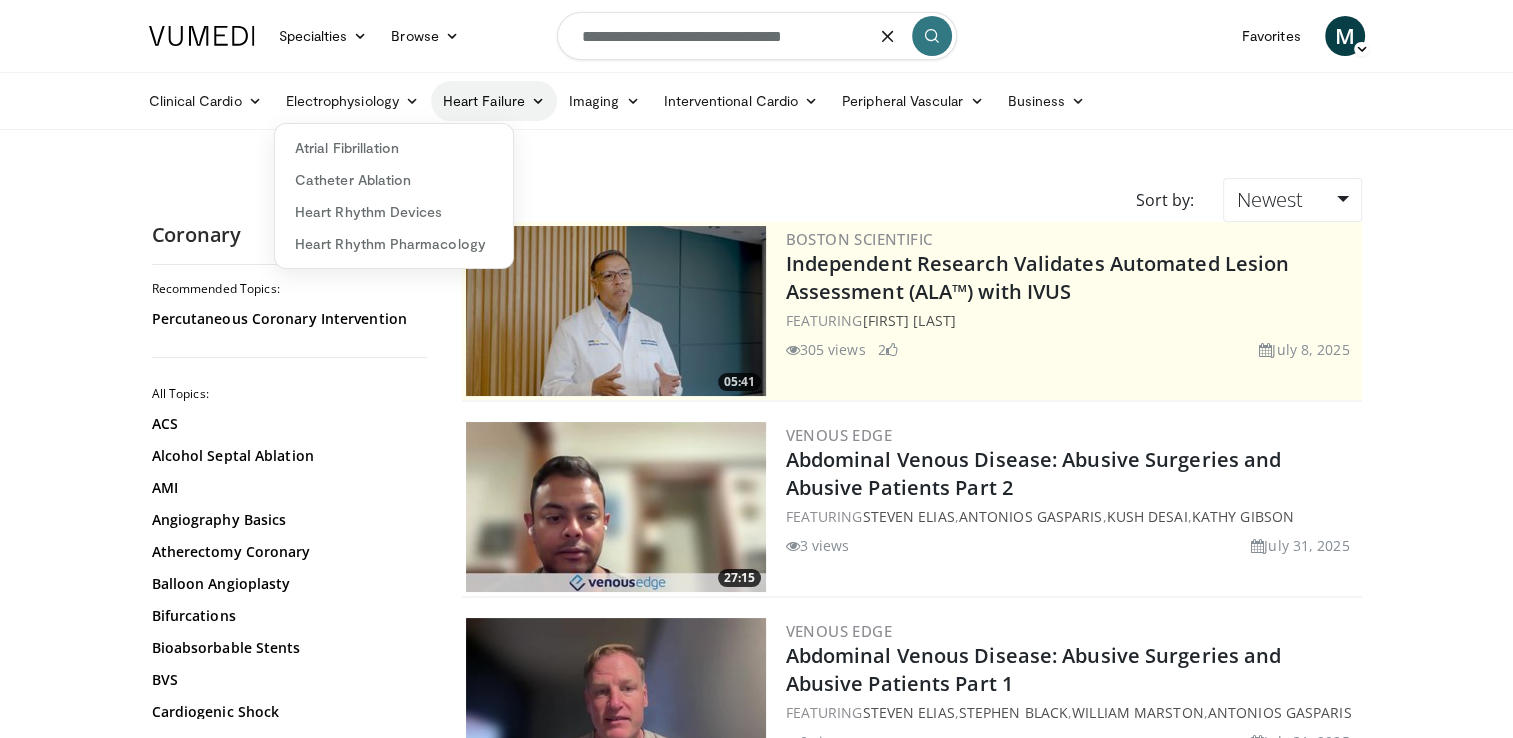 click on "Heart Failure" at bounding box center (494, 101) 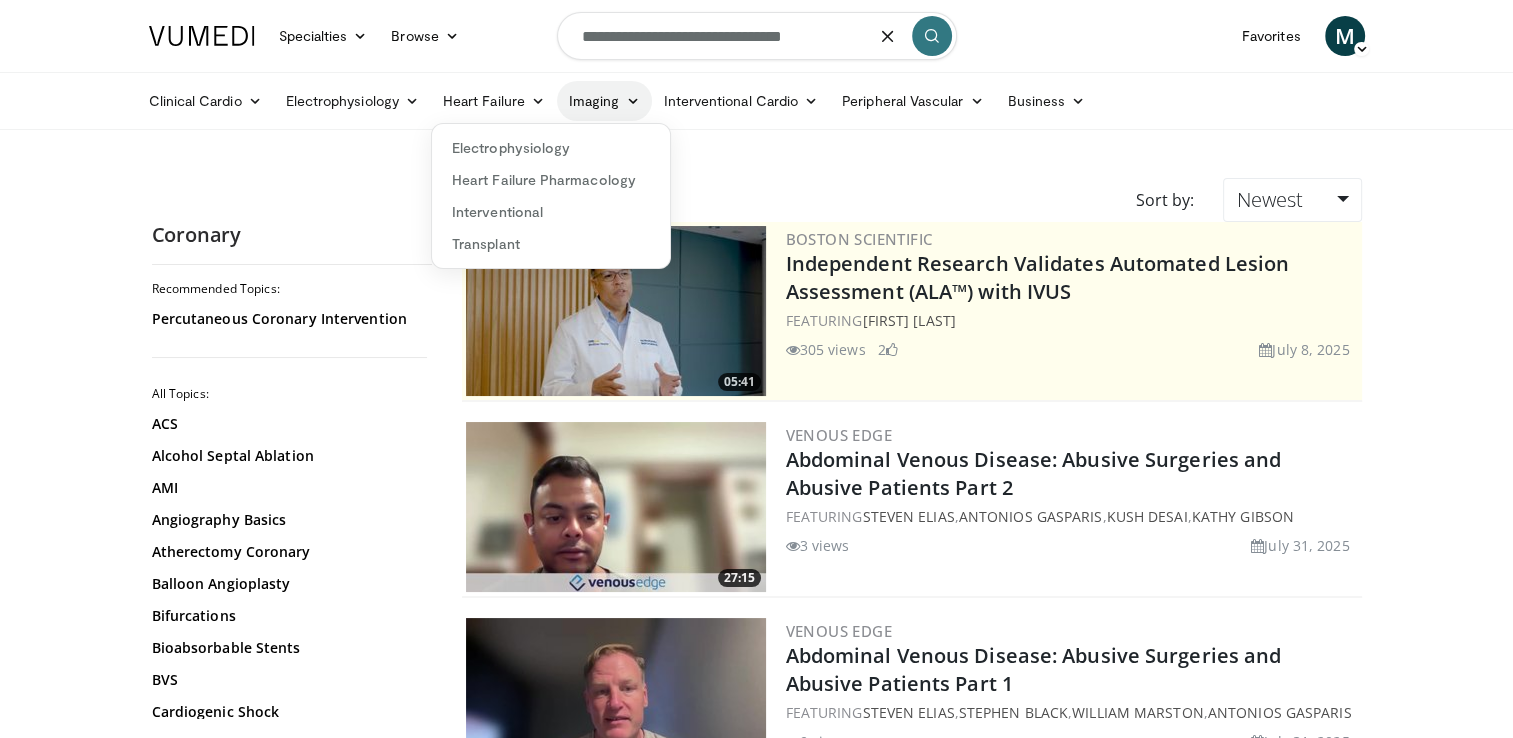 click on "Imaging" at bounding box center (604, 101) 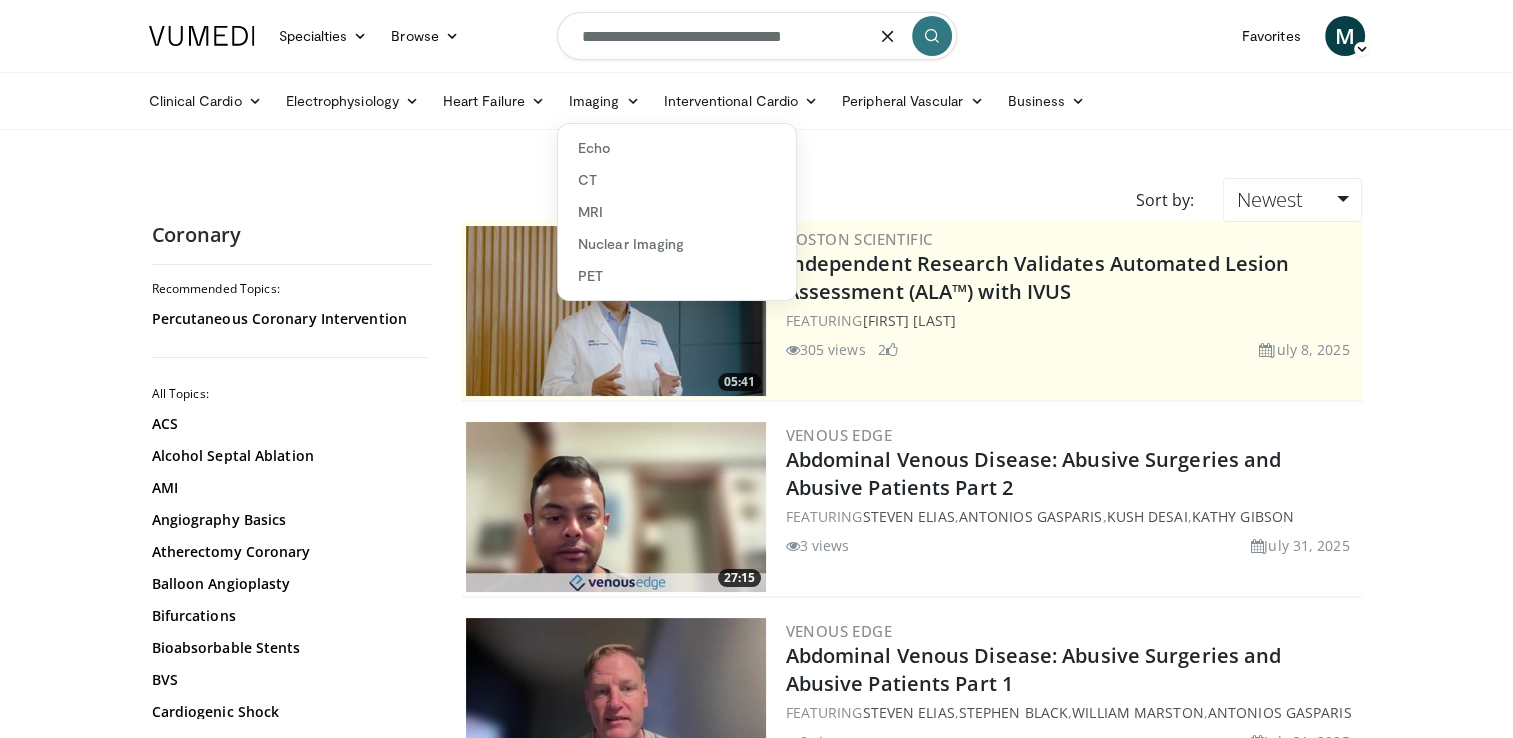 click on "**********" at bounding box center [757, 36] 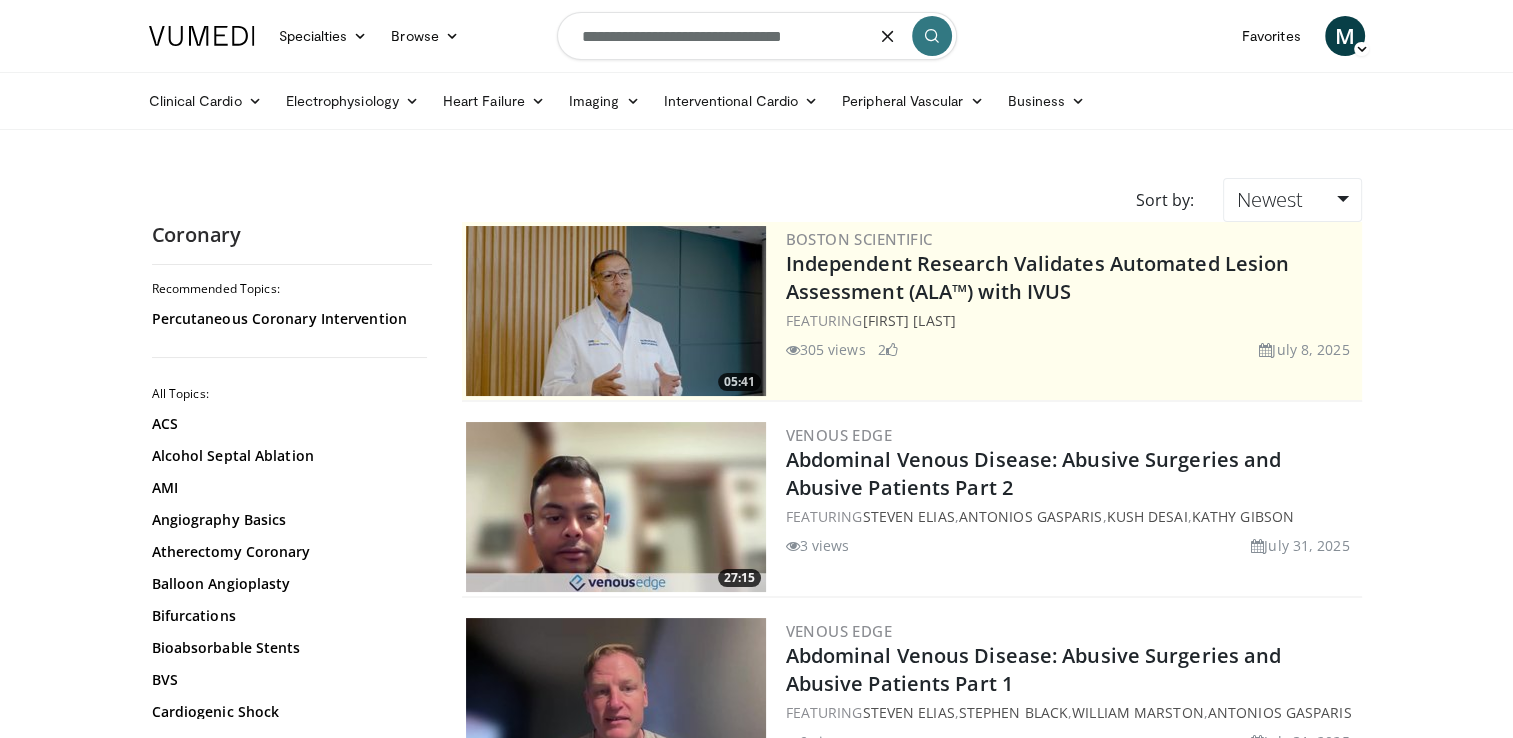 click on "**********" at bounding box center (757, 36) 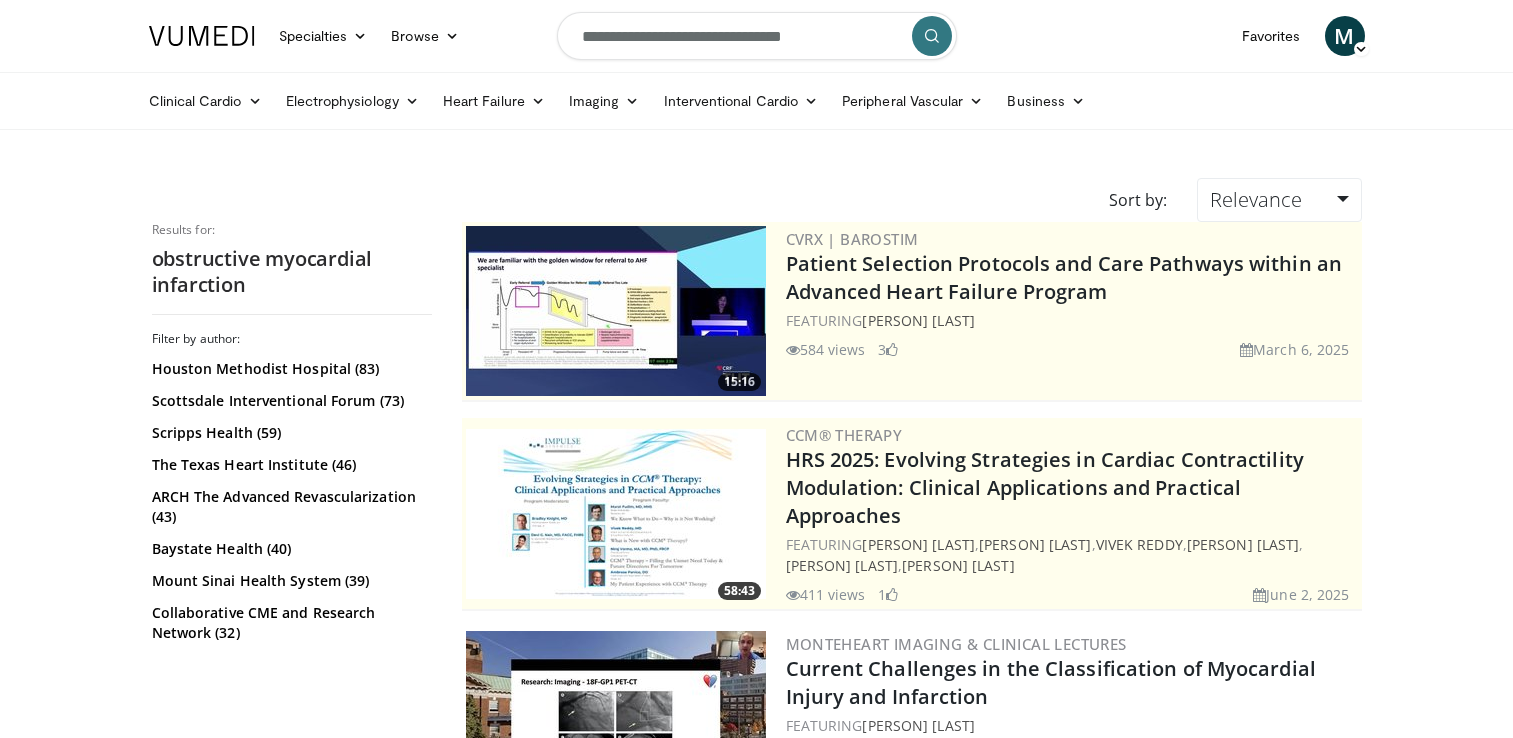 scroll, scrollTop: 0, scrollLeft: 0, axis: both 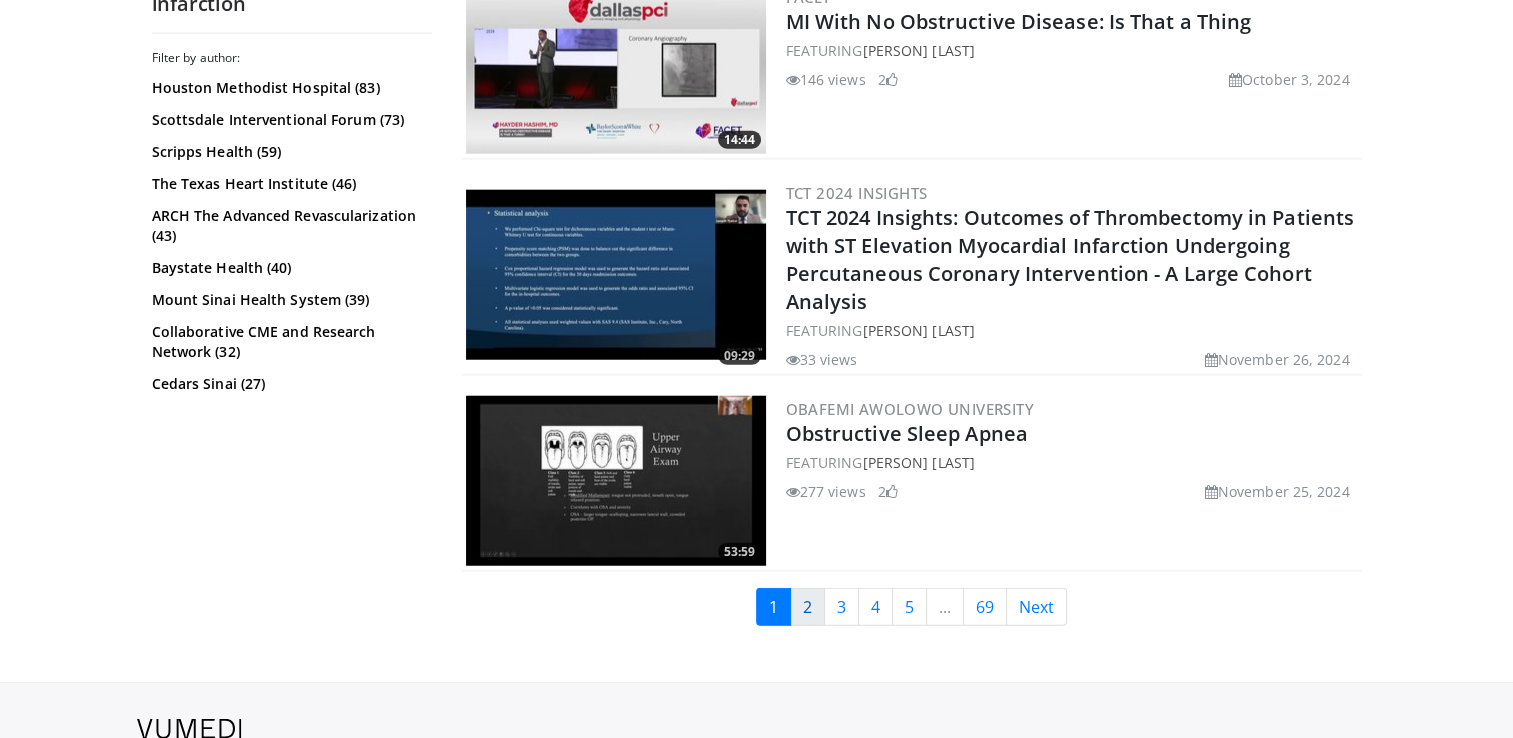click on "2" at bounding box center [807, 607] 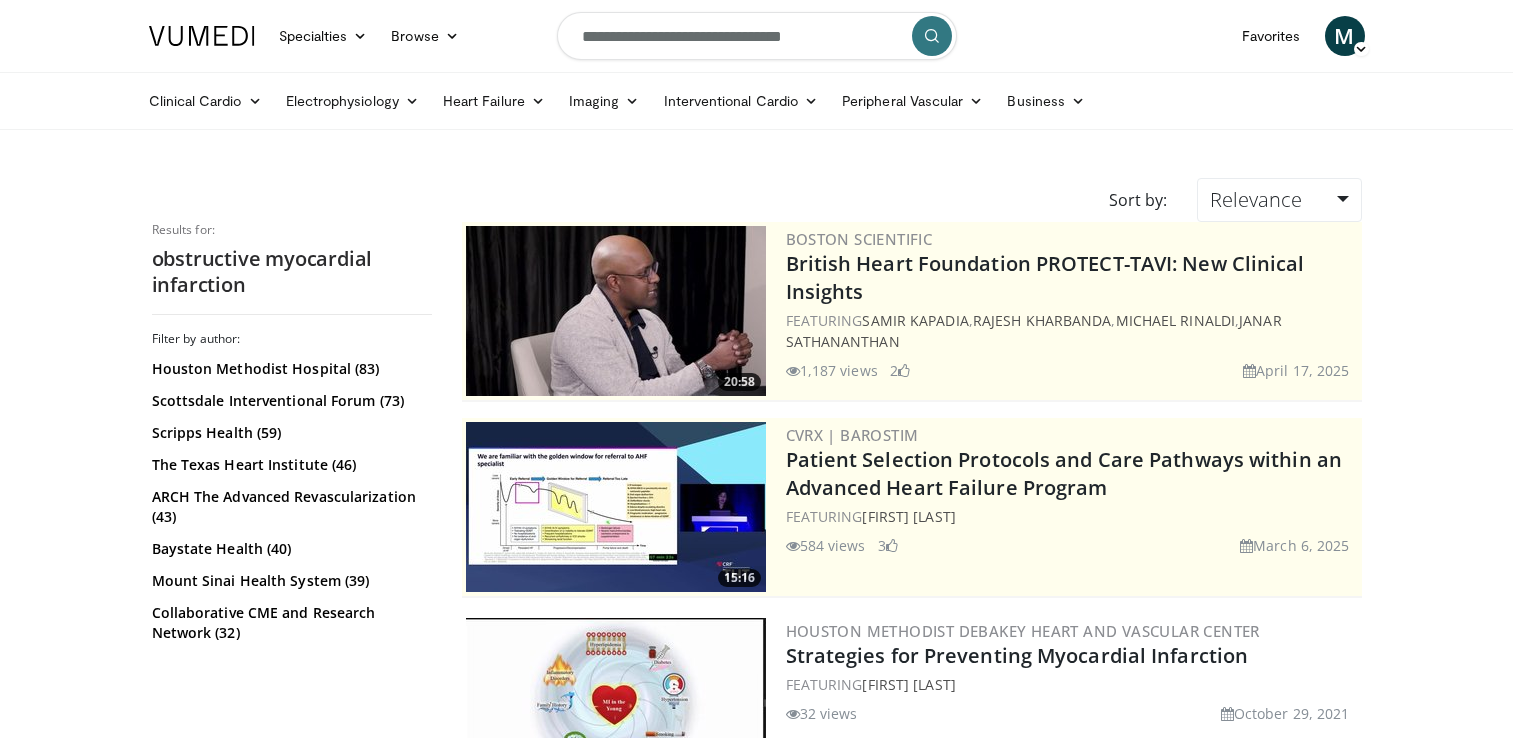 scroll, scrollTop: 0, scrollLeft: 0, axis: both 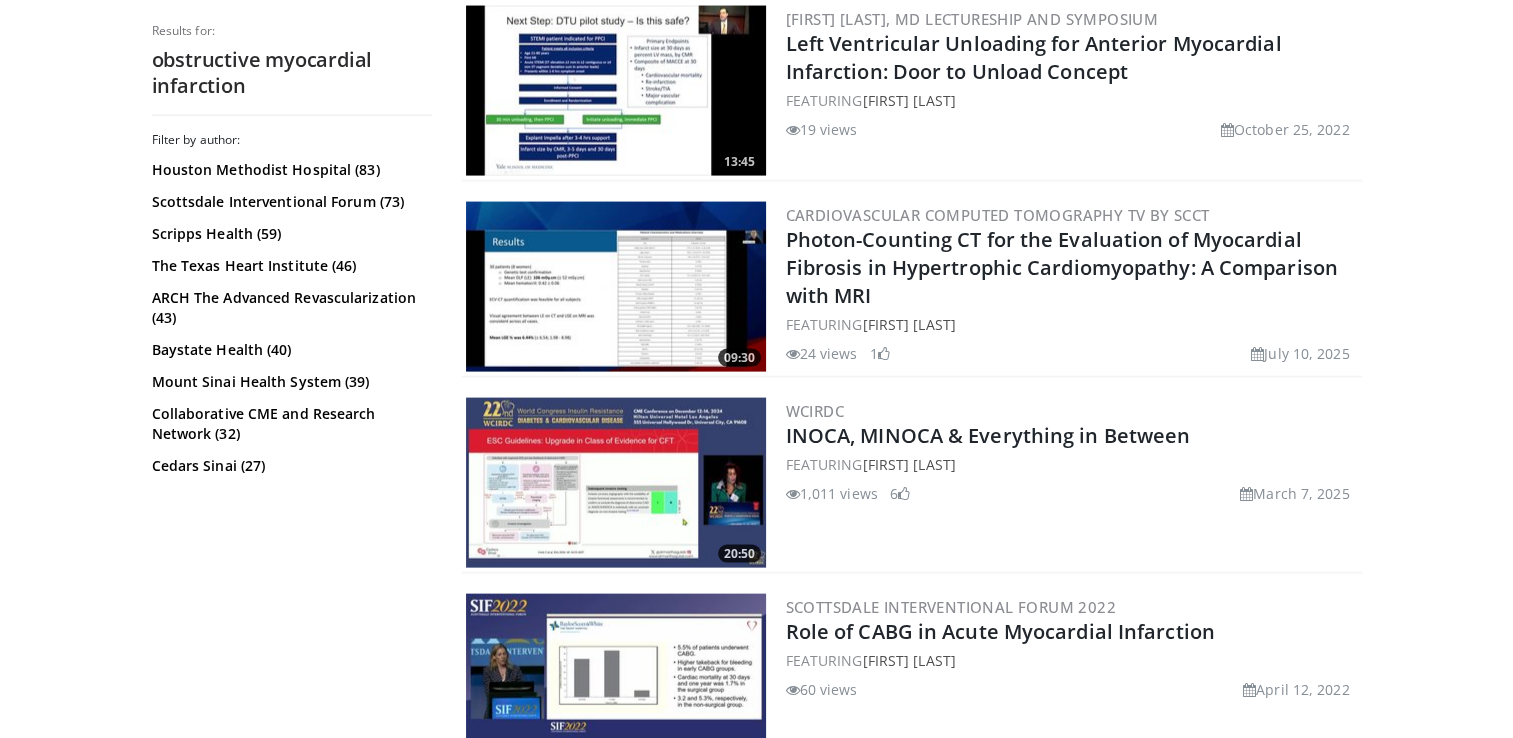 click at bounding box center (616, 483) 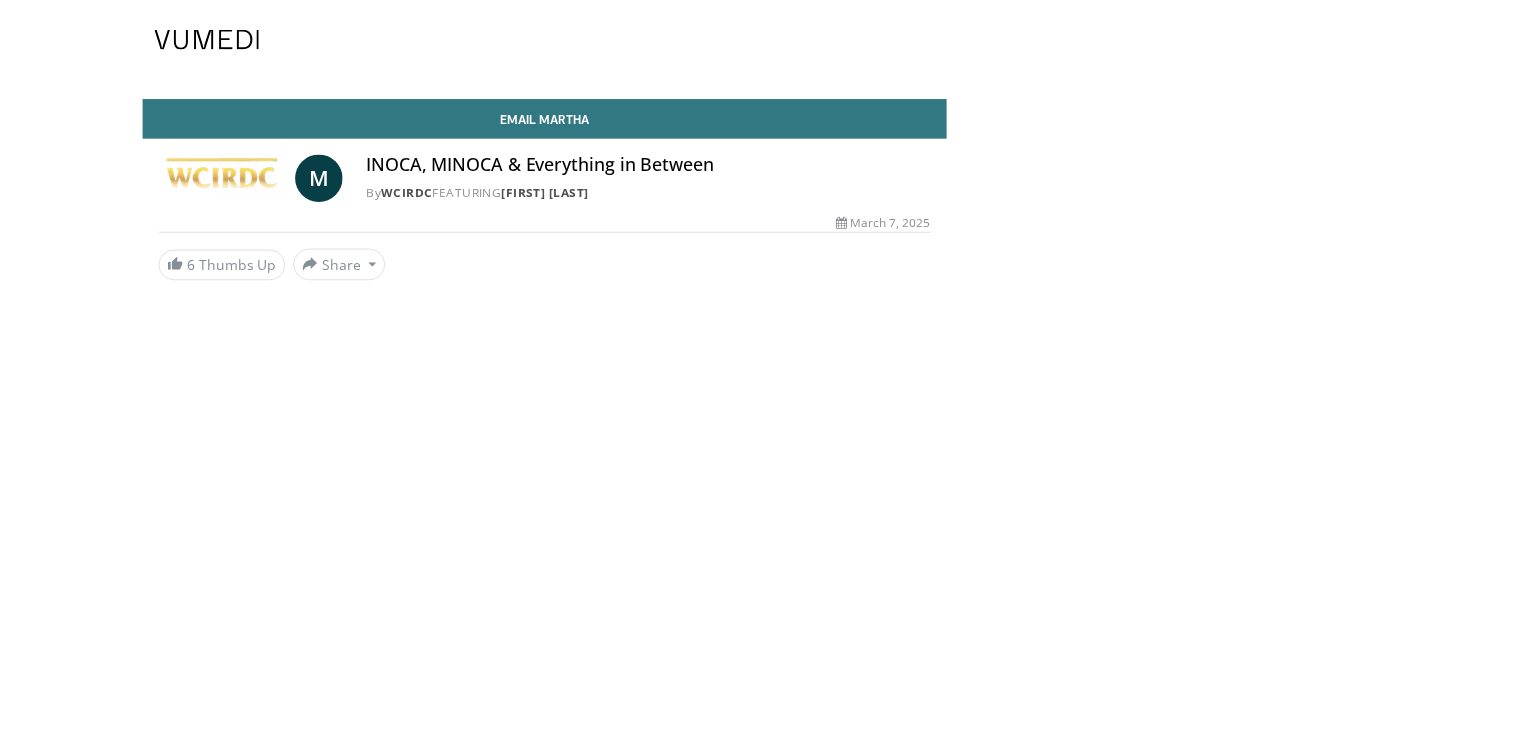 scroll, scrollTop: 0, scrollLeft: 0, axis: both 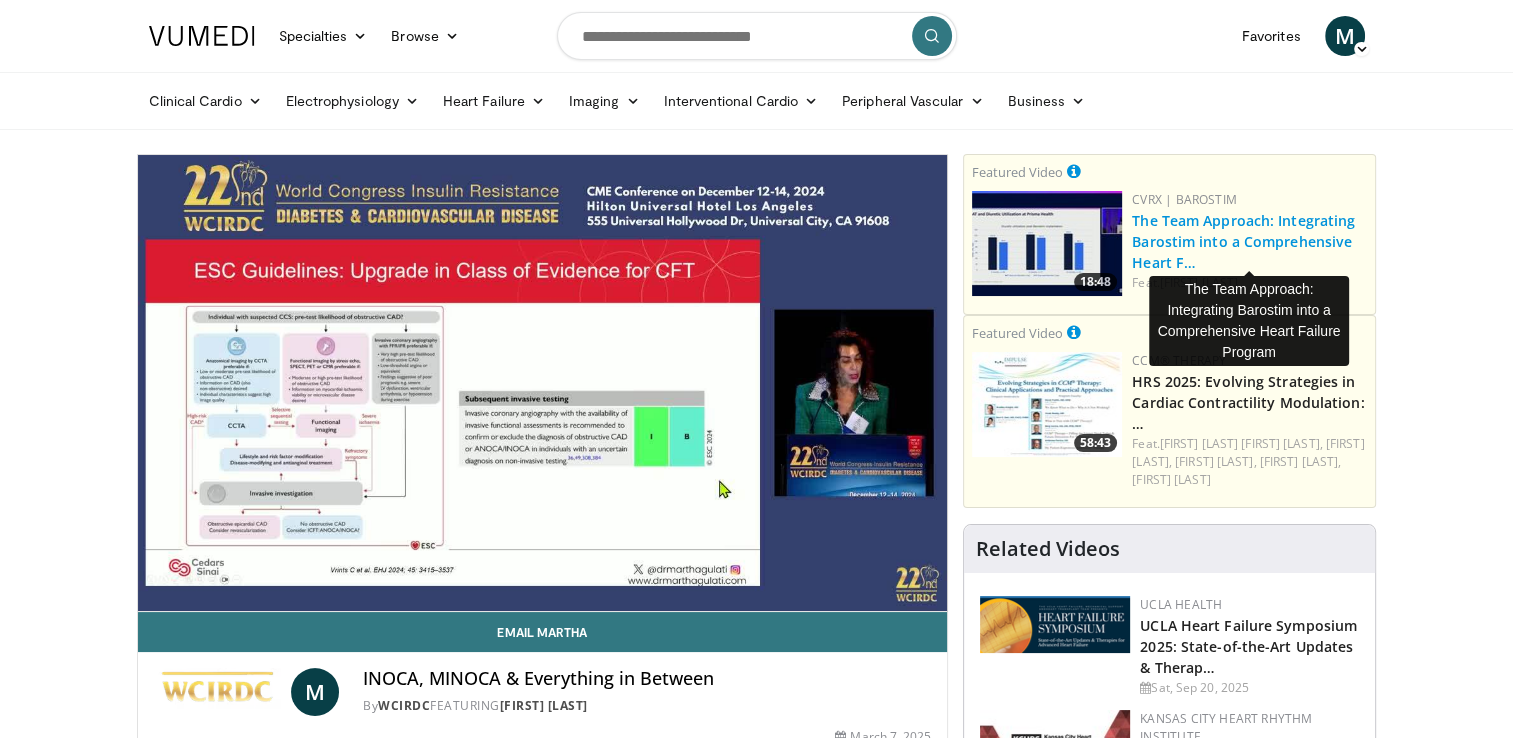 click on "The Team Approach: Integrating Barostim into a Comprehensive Heart F…" at bounding box center (1243, 241) 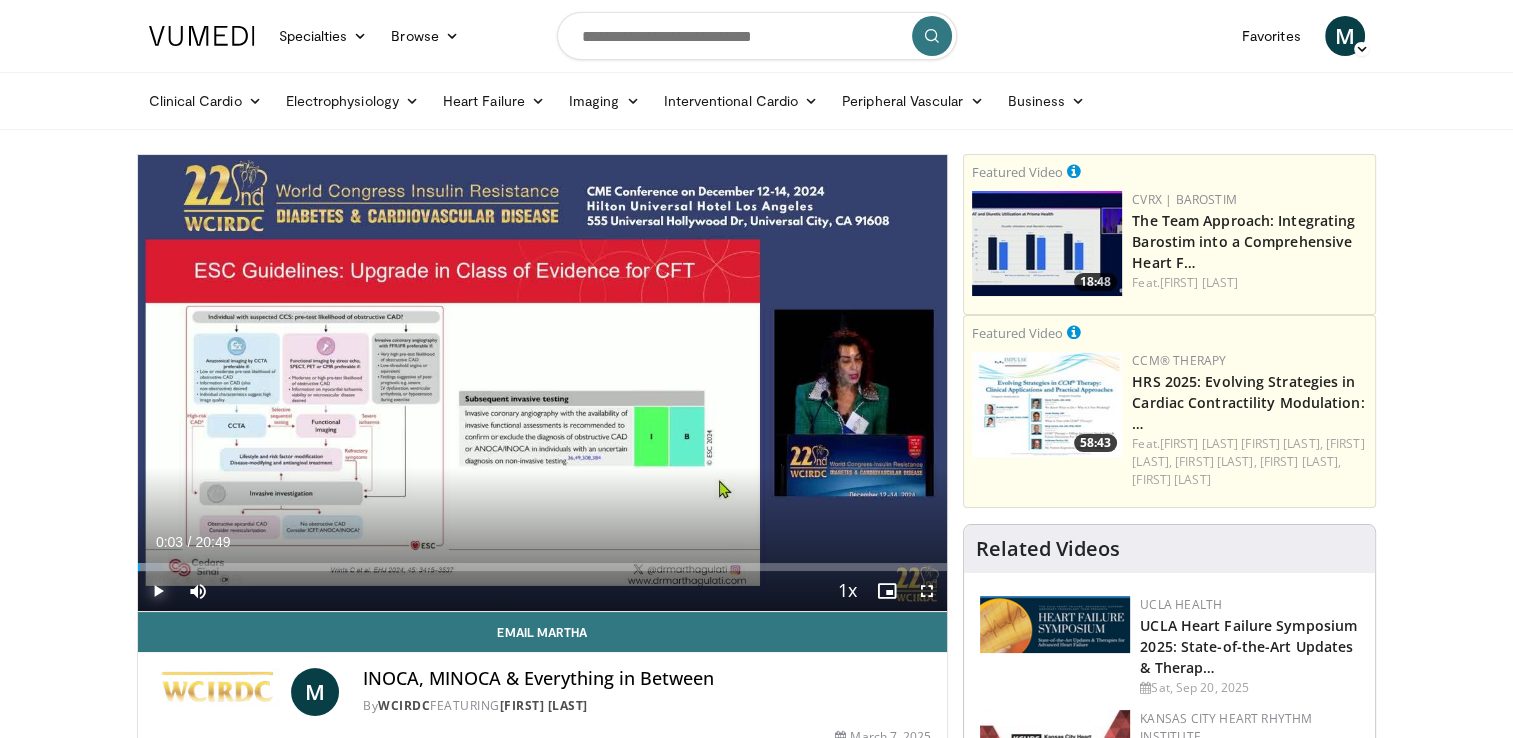 click at bounding box center (158, 591) 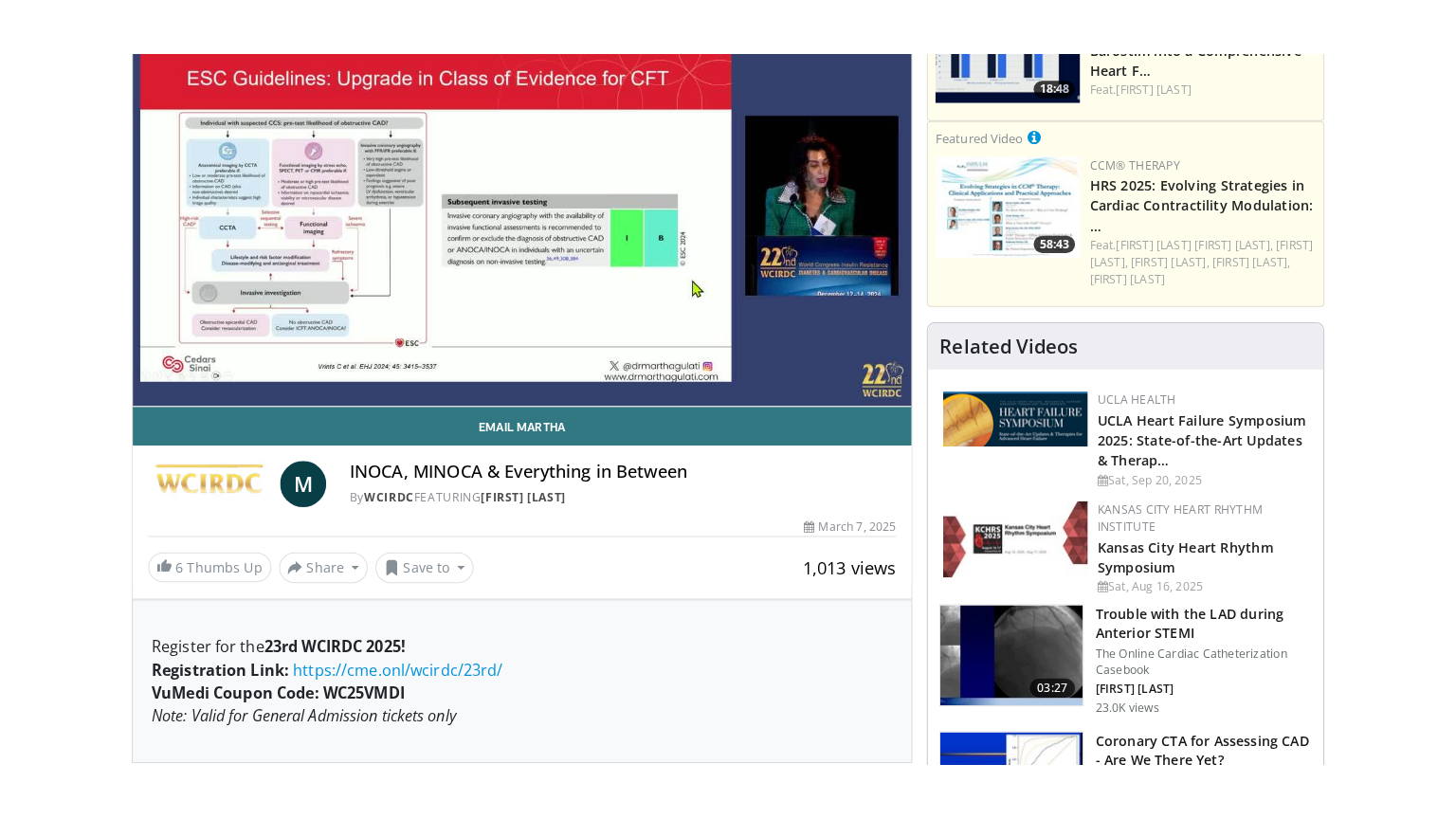 scroll, scrollTop: 240, scrollLeft: 0, axis: vertical 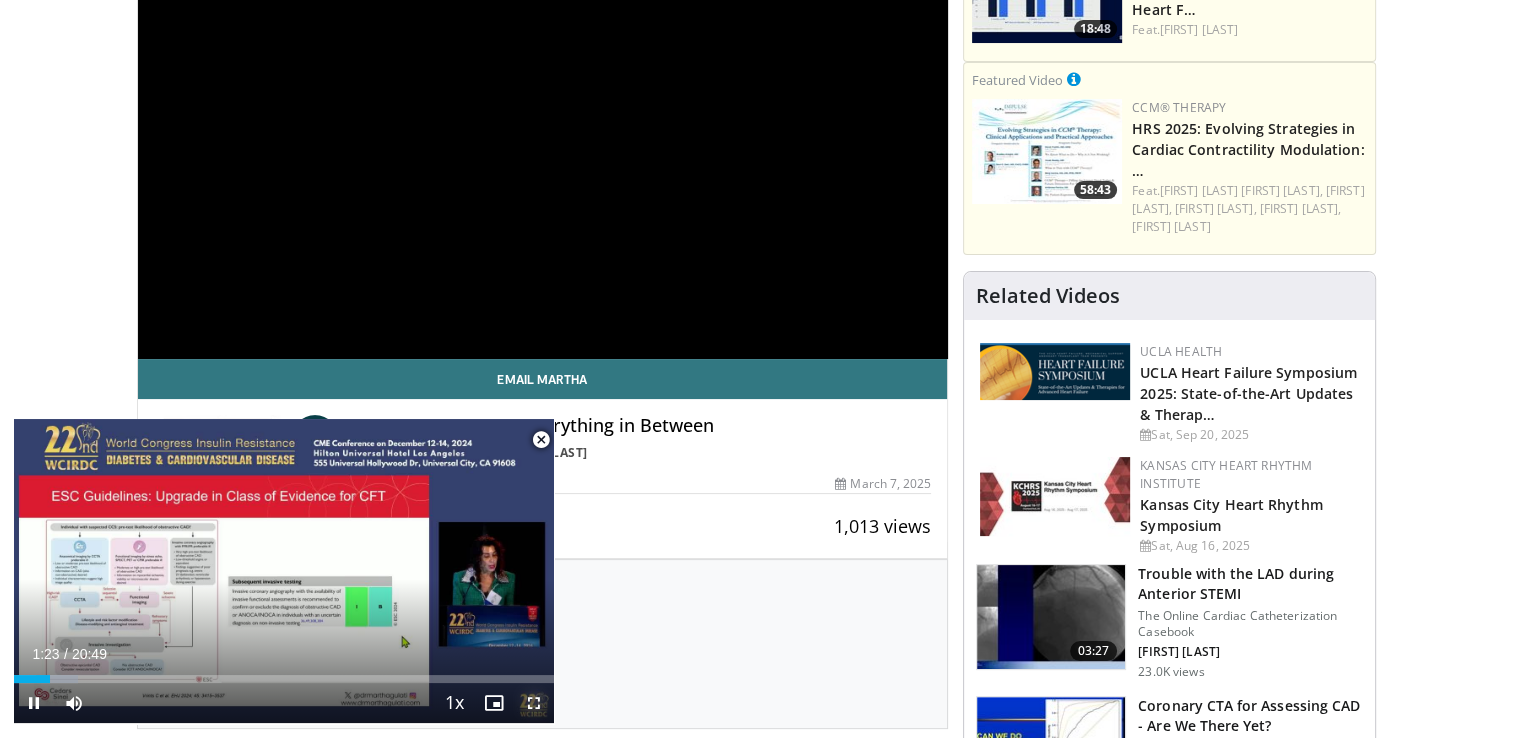 click at bounding box center [534, 703] 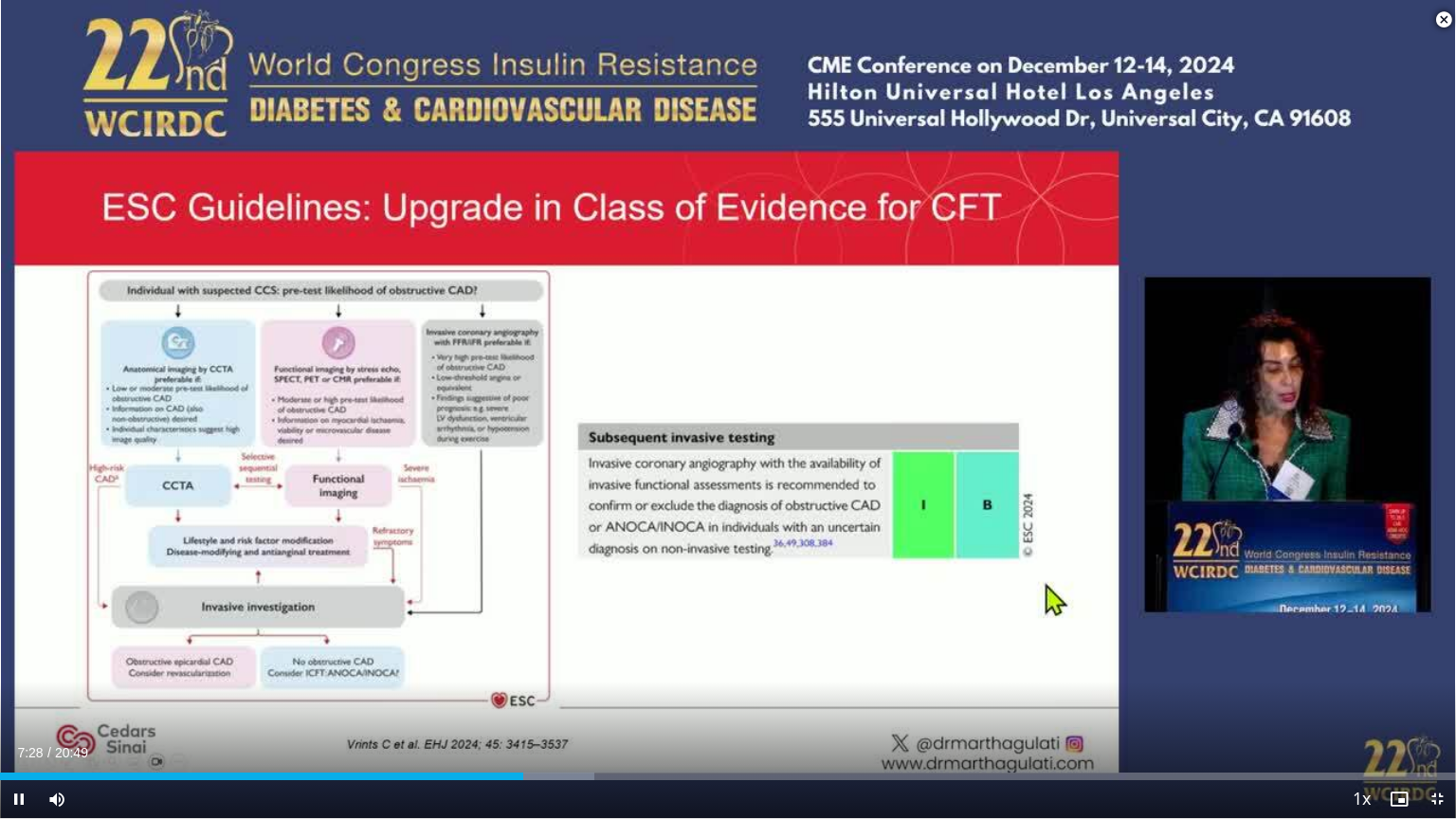 click on "Current Time  7:28 / Duration  20:49 Pause Skip Backward Skip Forward Mute Loaded :  40.83% 07:28 14:35 Stream Type  LIVE Seek to live, currently behind live LIVE   1x Playback Rate 0.5x 0.75x 1x , selected 1.25x 1.5x 1.75x 2x Chapters Chapters Descriptions descriptions off , selected Captions captions settings , opens captions settings dialog captions off , selected Audio Track en (Main) , selected Exit Fullscreen Enable picture-in-picture mode" at bounding box center (728, 799) 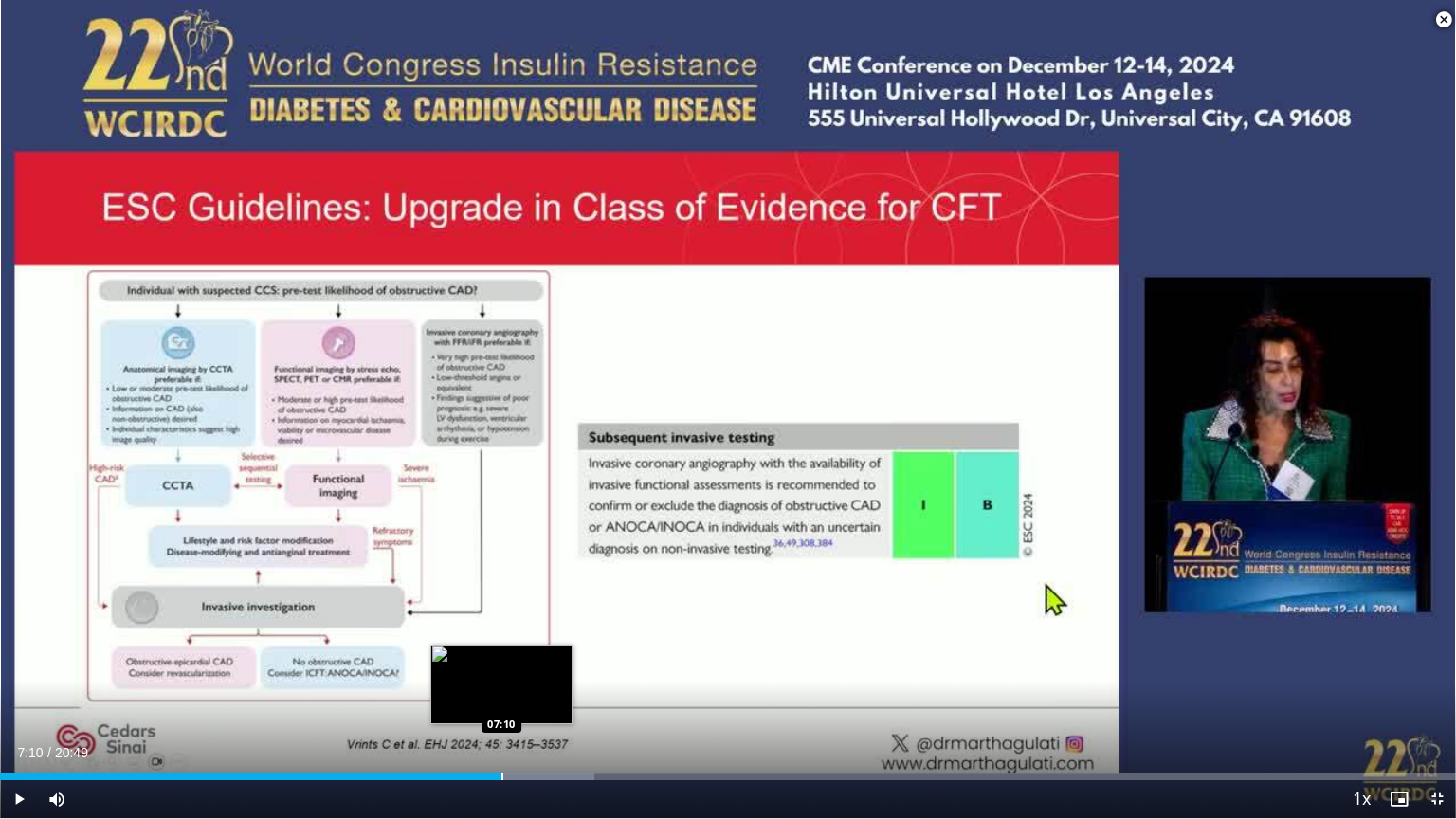 click at bounding box center [502, 776] 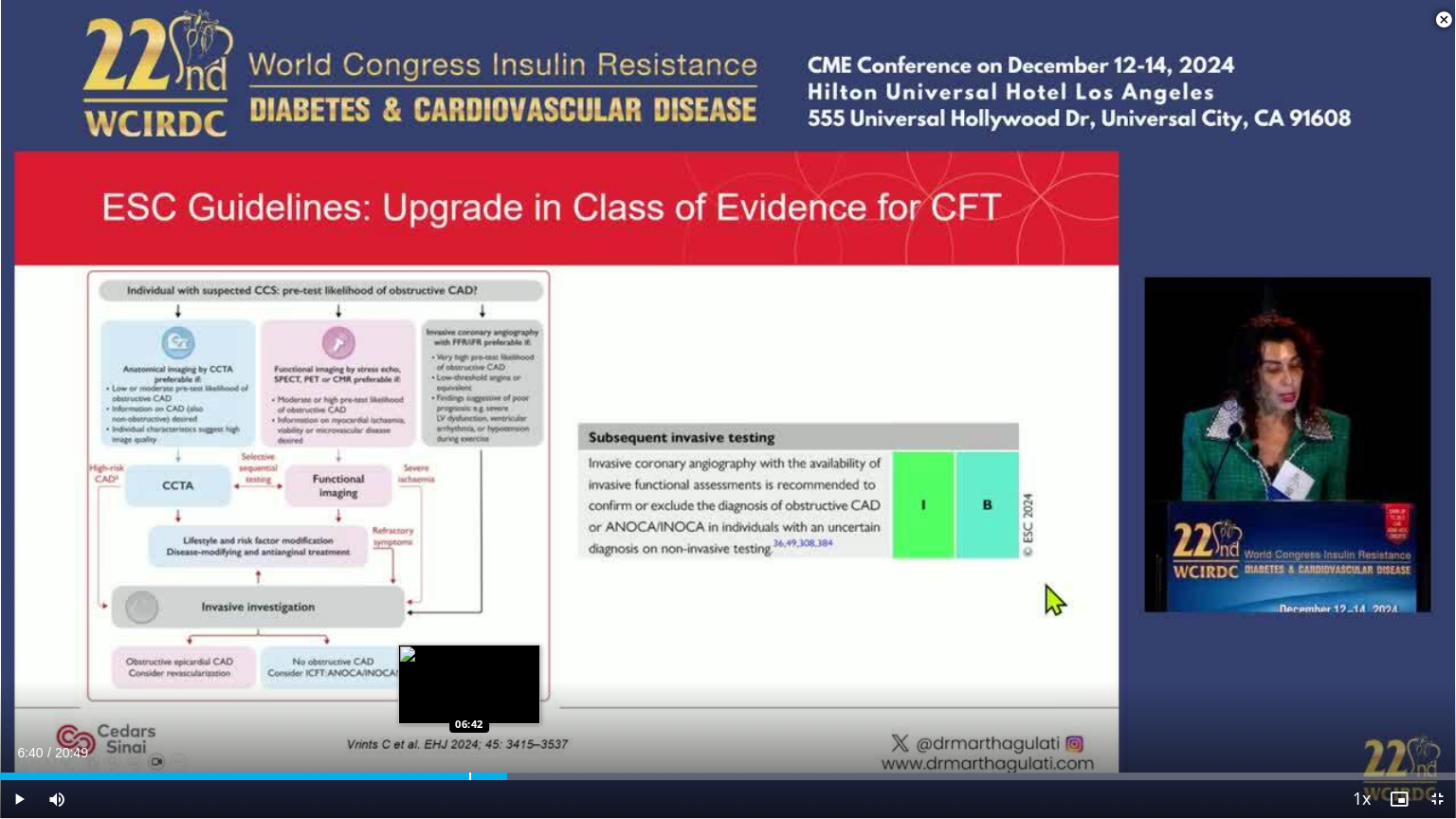 click on "Loaded :  32.56% 06:40 06:42" at bounding box center [728, 776] 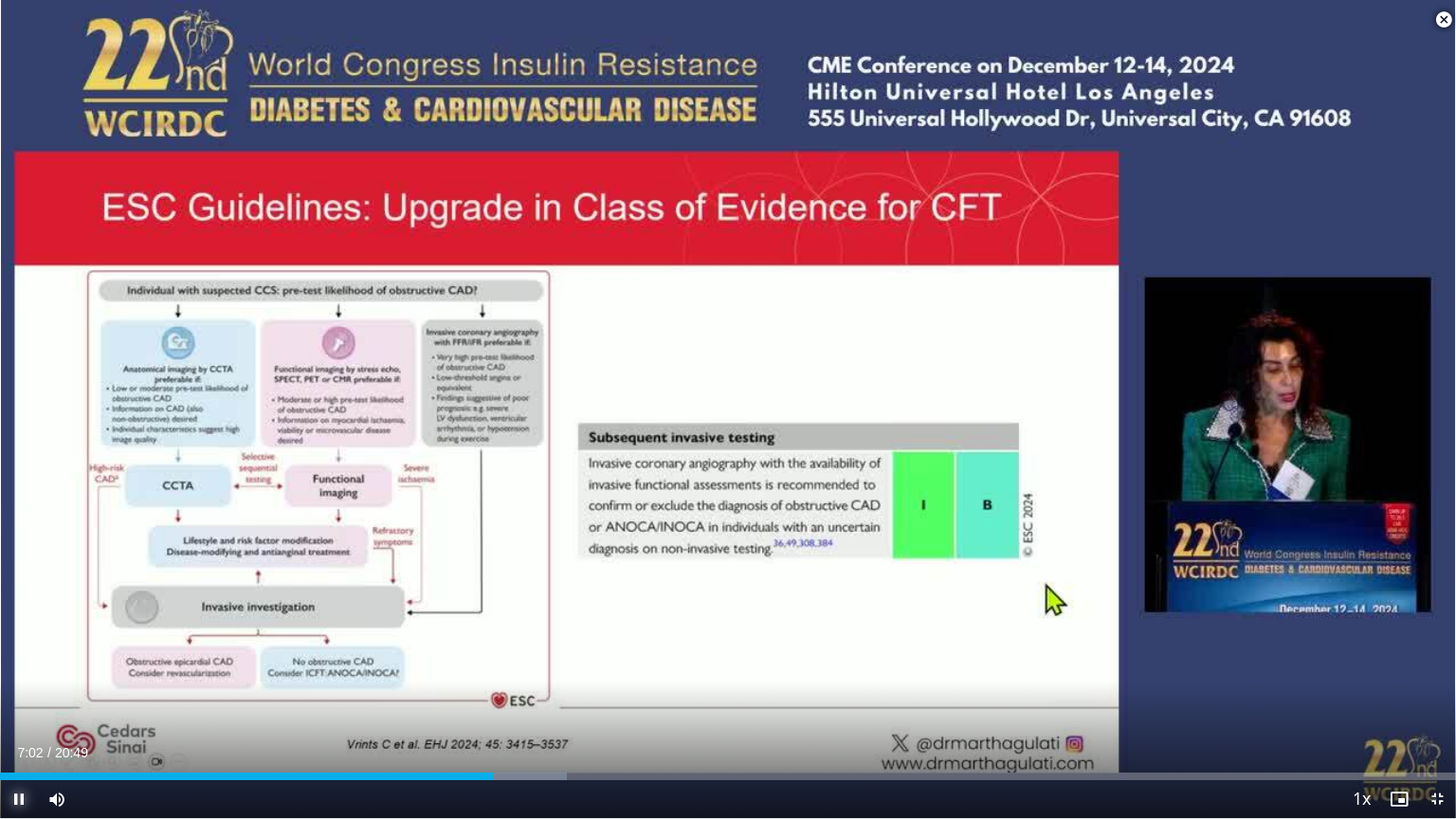 click at bounding box center [19, 799] 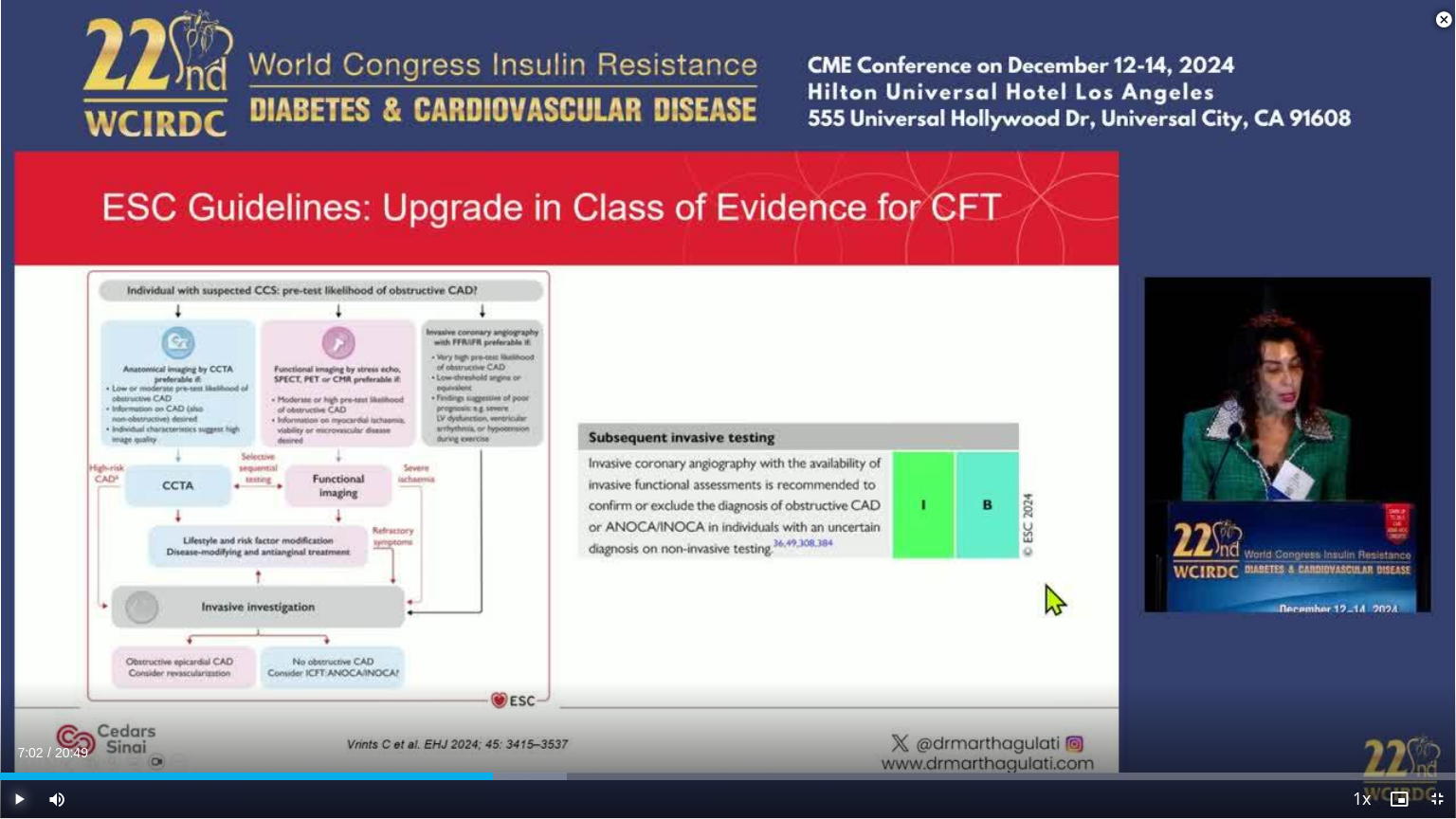 click at bounding box center [19, 799] 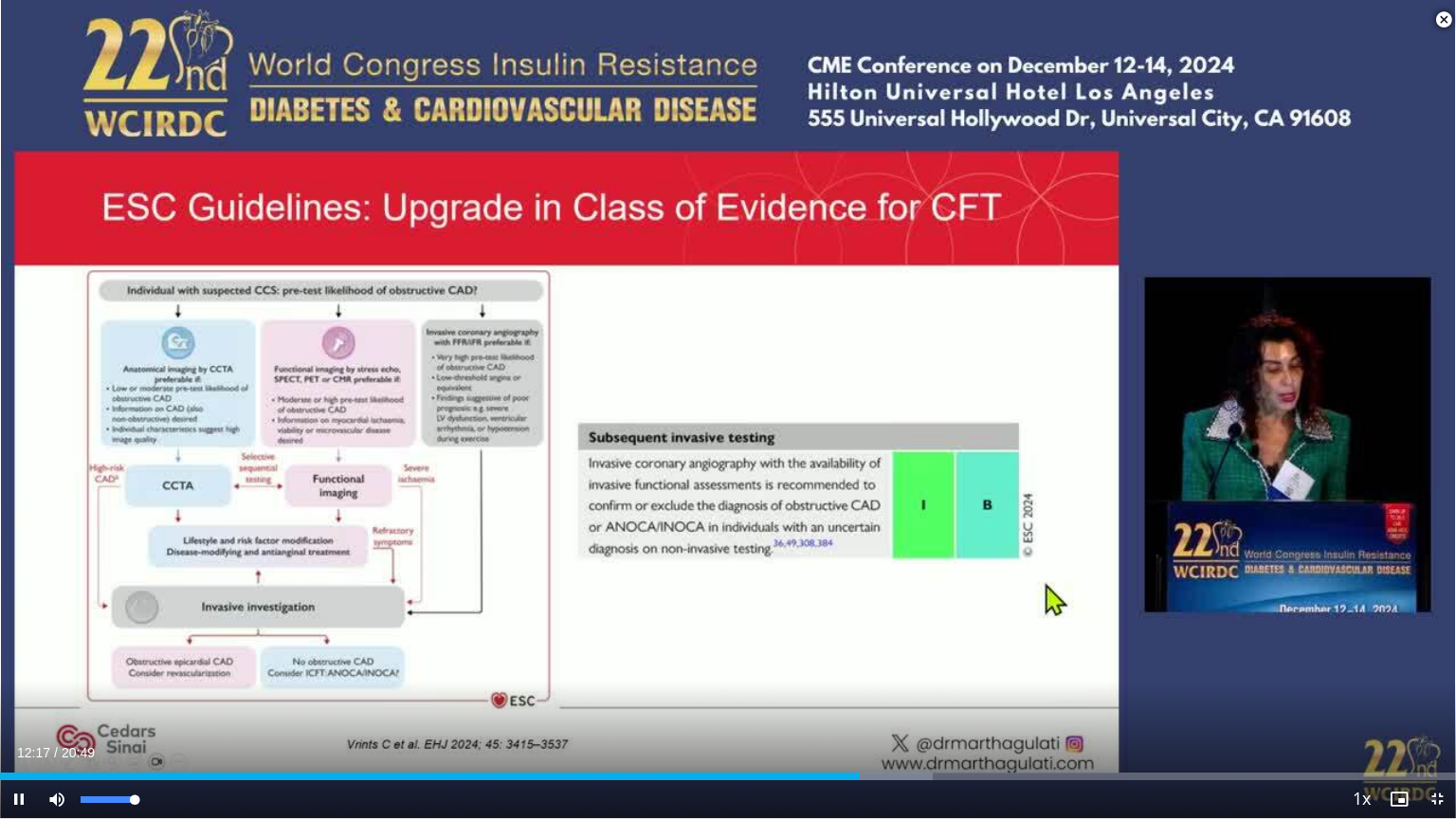 click on "**********" at bounding box center [728, 410] 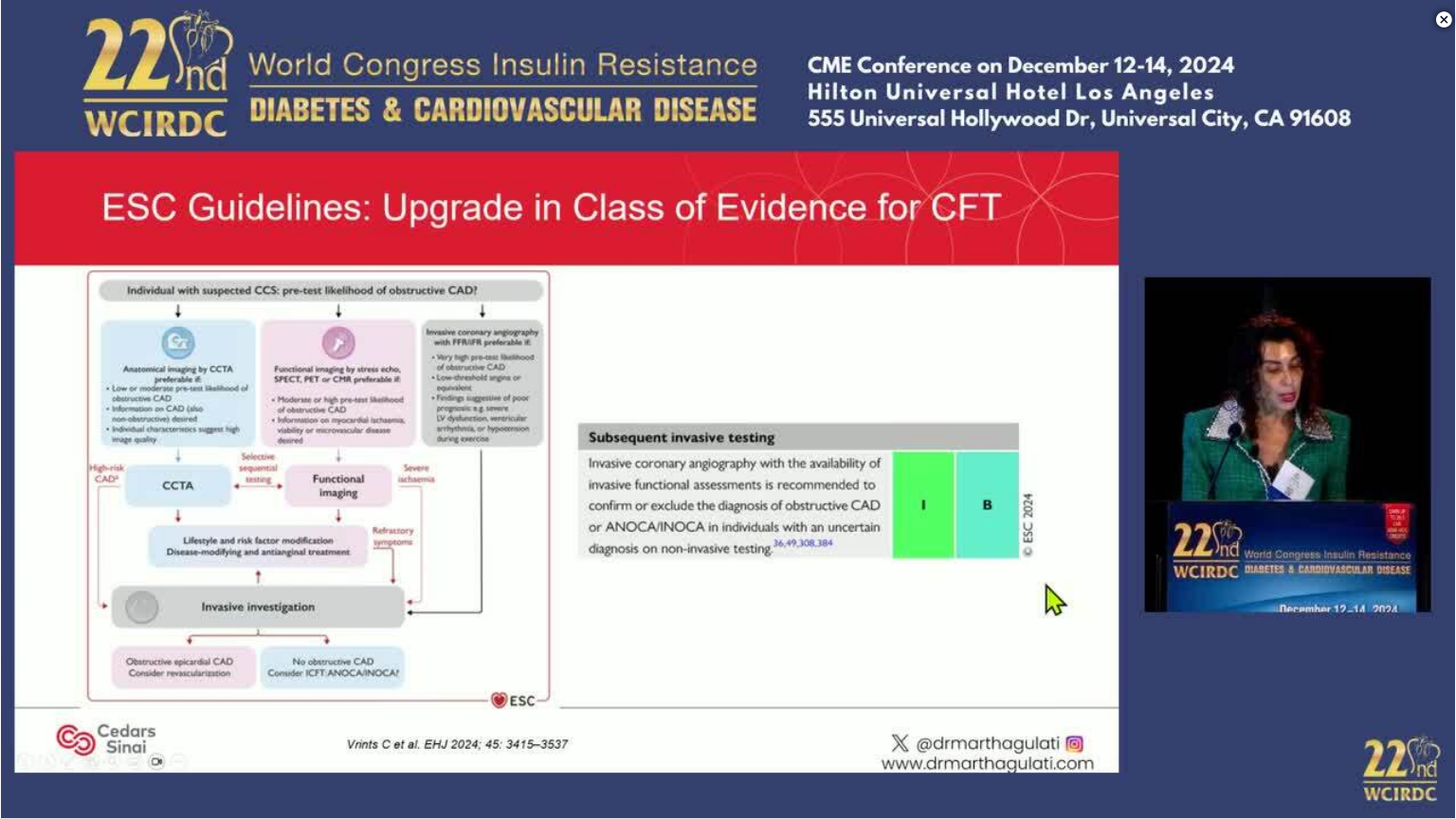 click on "**********" at bounding box center [728, 410] 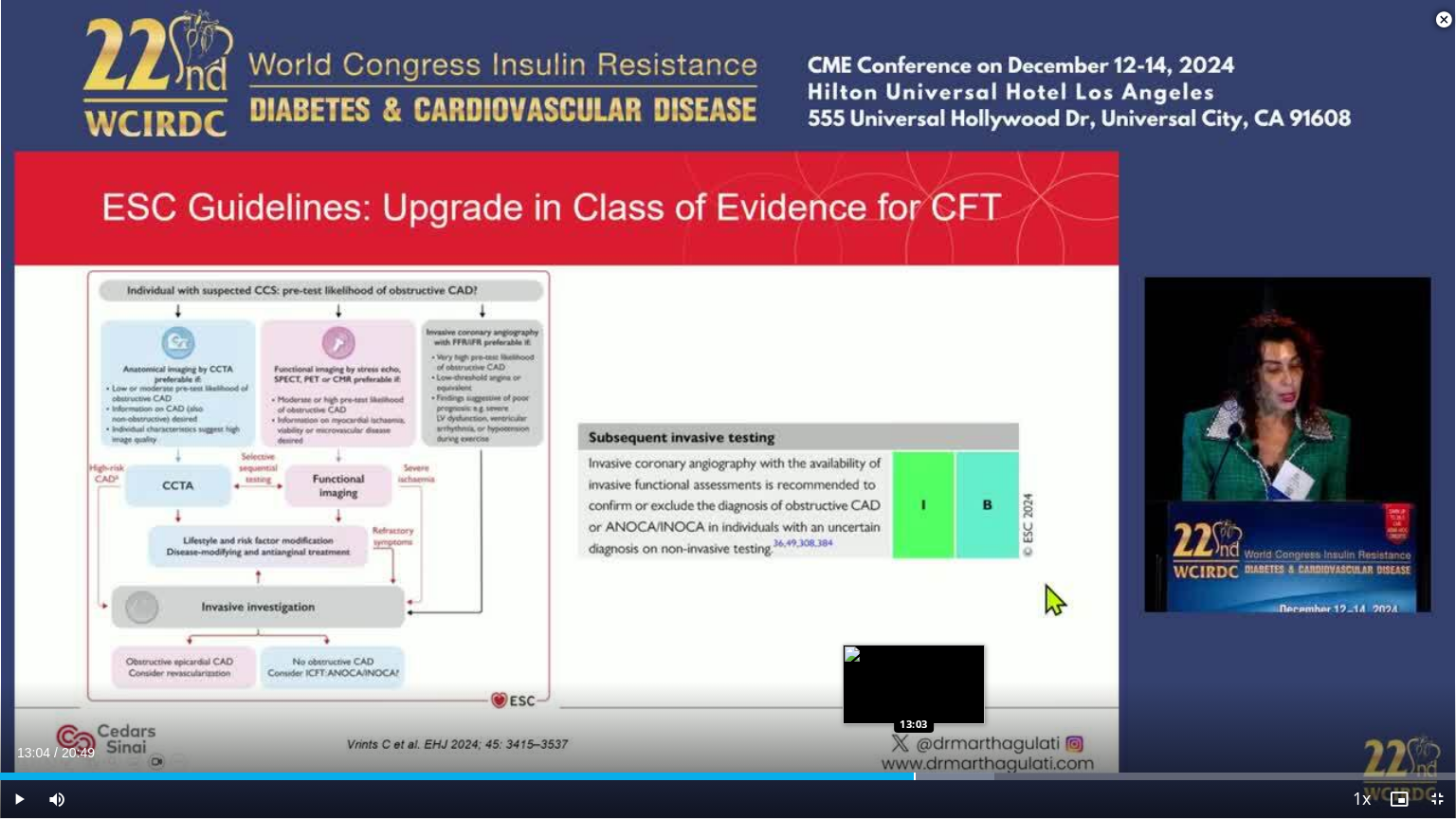 click at bounding box center (915, 776) 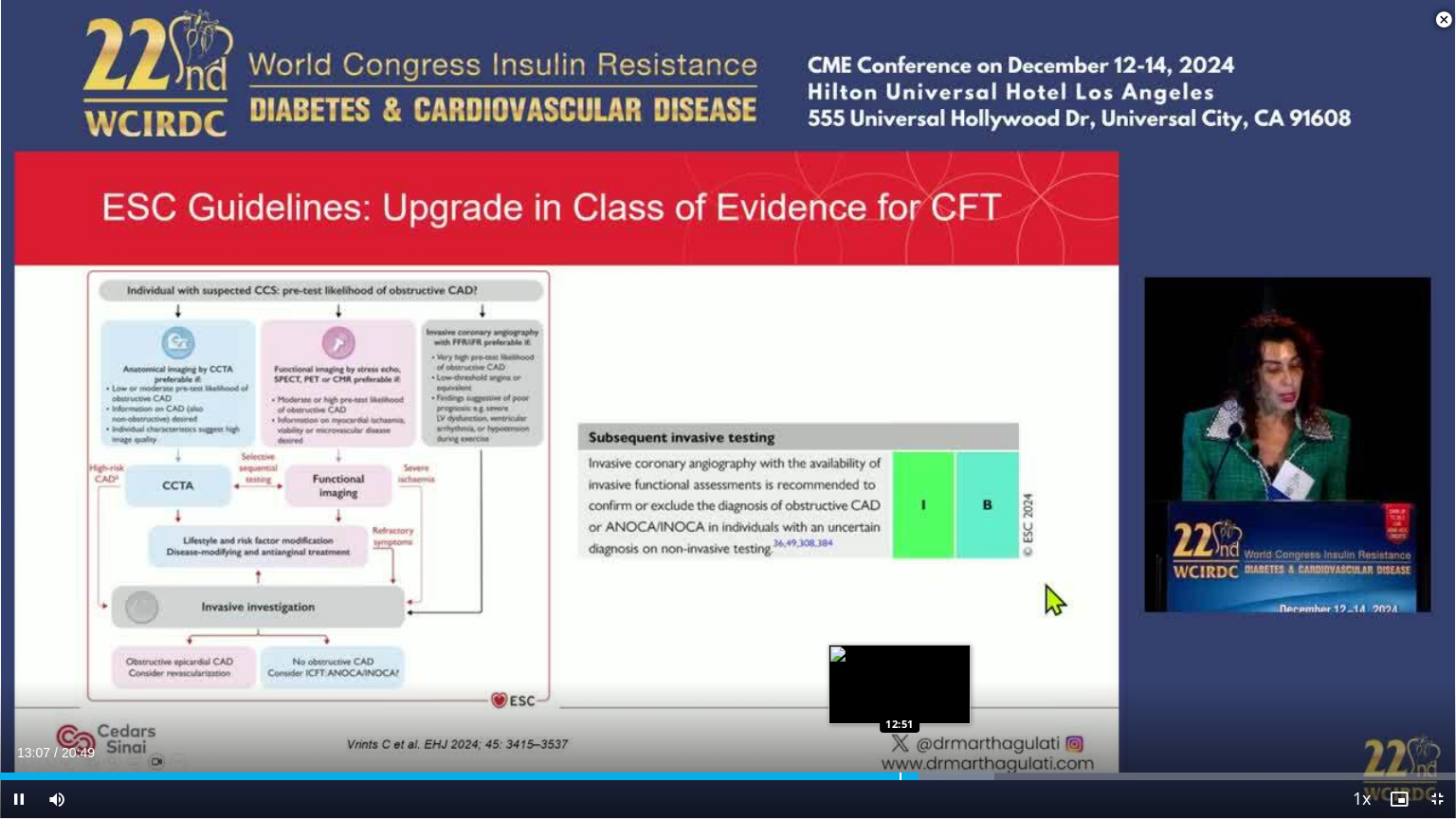 click at bounding box center [901, 776] 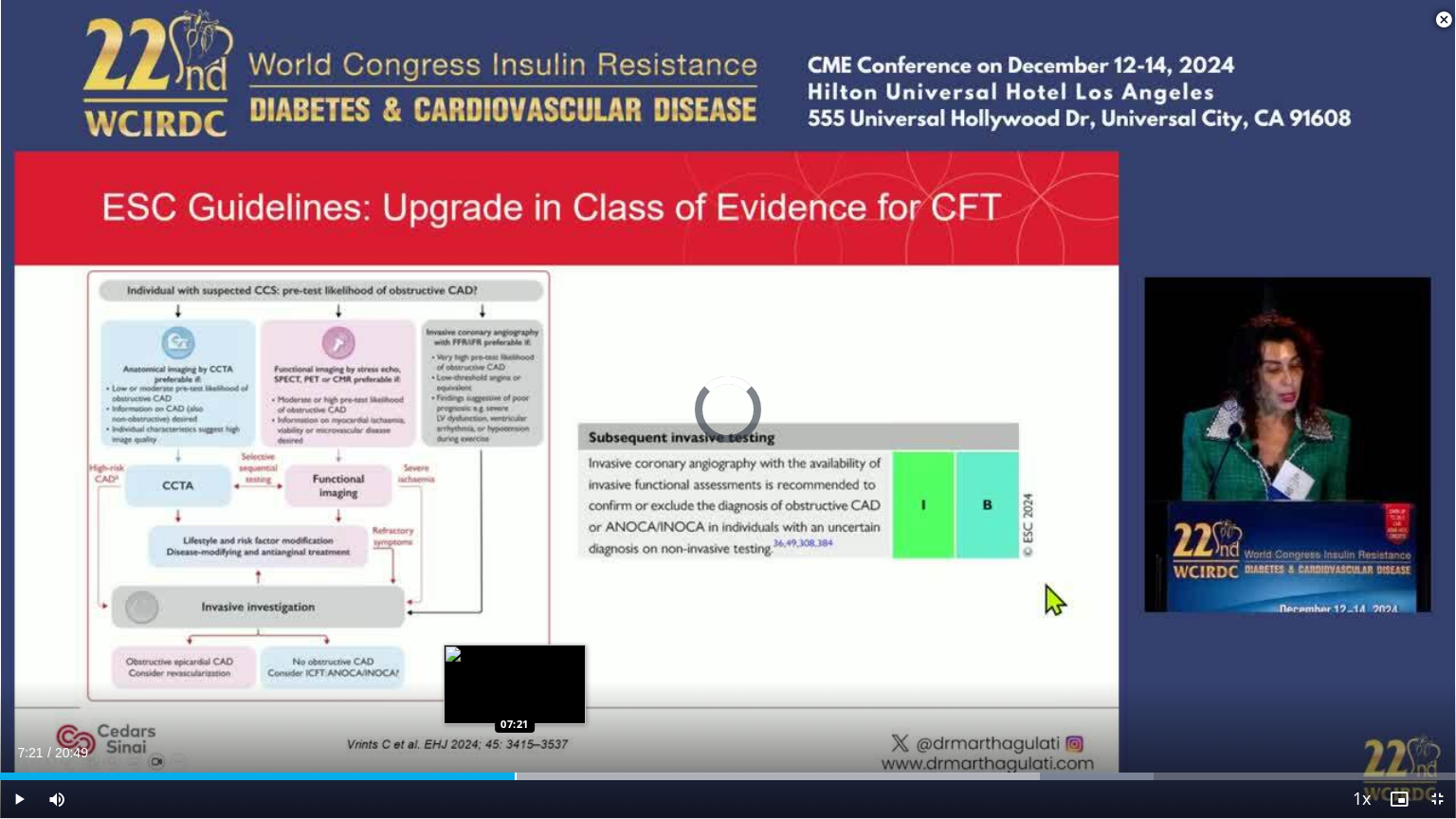 click at bounding box center (516, 776) 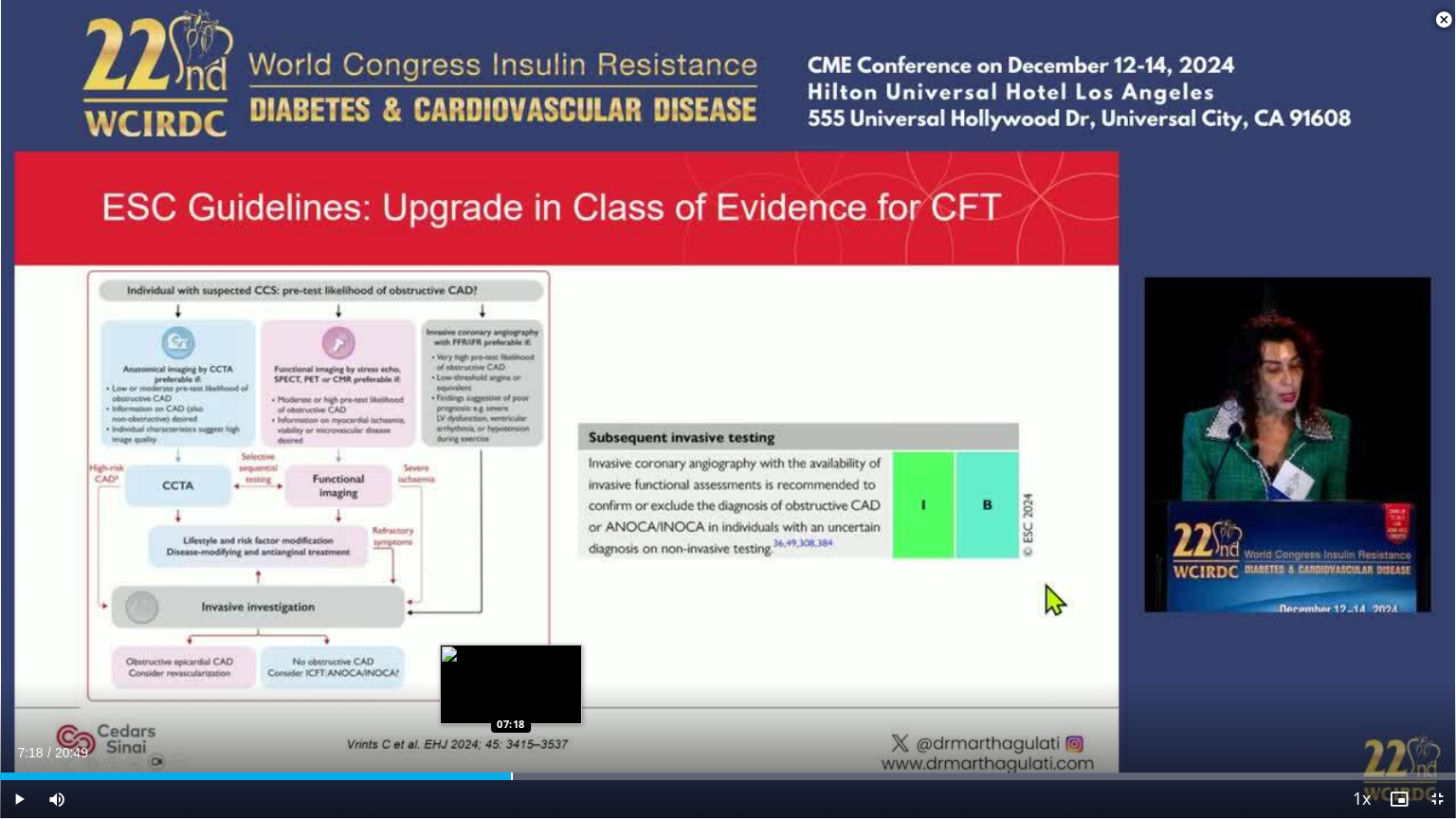 click at bounding box center [512, 776] 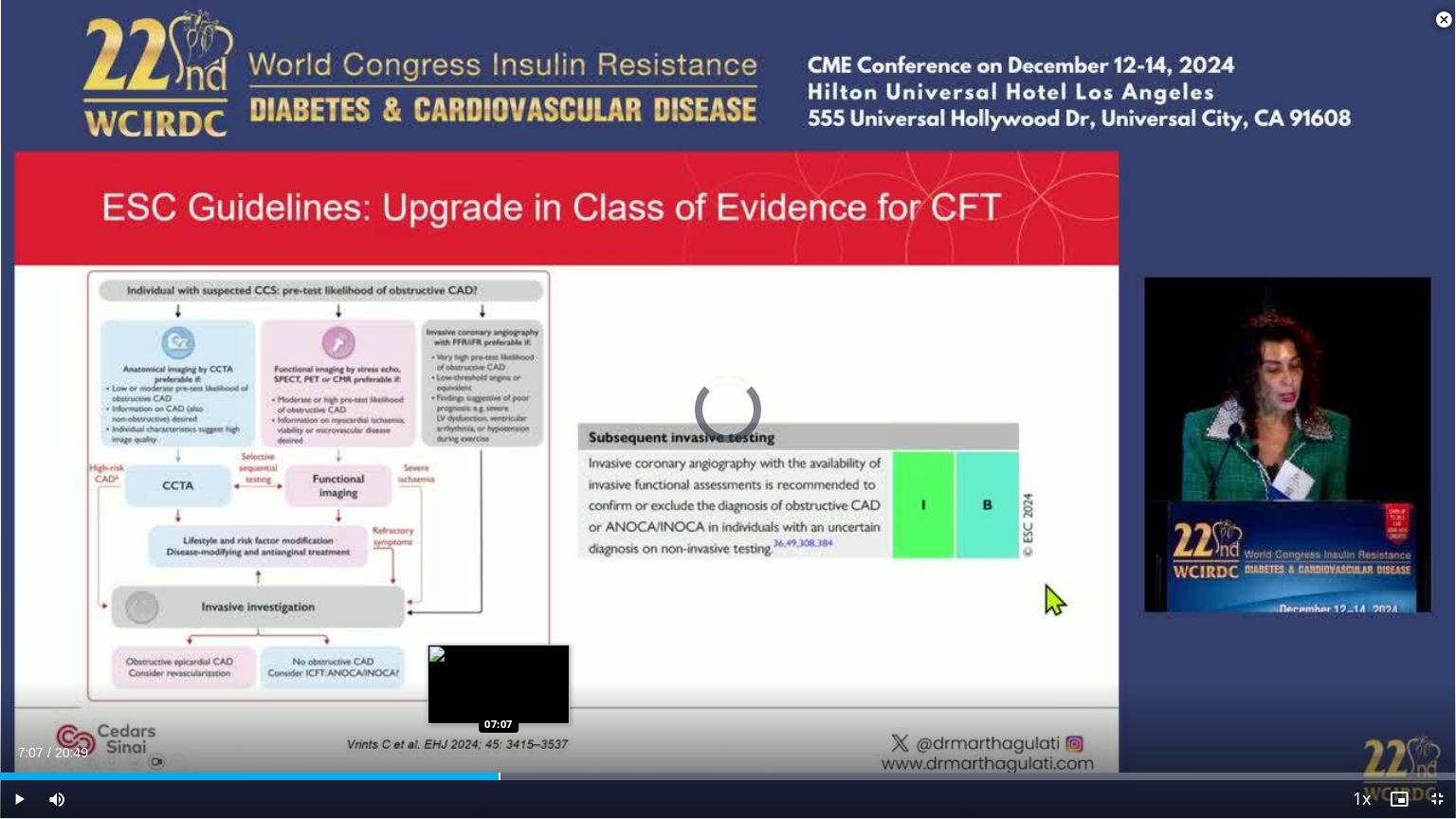 click at bounding box center (500, 776) 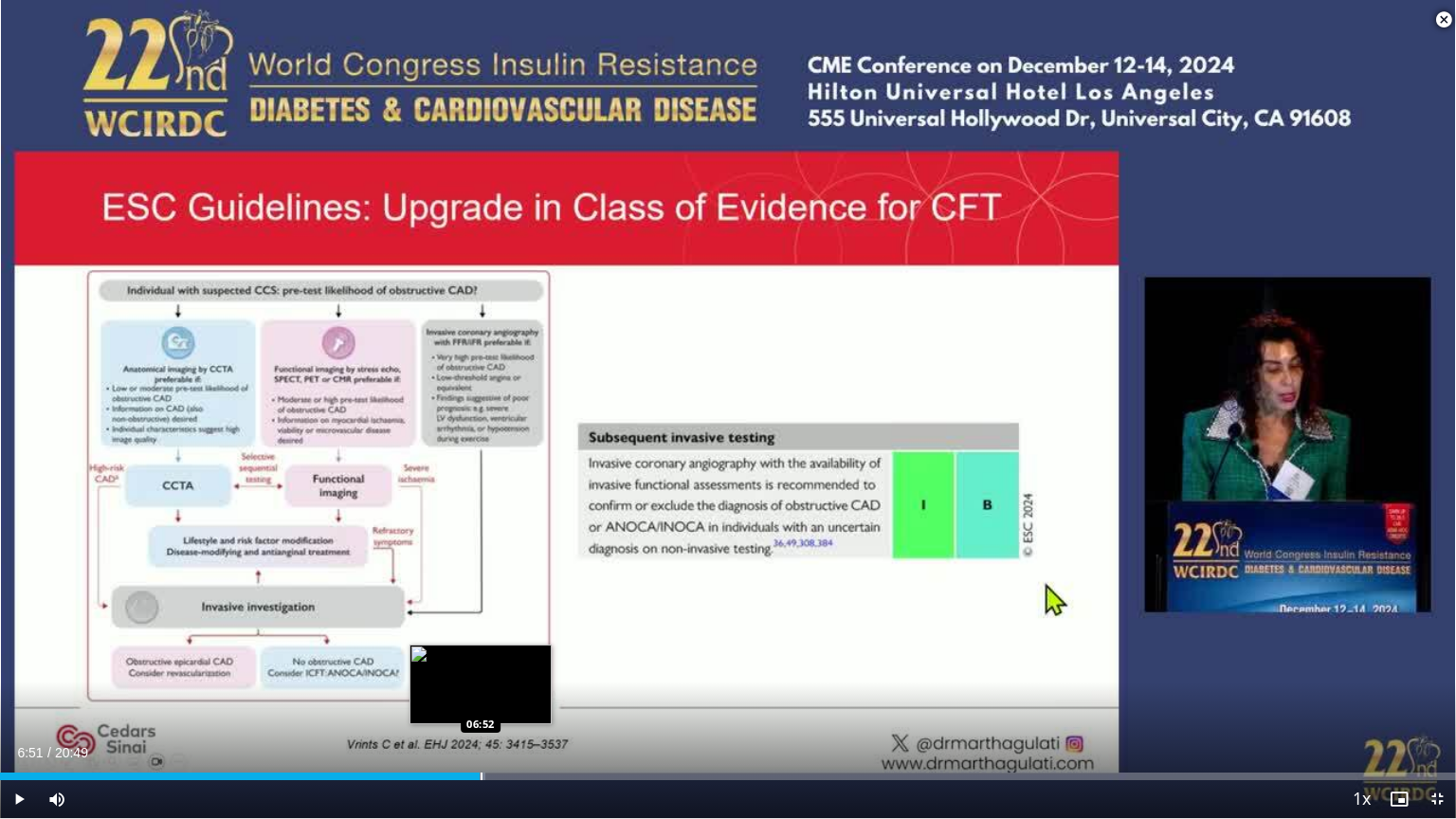 click at bounding box center [482, 776] 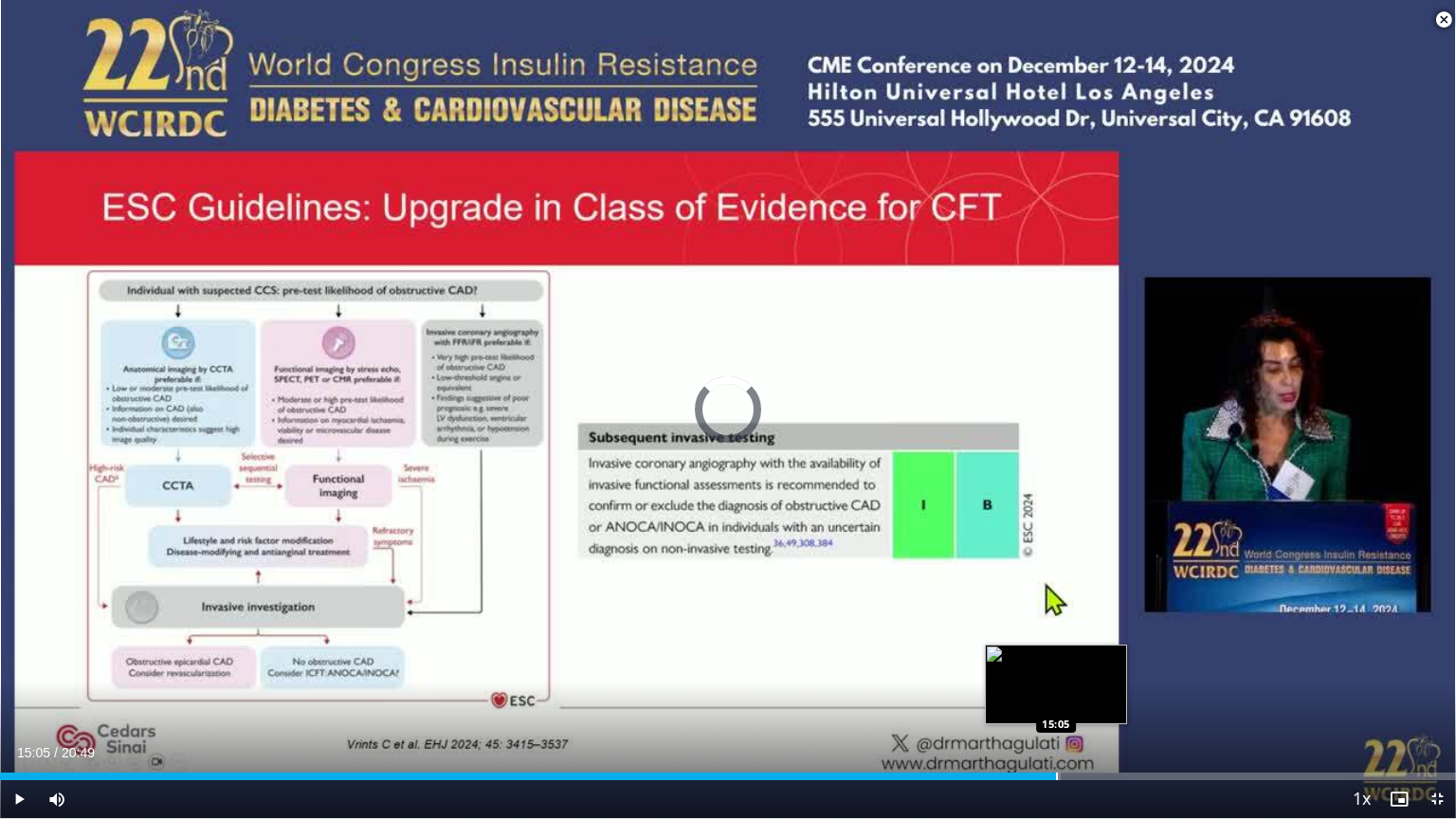 click at bounding box center [1057, 776] 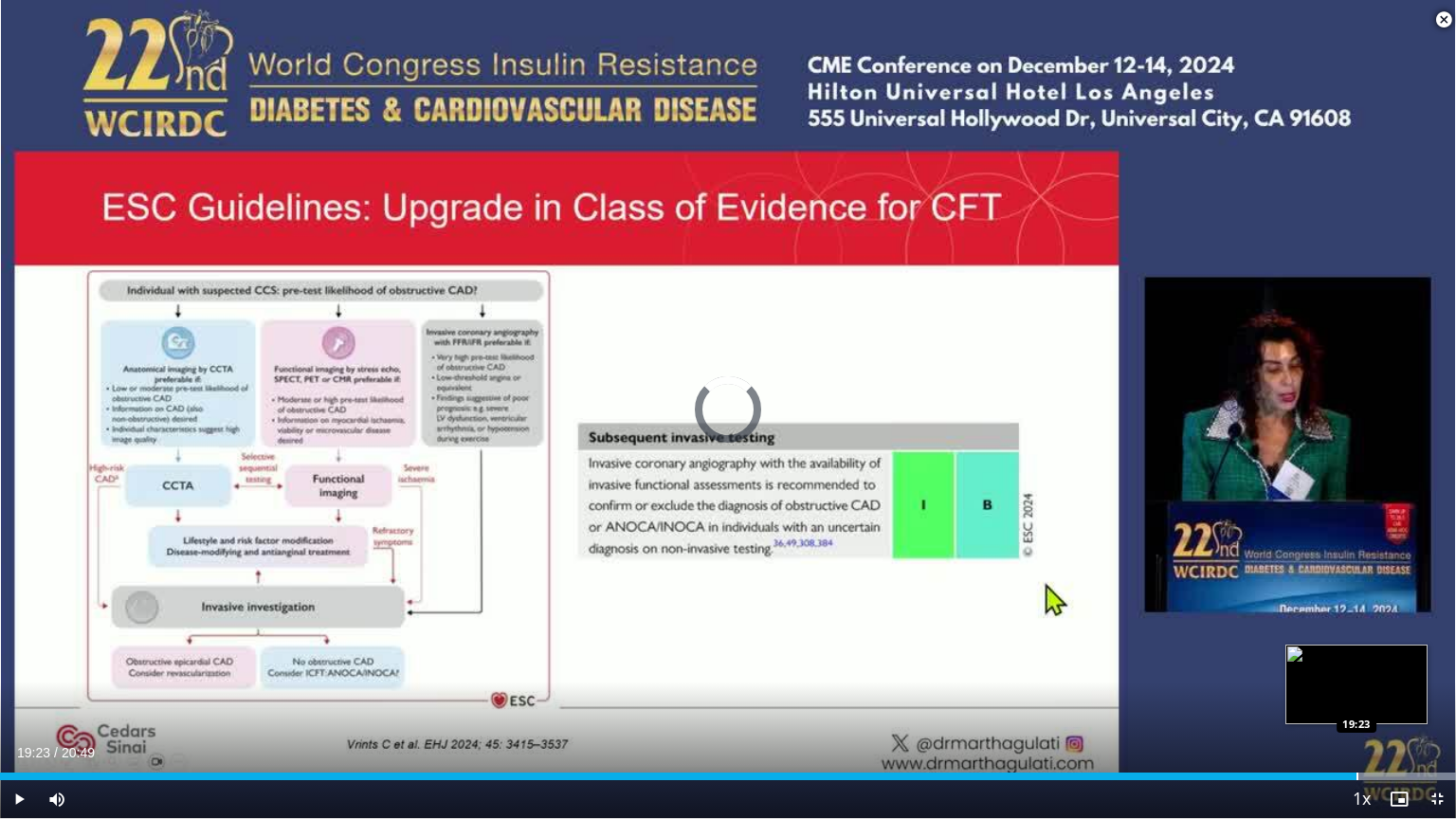click at bounding box center [1357, 776] 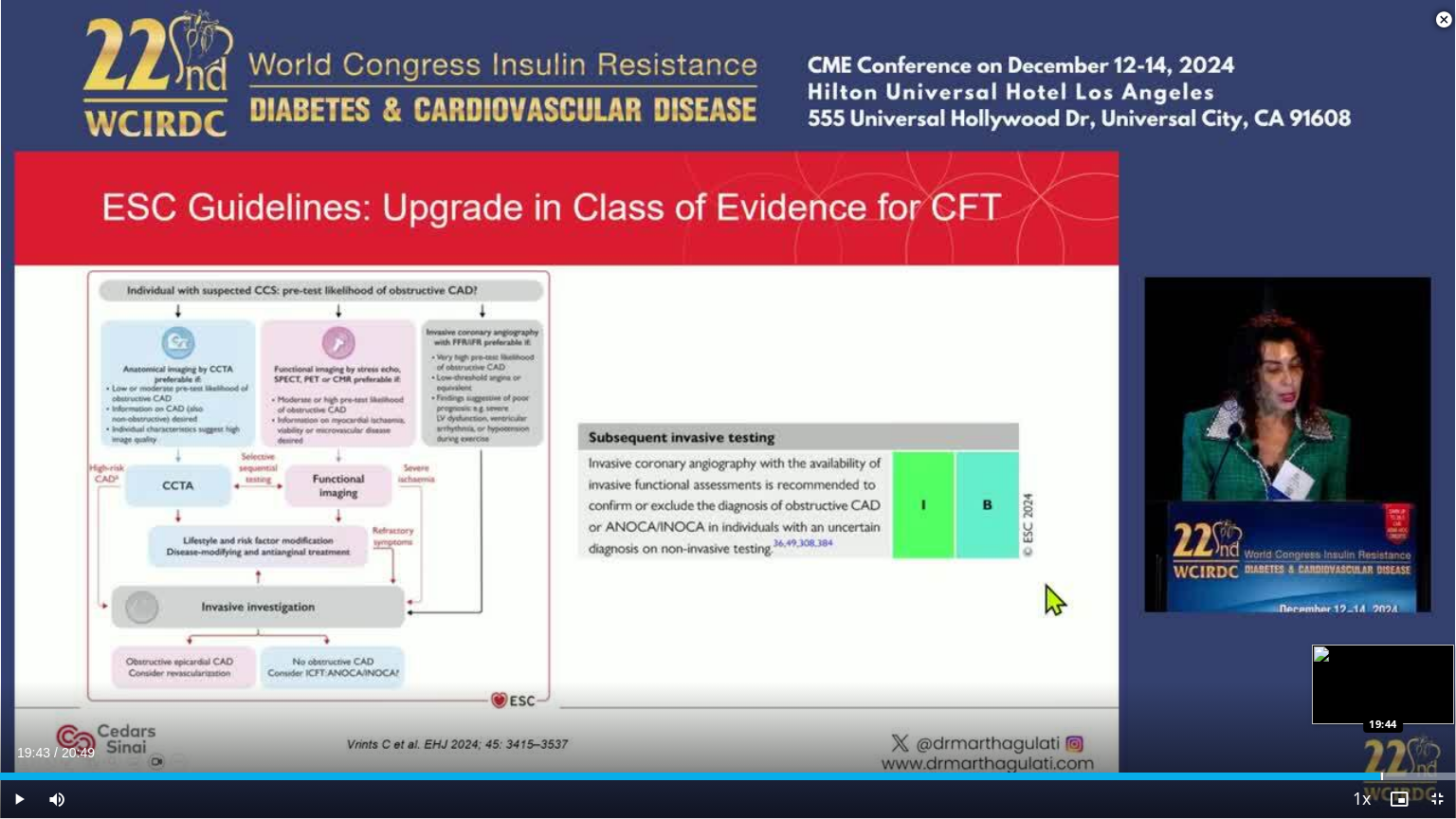 click at bounding box center (1399, 776) 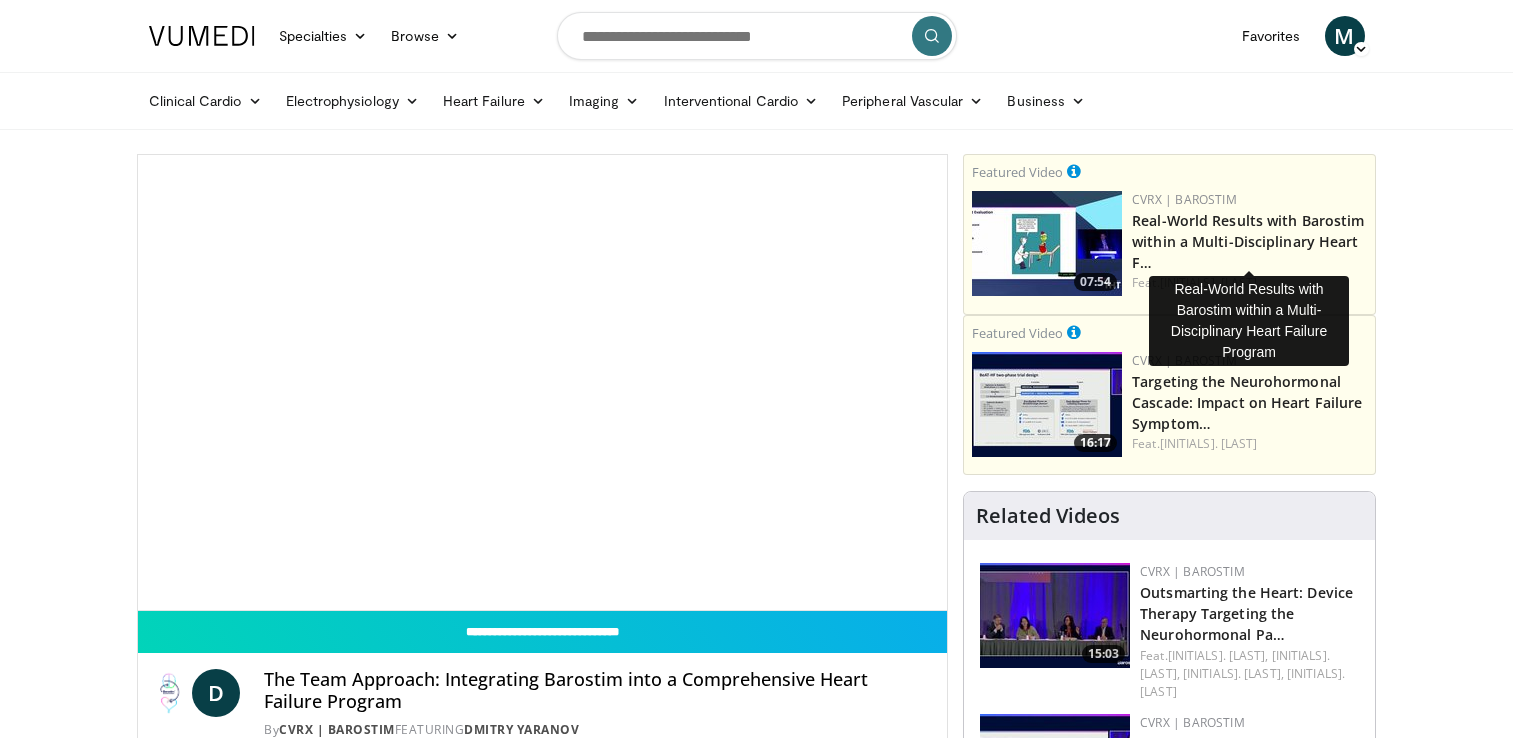 scroll, scrollTop: 0, scrollLeft: 0, axis: both 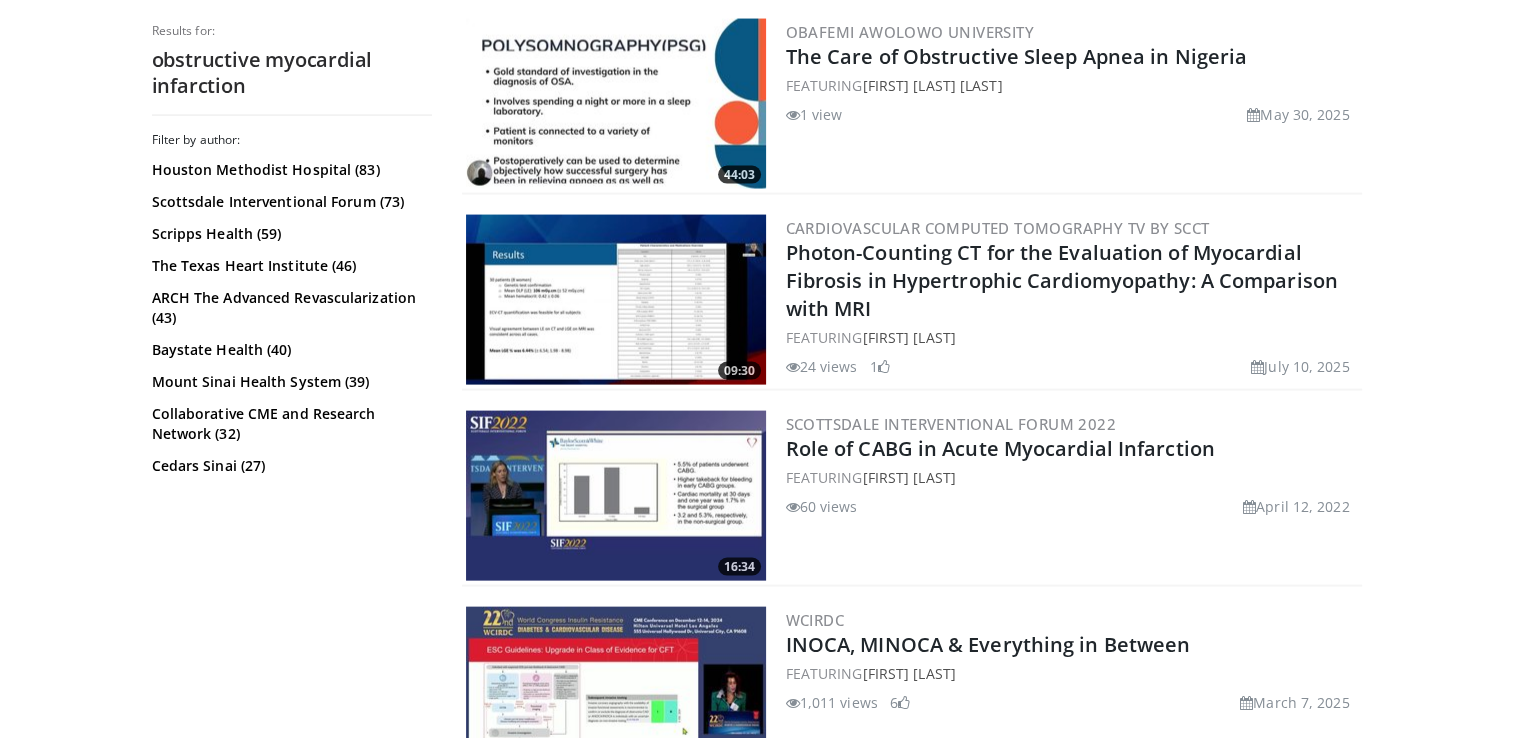 click at bounding box center [616, 692] 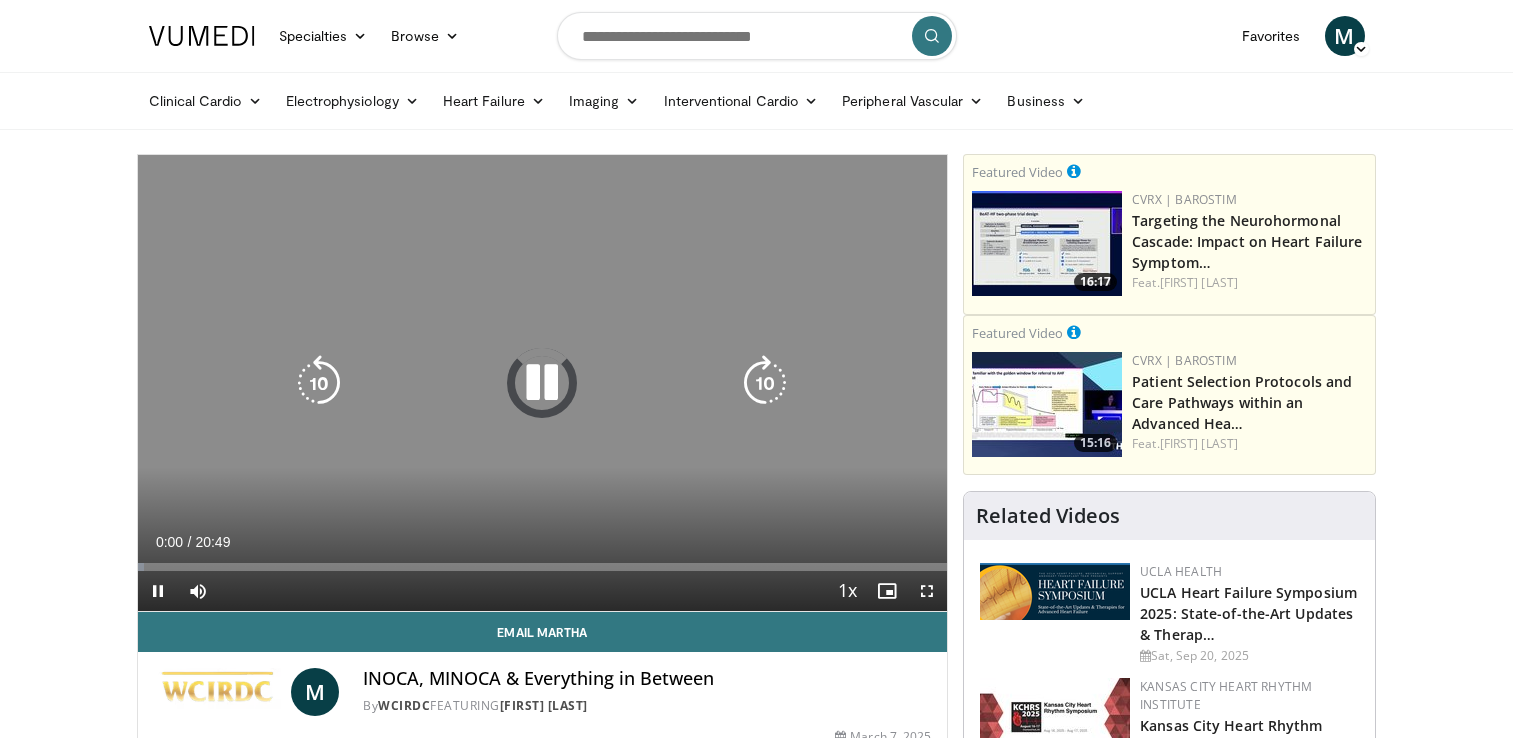 scroll, scrollTop: 0, scrollLeft: 0, axis: both 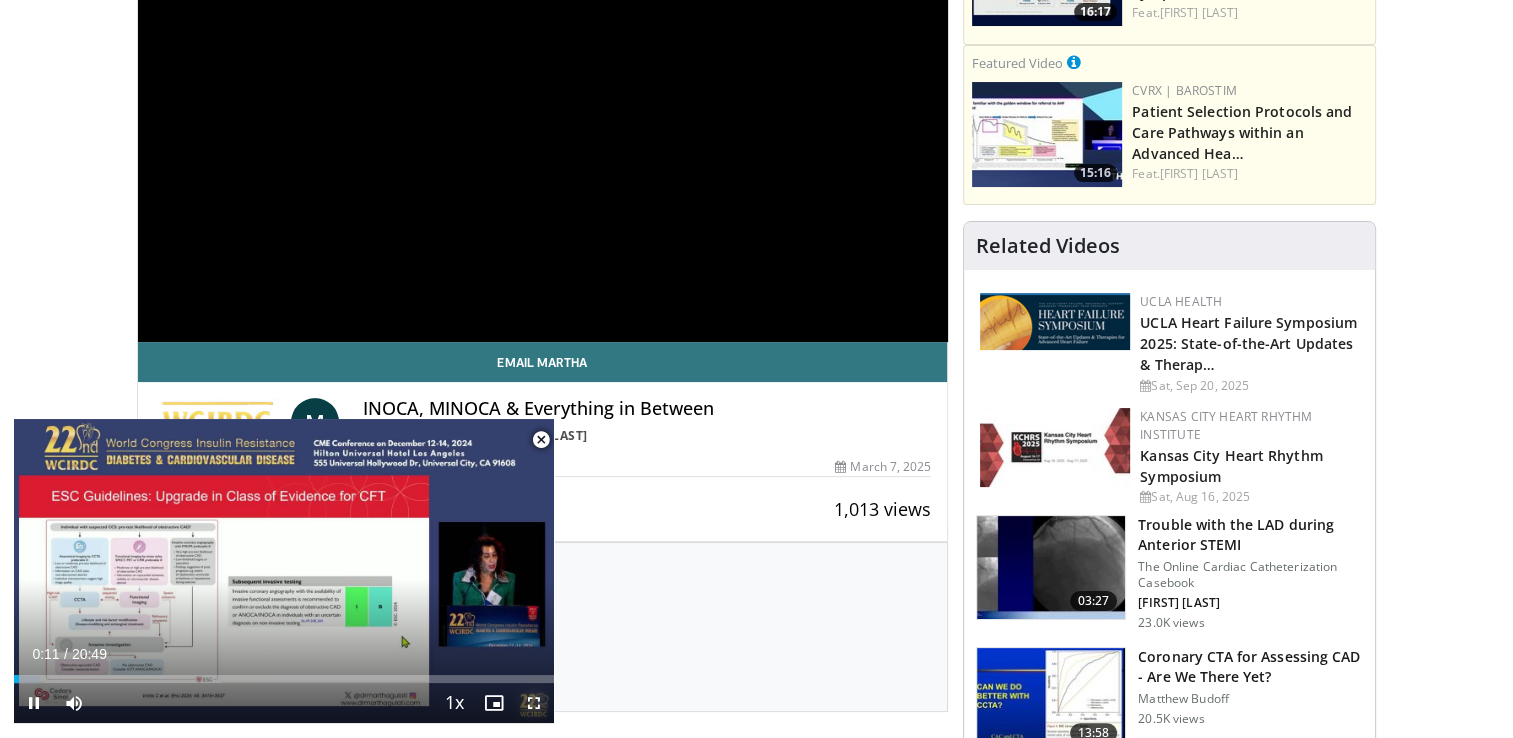 click at bounding box center [534, 703] 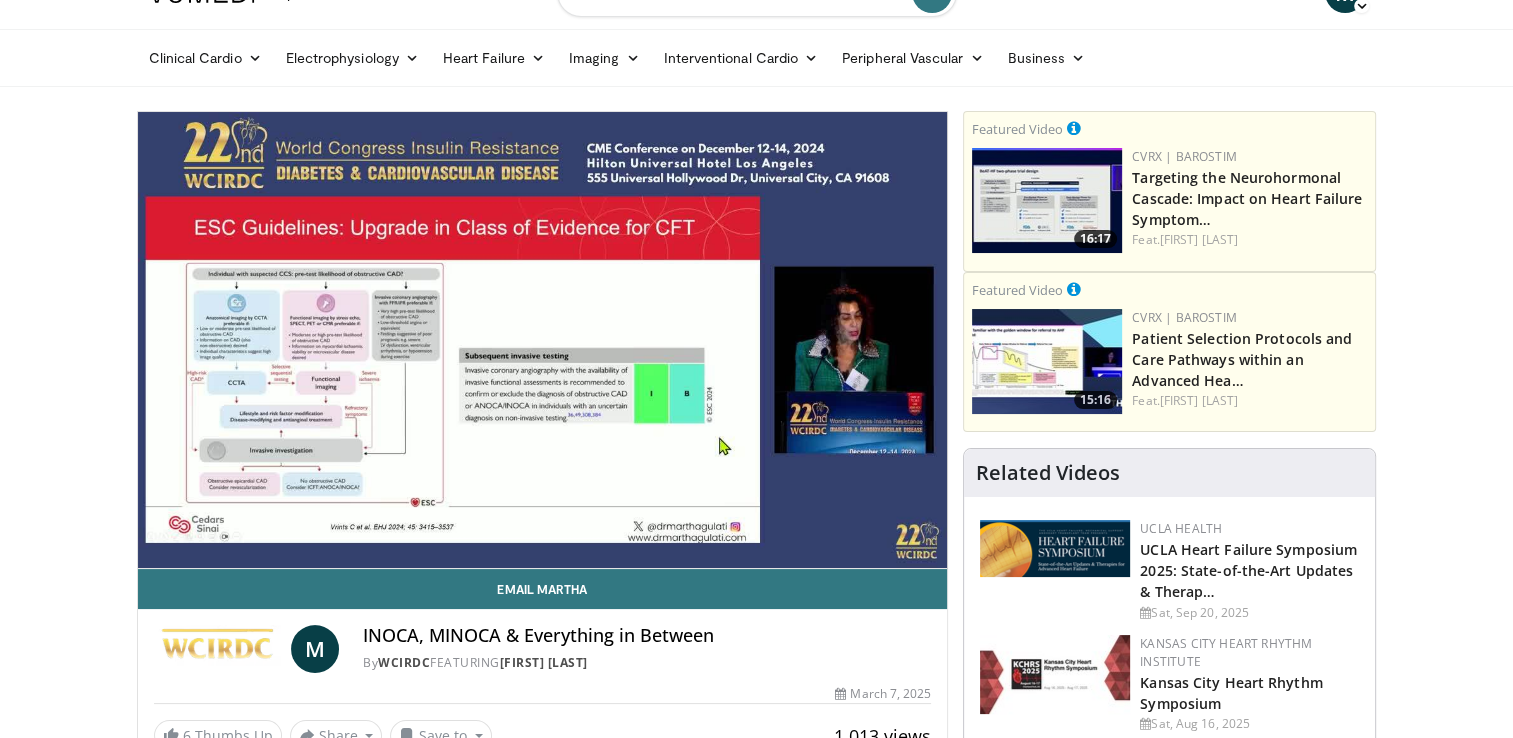 scroll, scrollTop: 0, scrollLeft: 0, axis: both 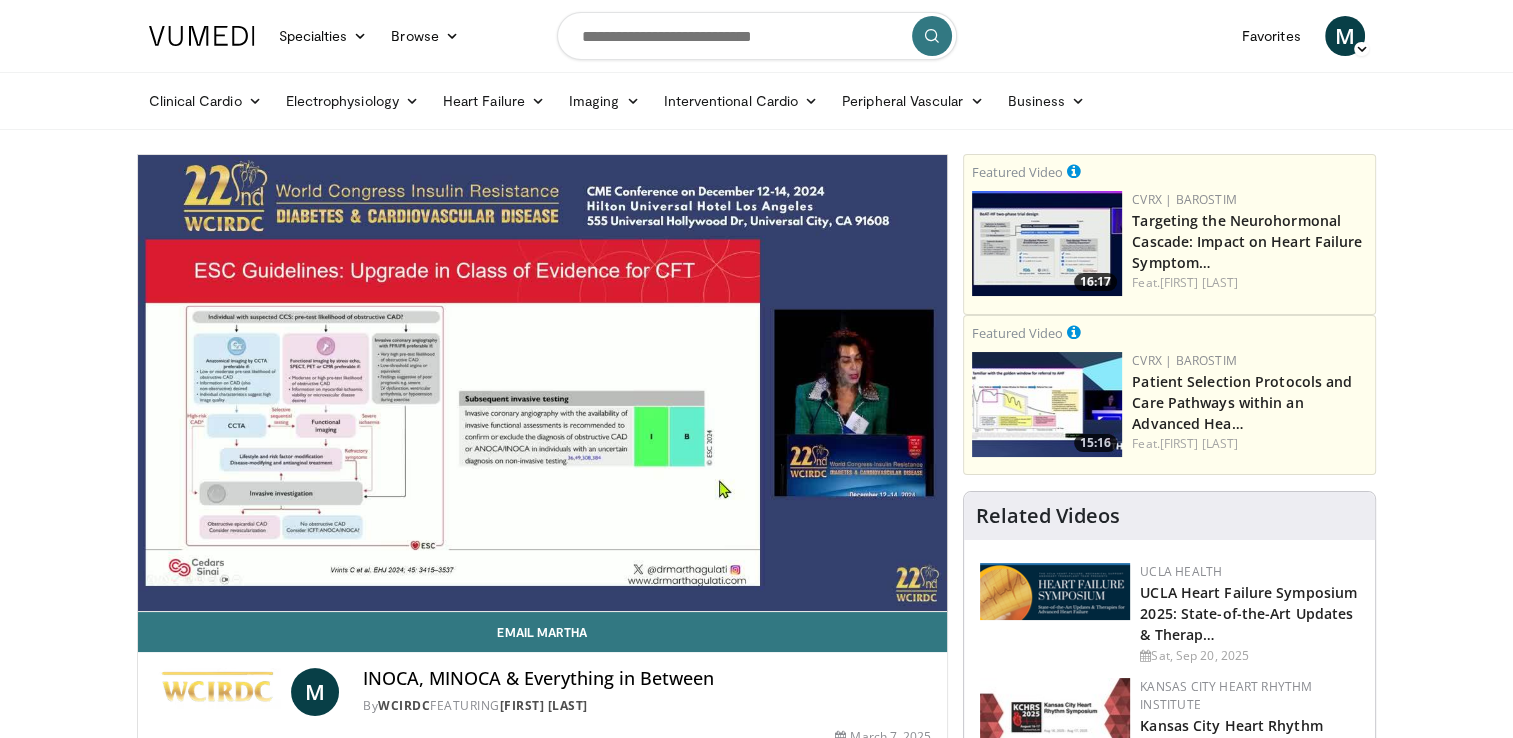 drag, startPoint x: 548, startPoint y: 323, endPoint x: 48, endPoint y: 560, distance: 553.3254 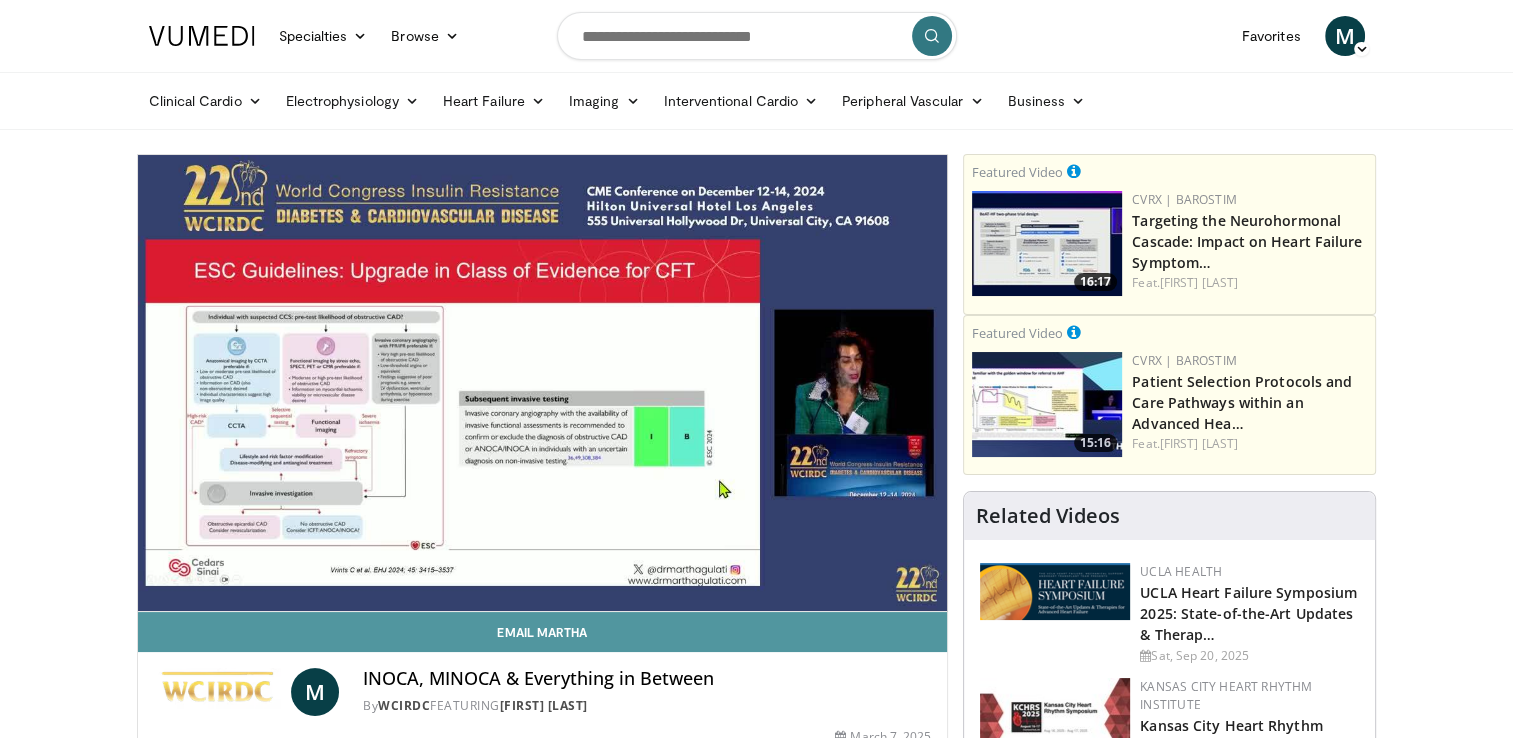 click on "Email
Martha" at bounding box center (543, 632) 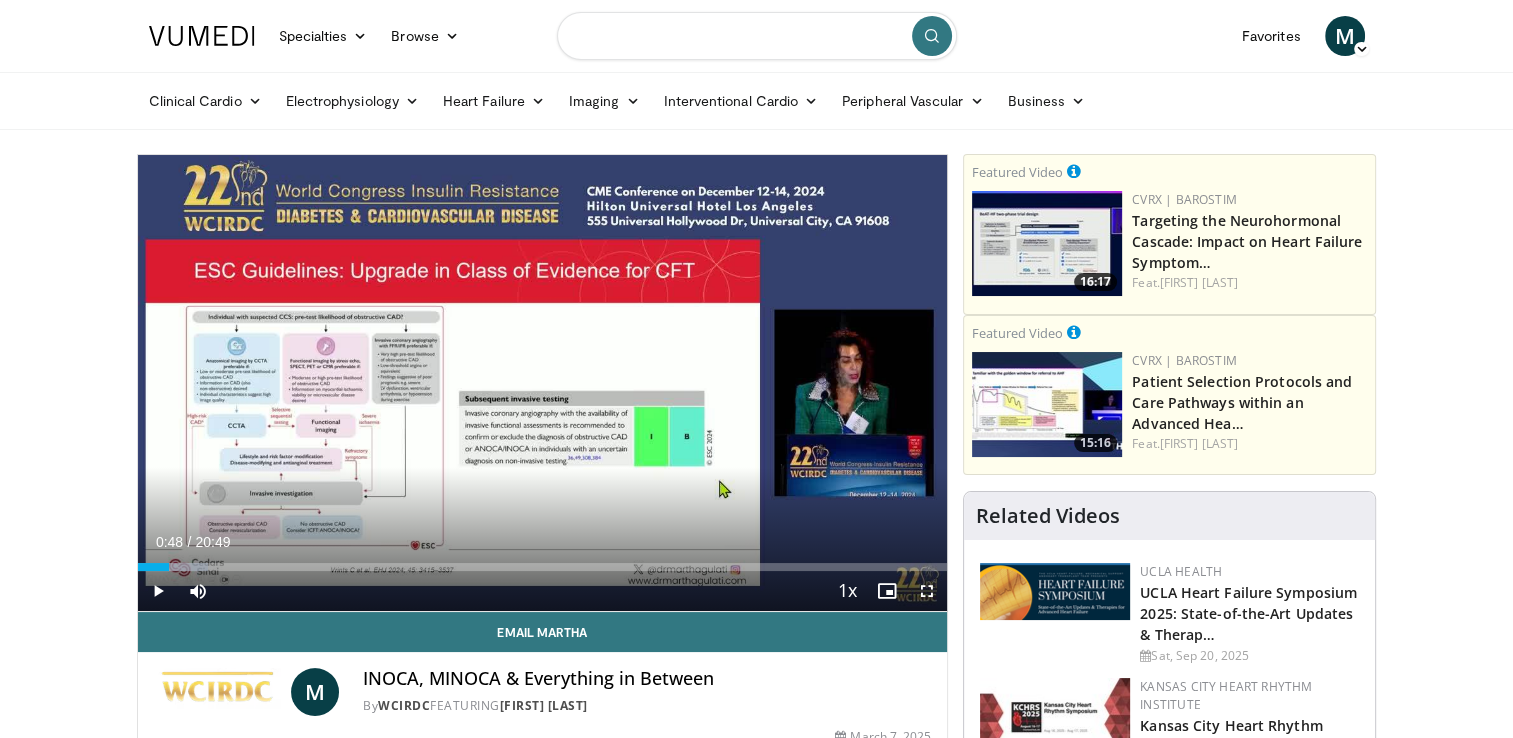 click at bounding box center [757, 36] 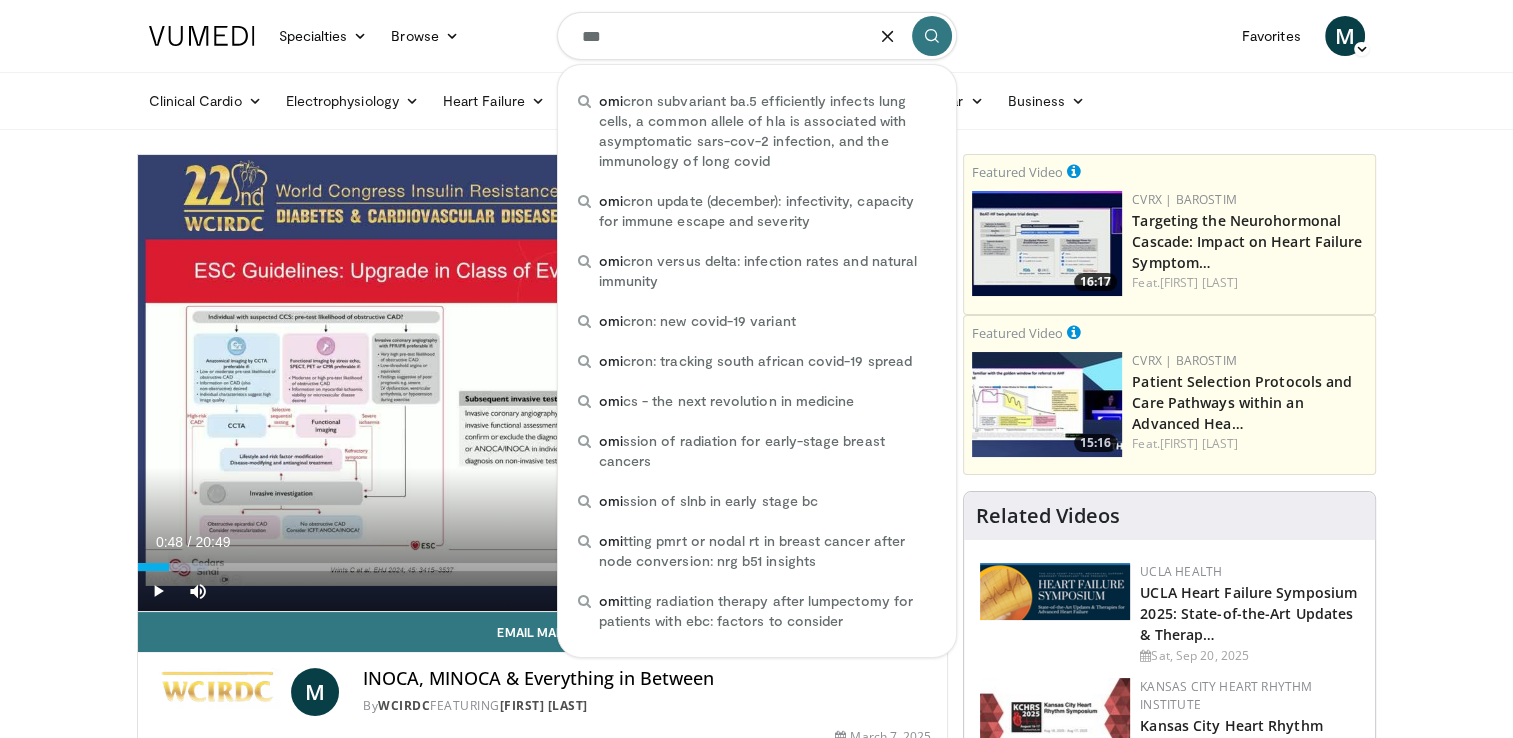 type on "***" 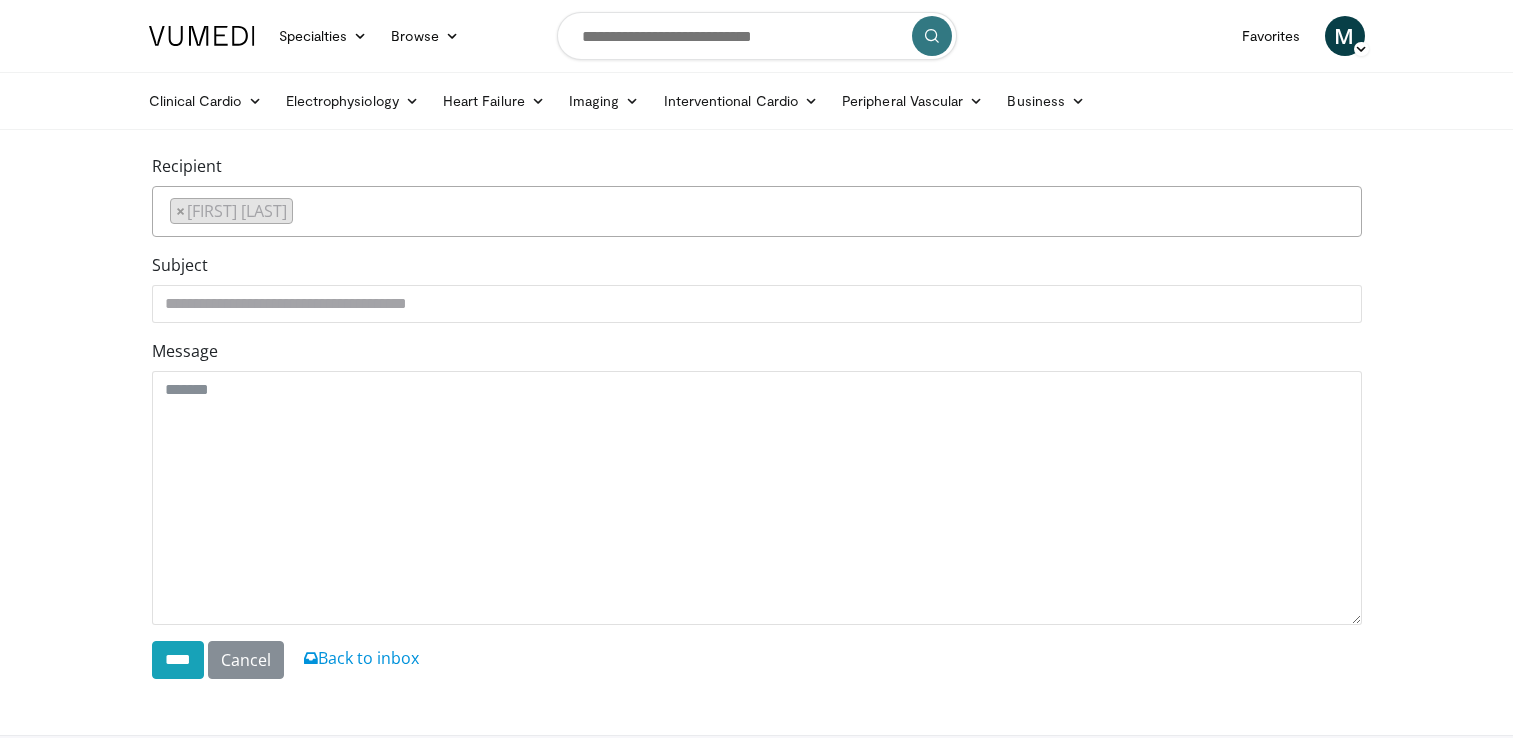 scroll, scrollTop: 0, scrollLeft: 0, axis: both 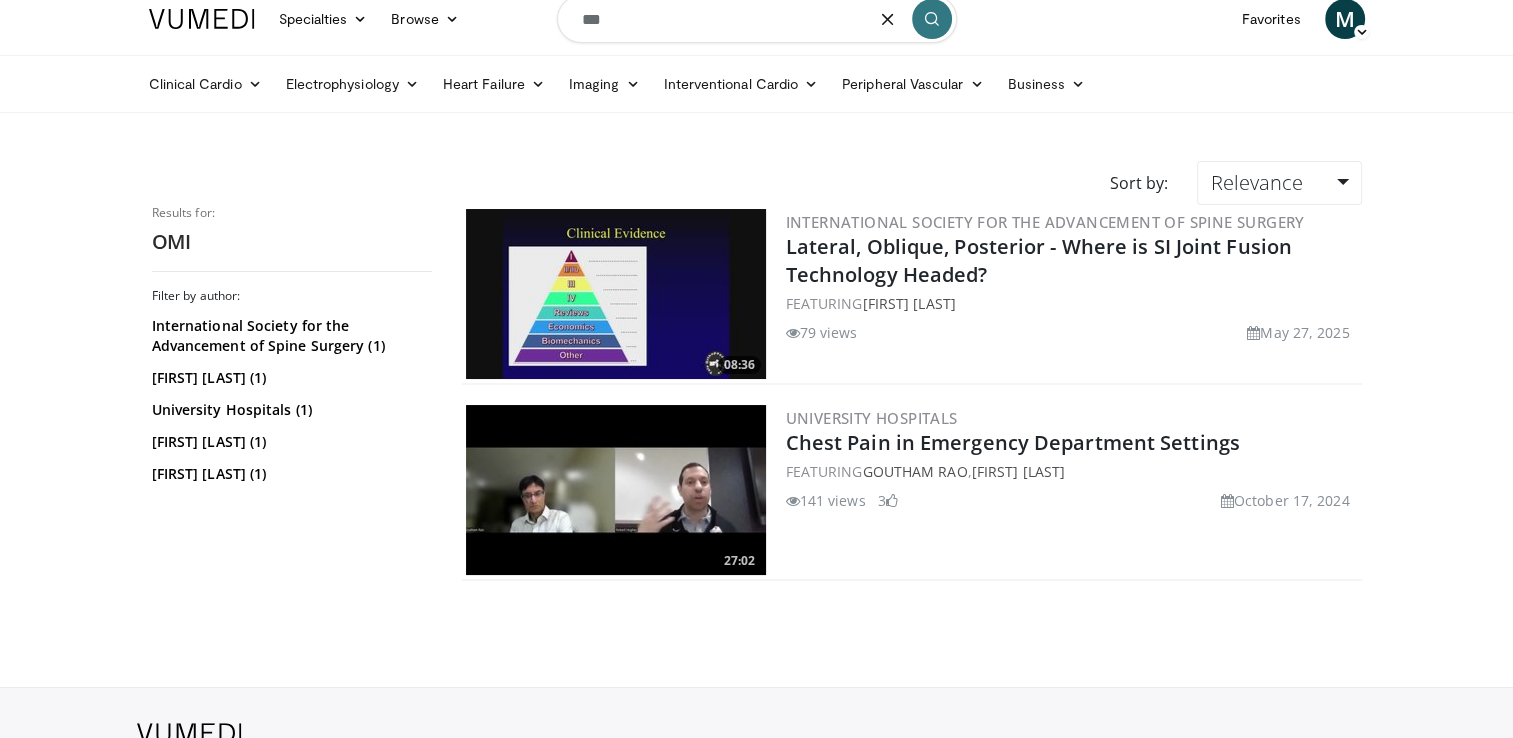 click on "***" at bounding box center [757, 19] 